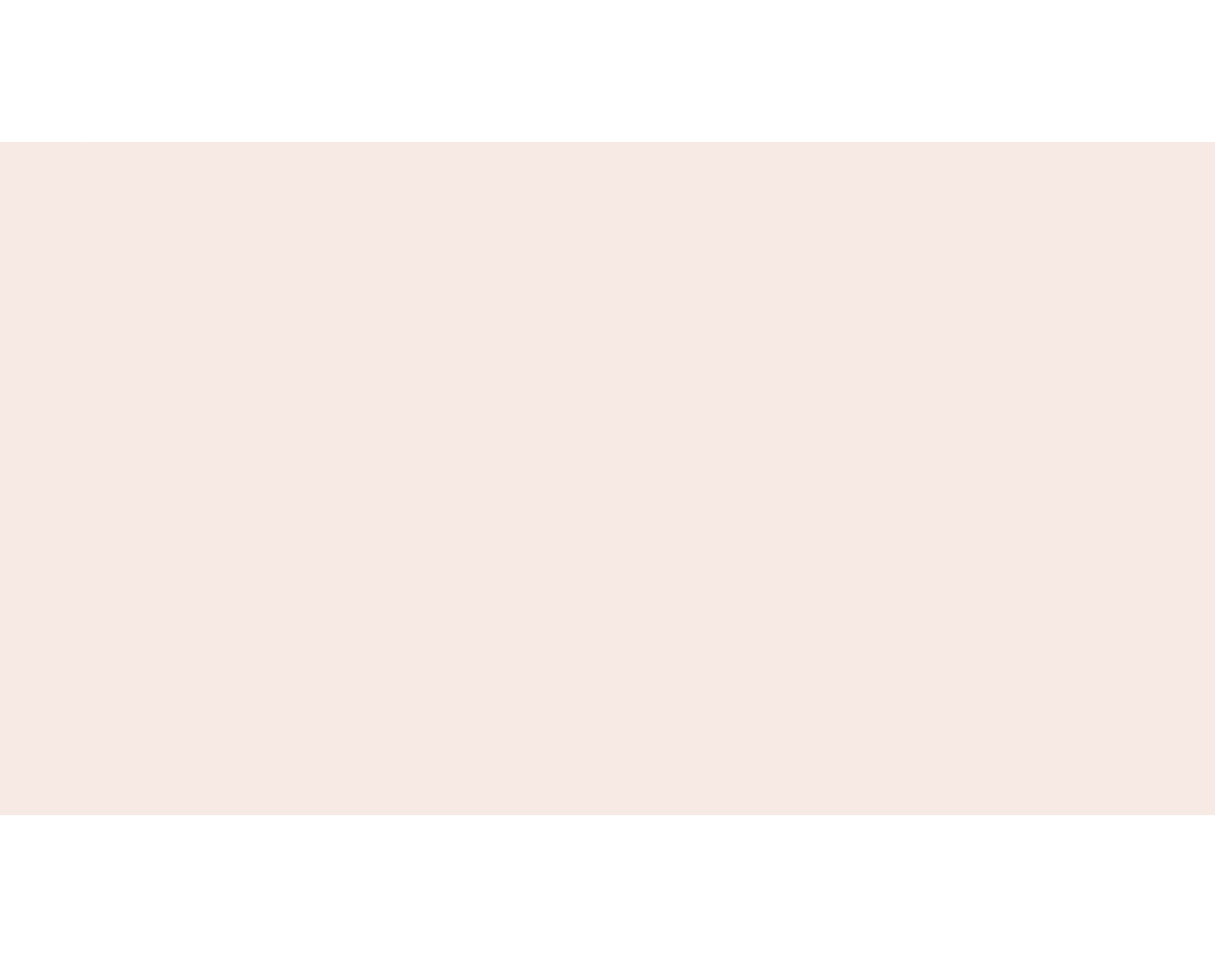 scroll, scrollTop: 0, scrollLeft: 0, axis: both 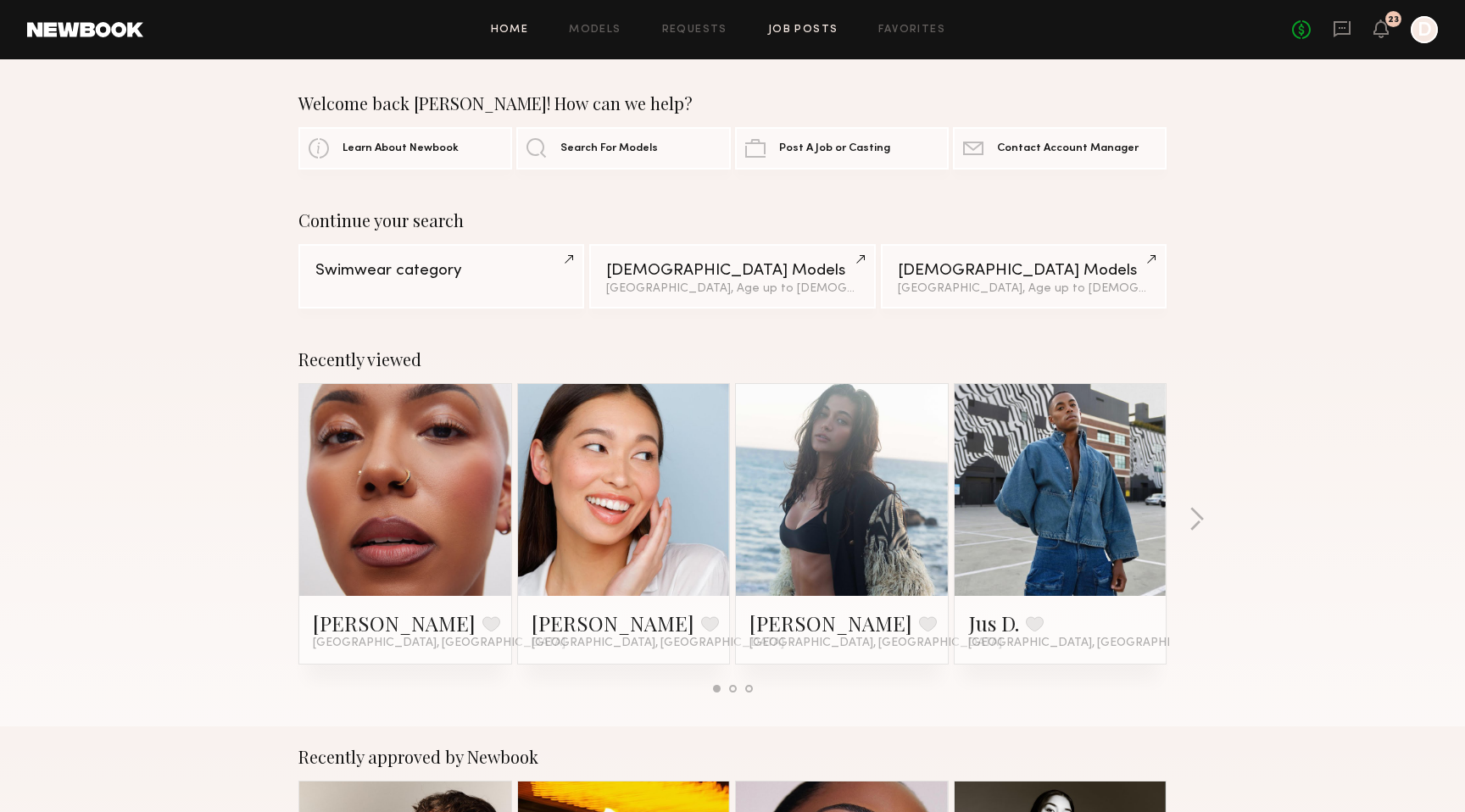 click on "Job Posts" 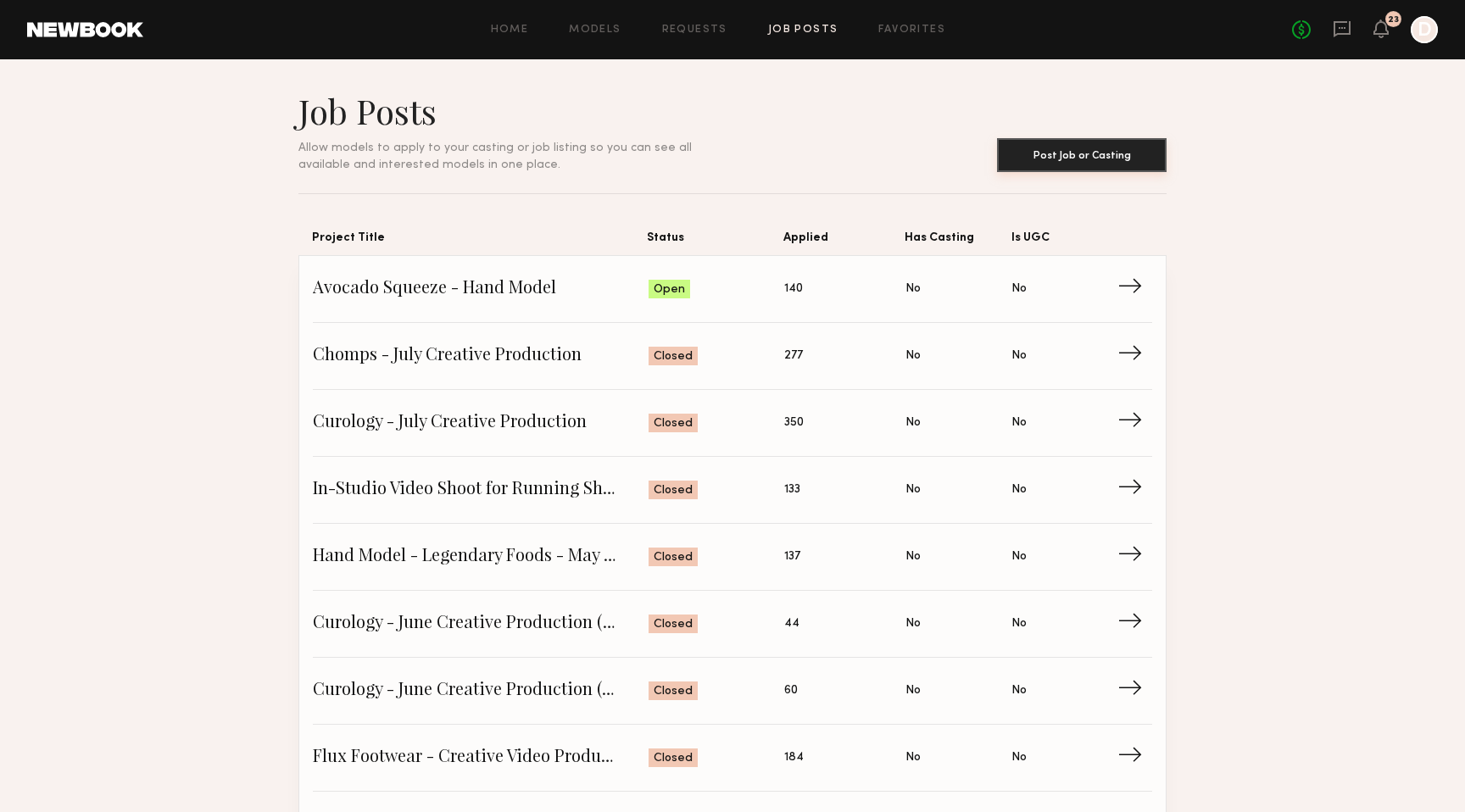 click on "Post Job or Casting" 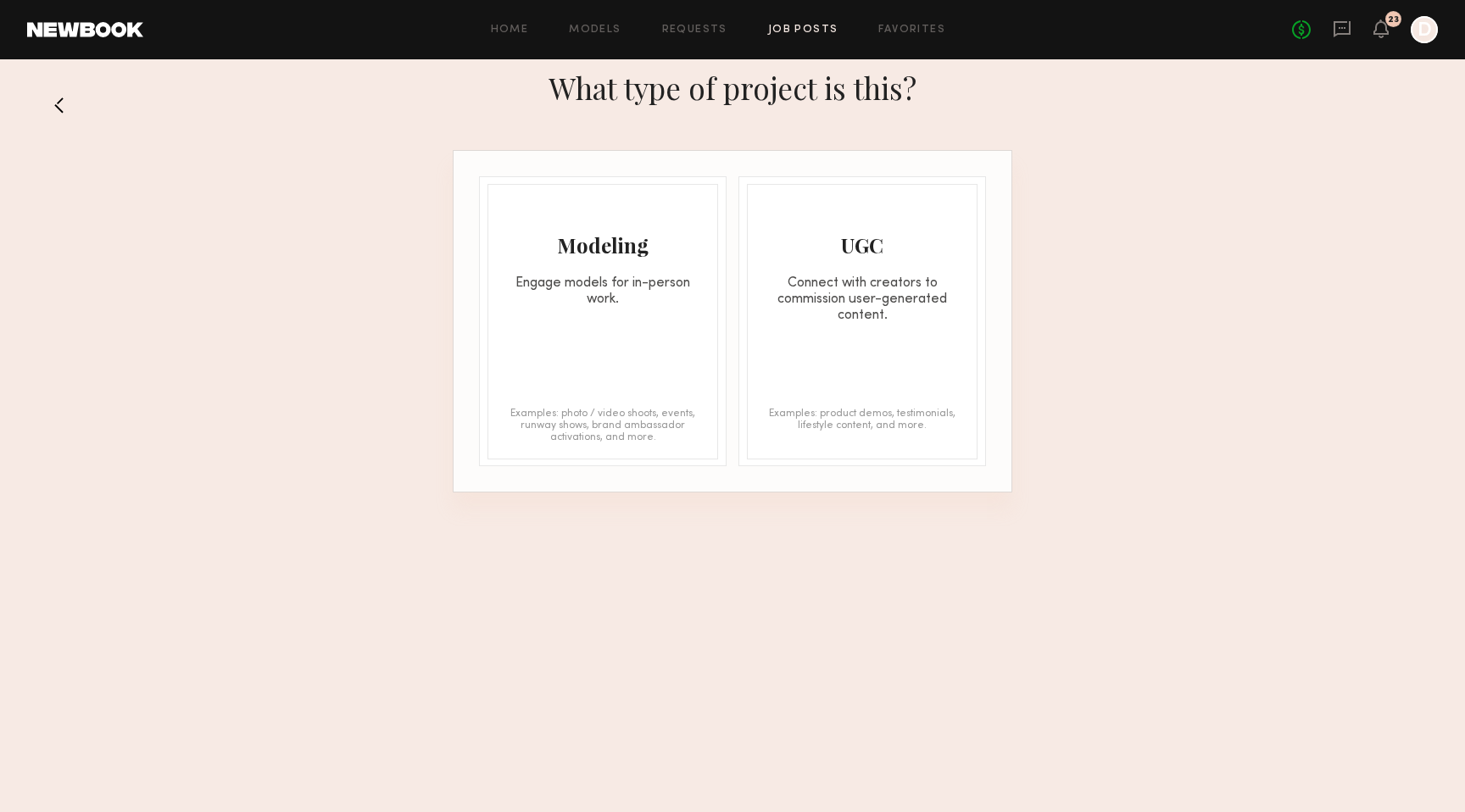 click on "Modeling" 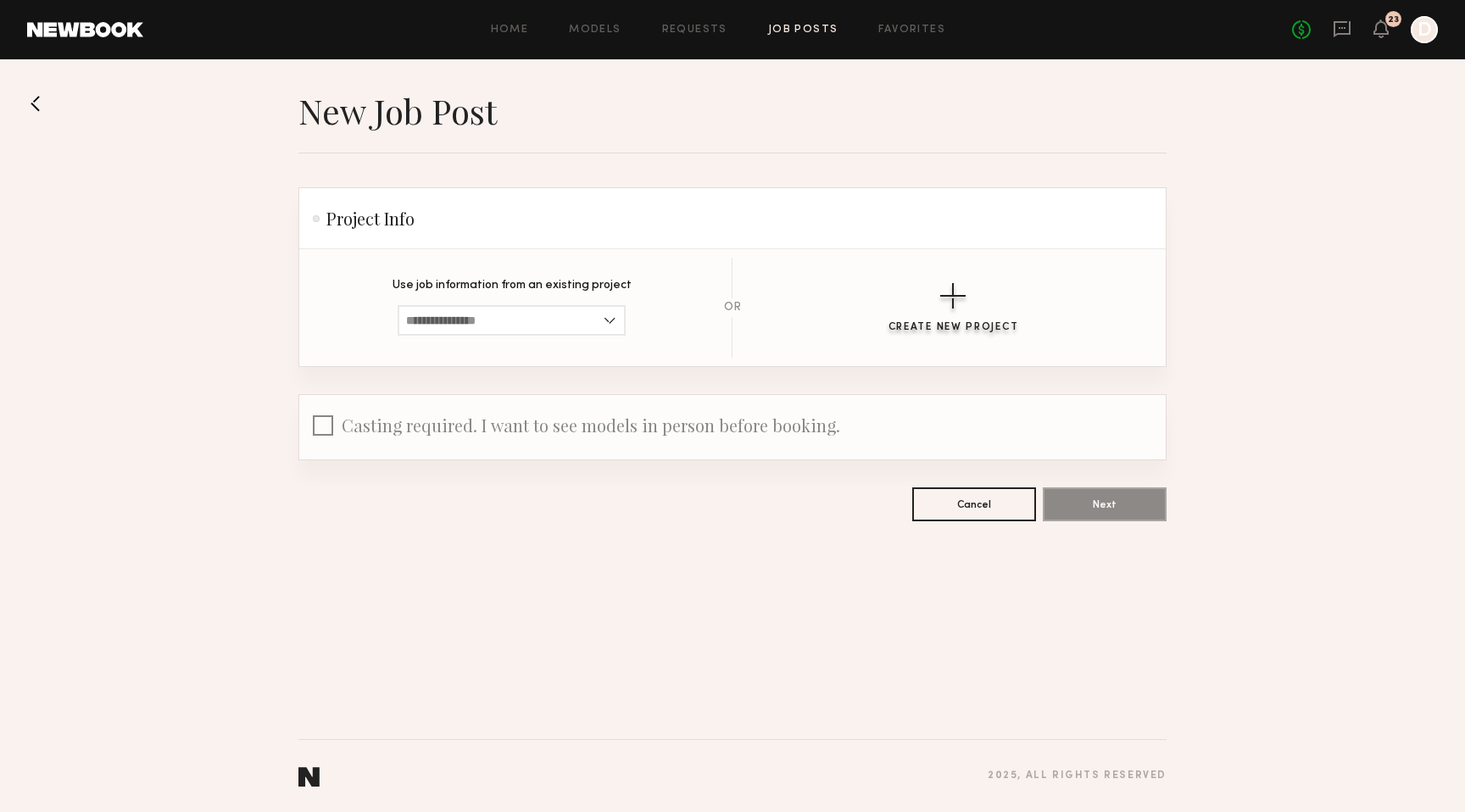 click 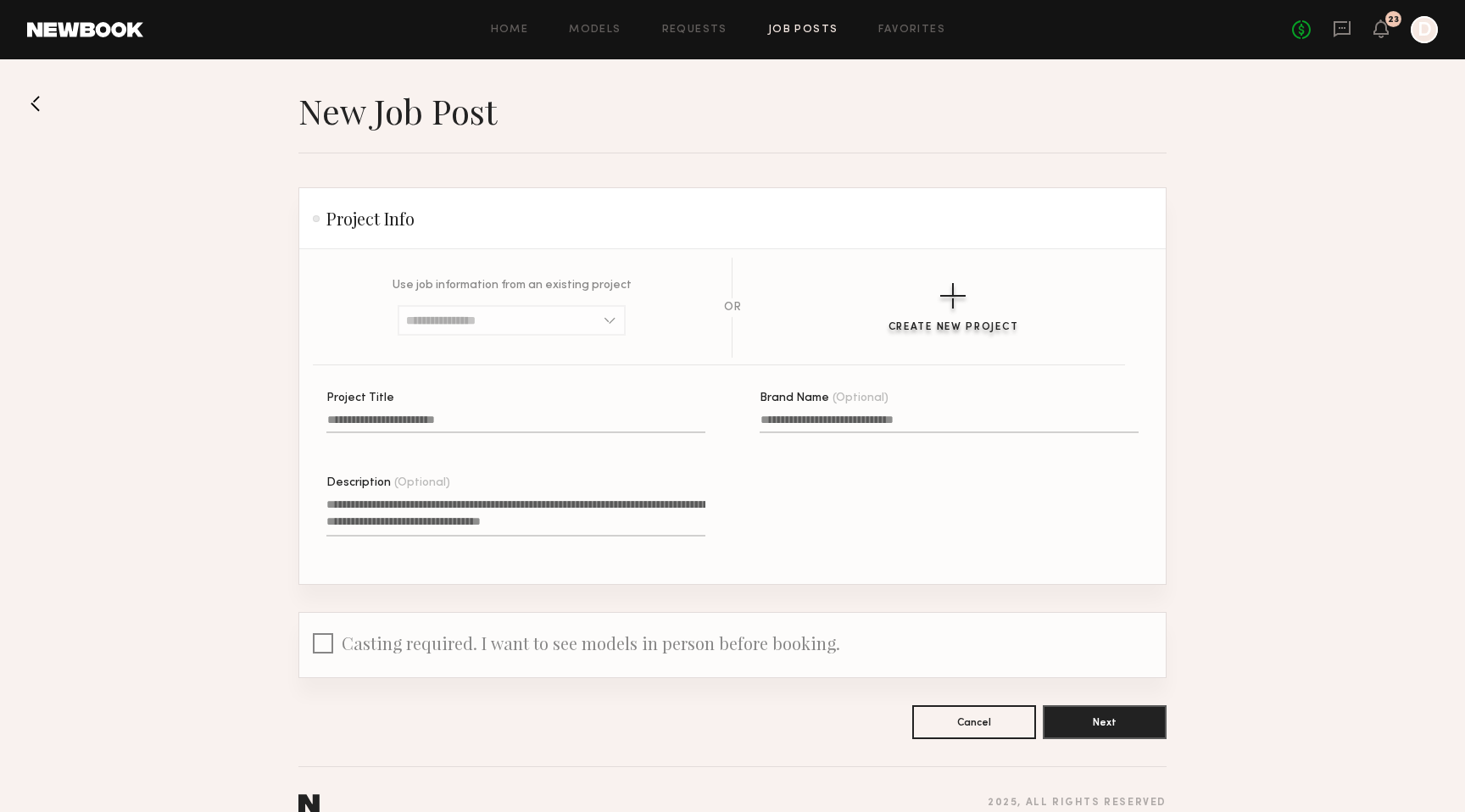 type 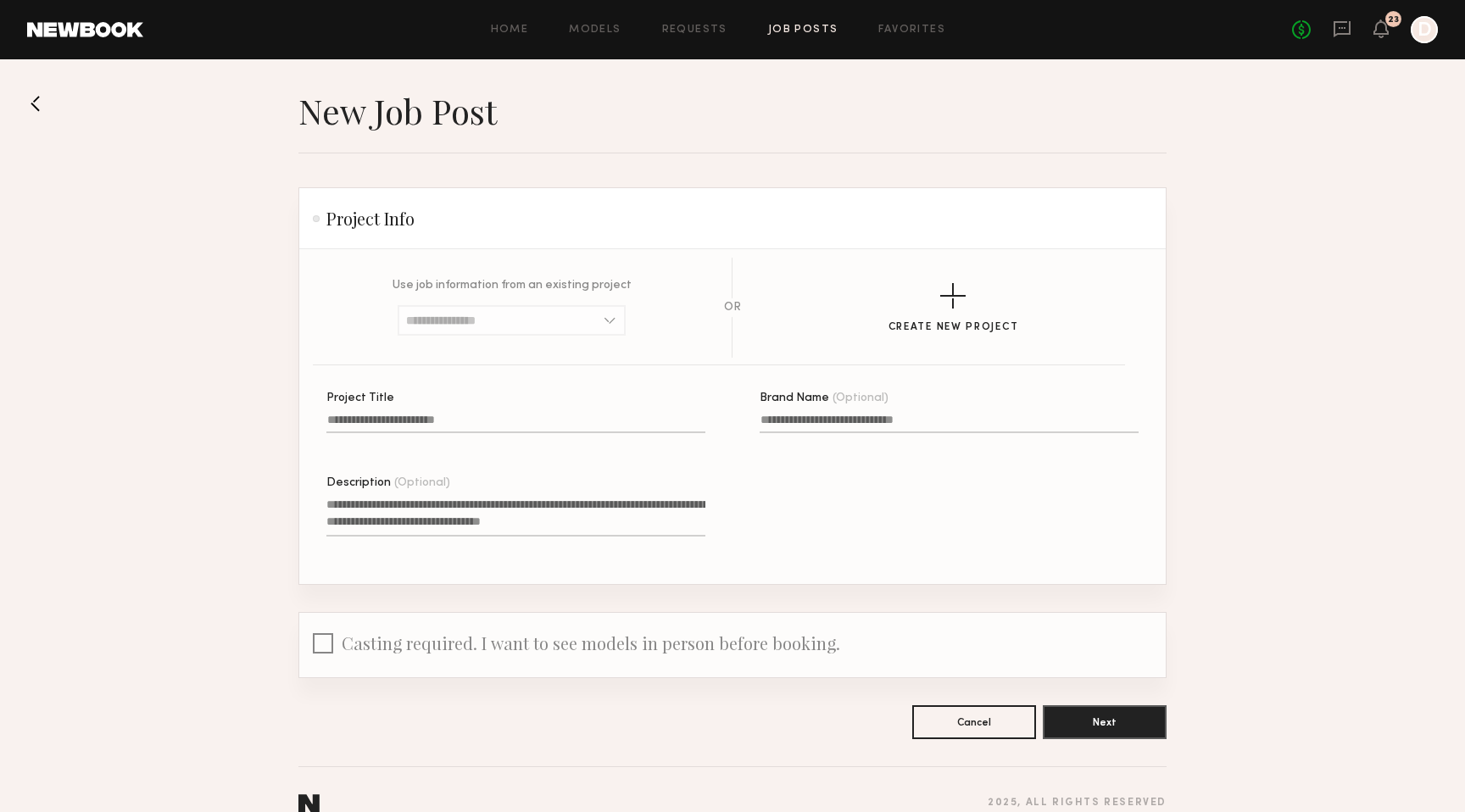 click on "Project Title" 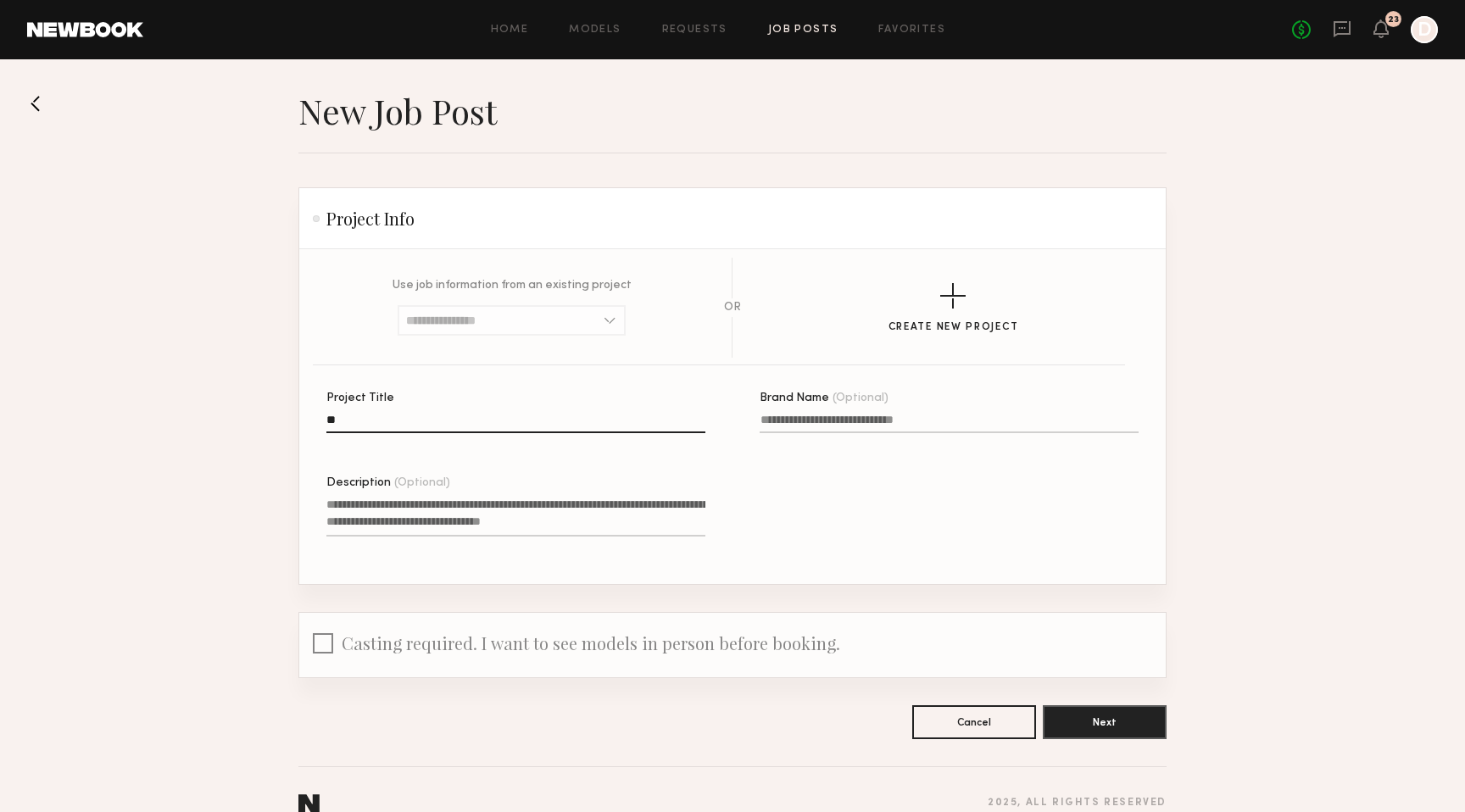 type on "*" 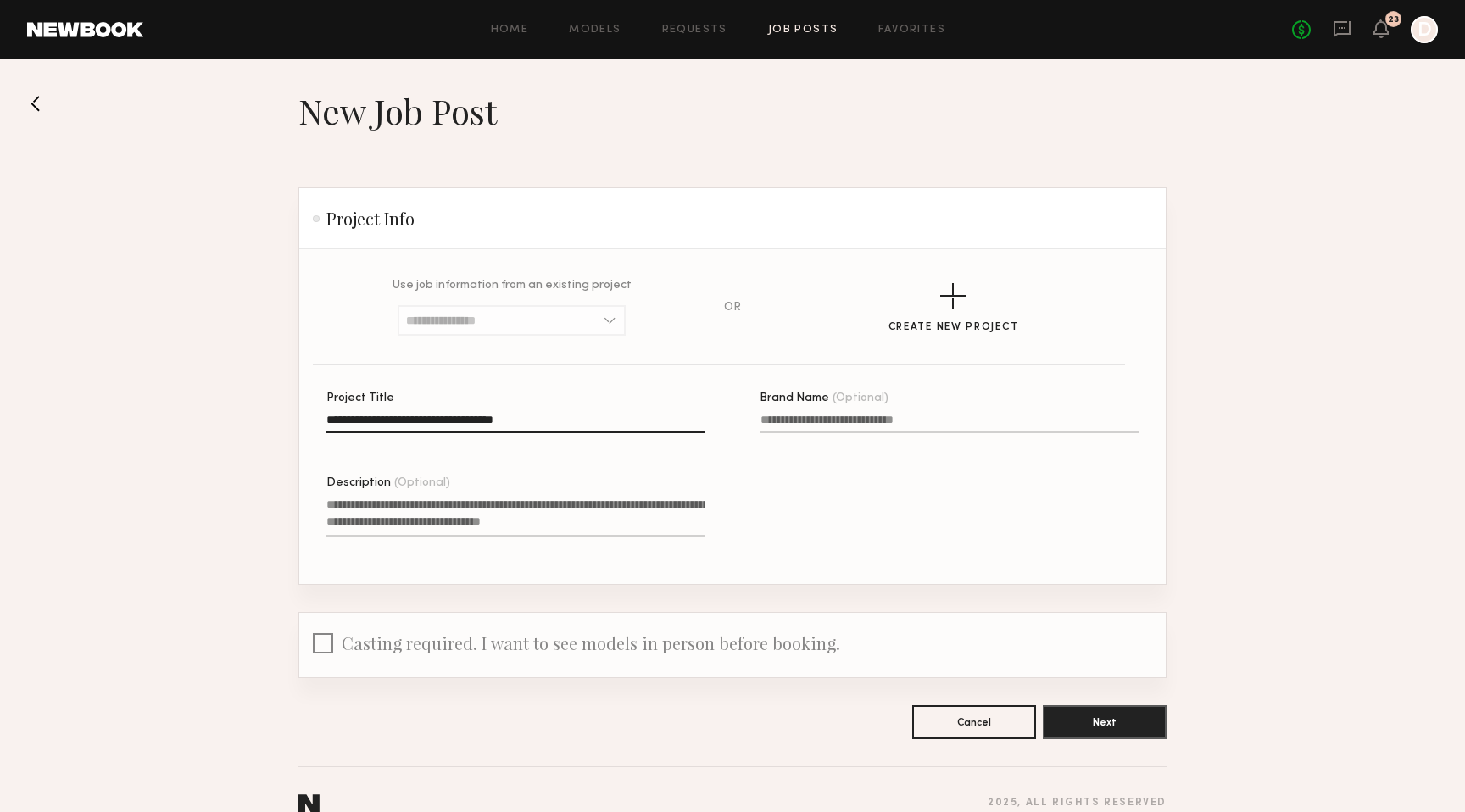 type on "**********" 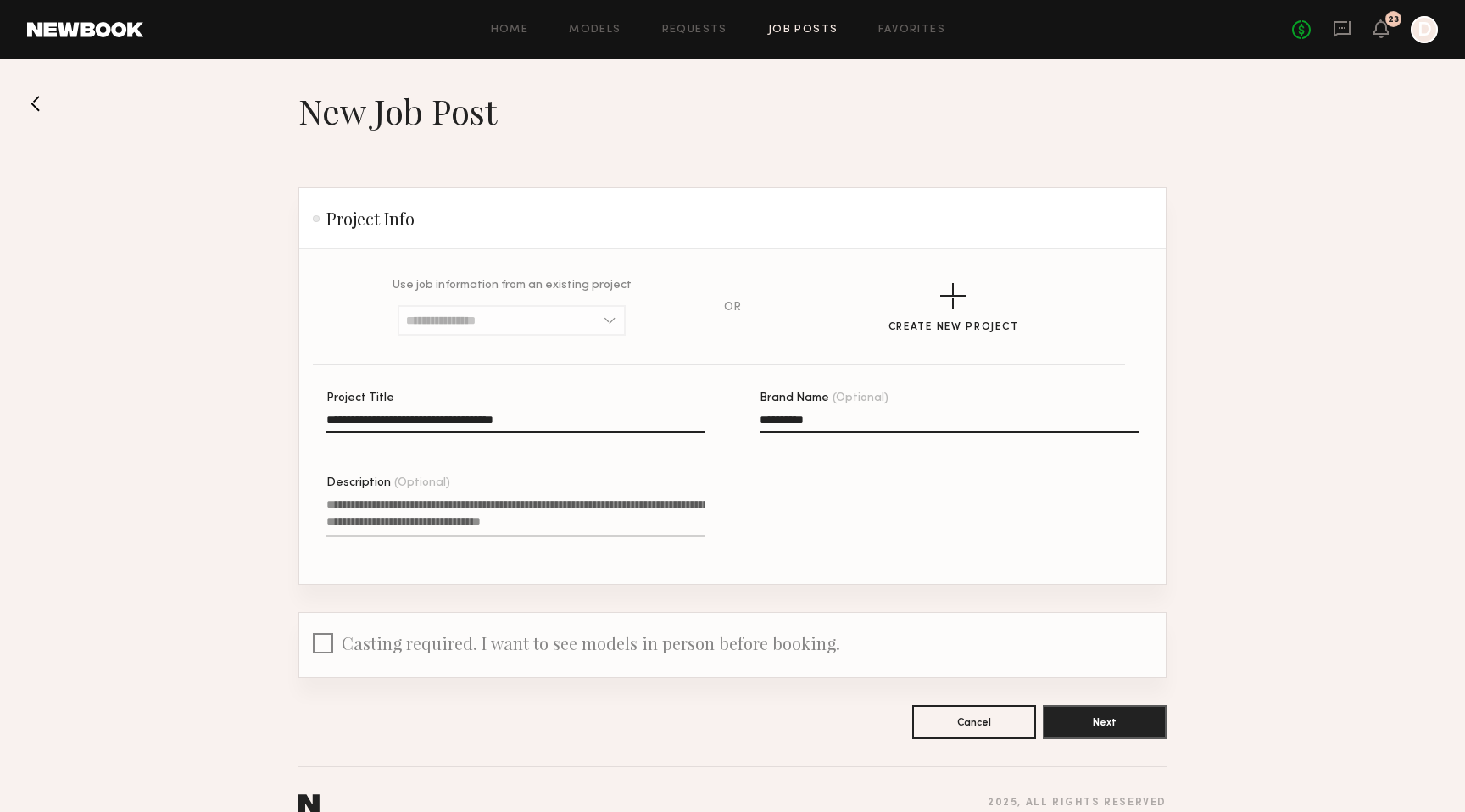 type on "**********" 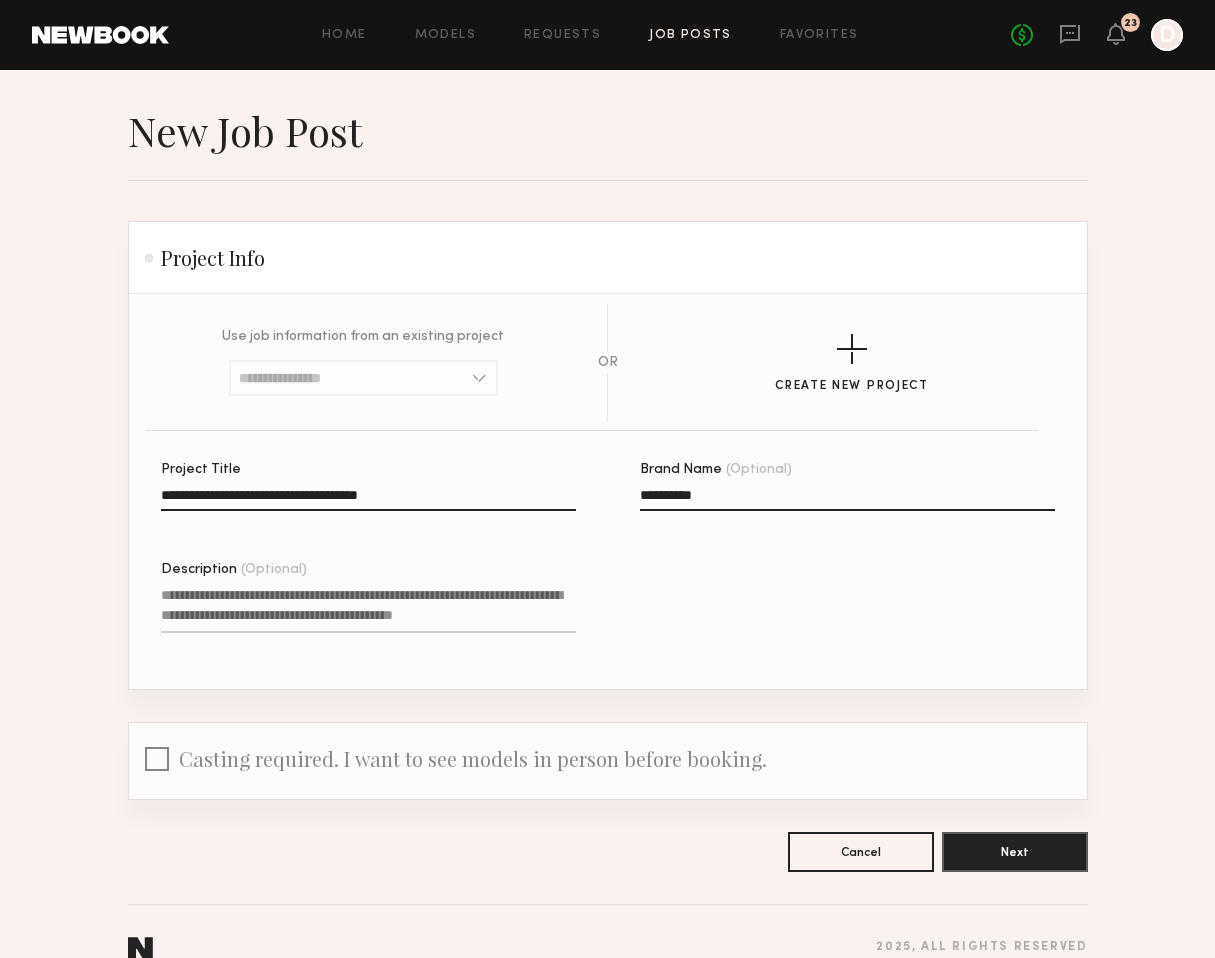 click on "Description (Optional)" 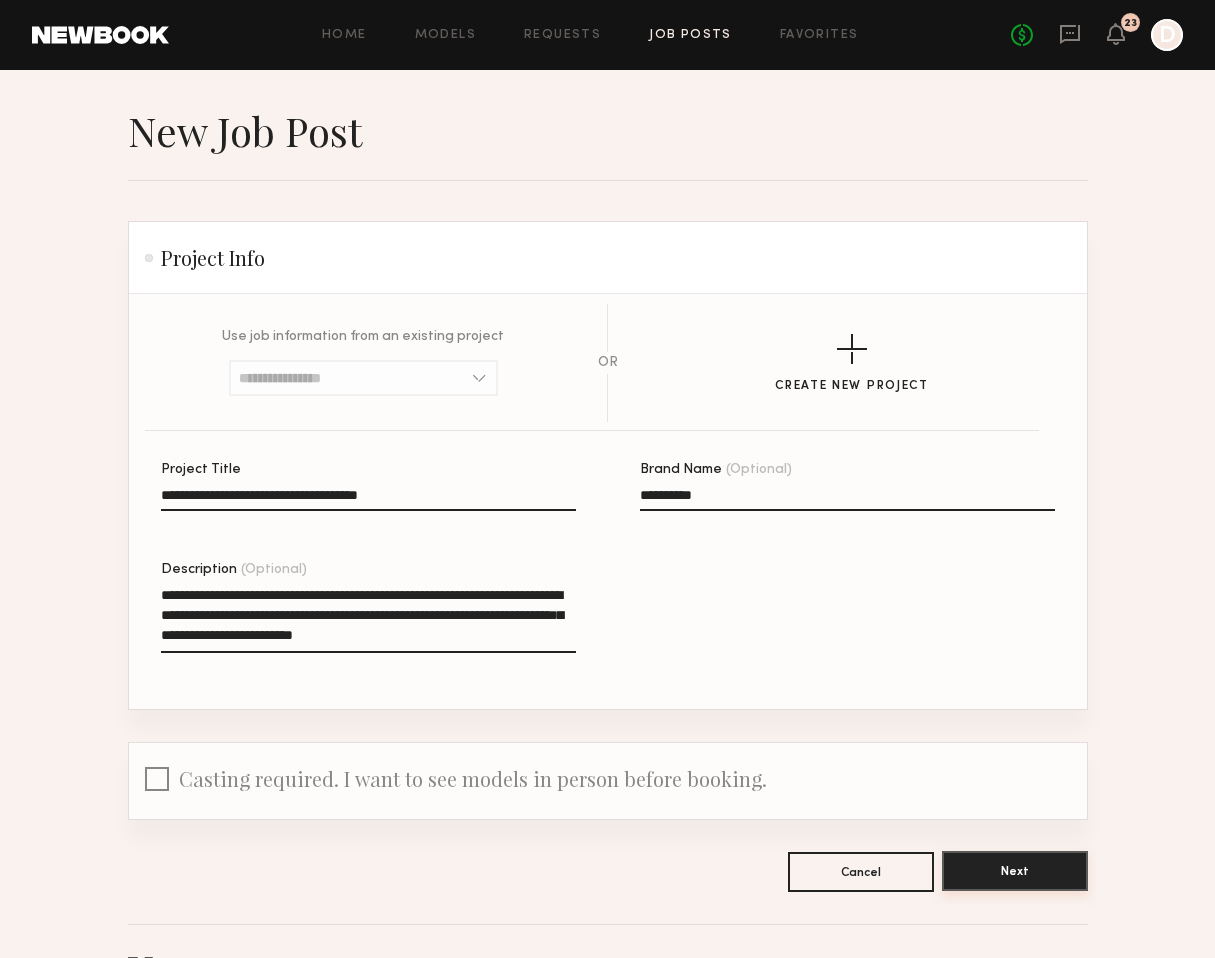 type on "**********" 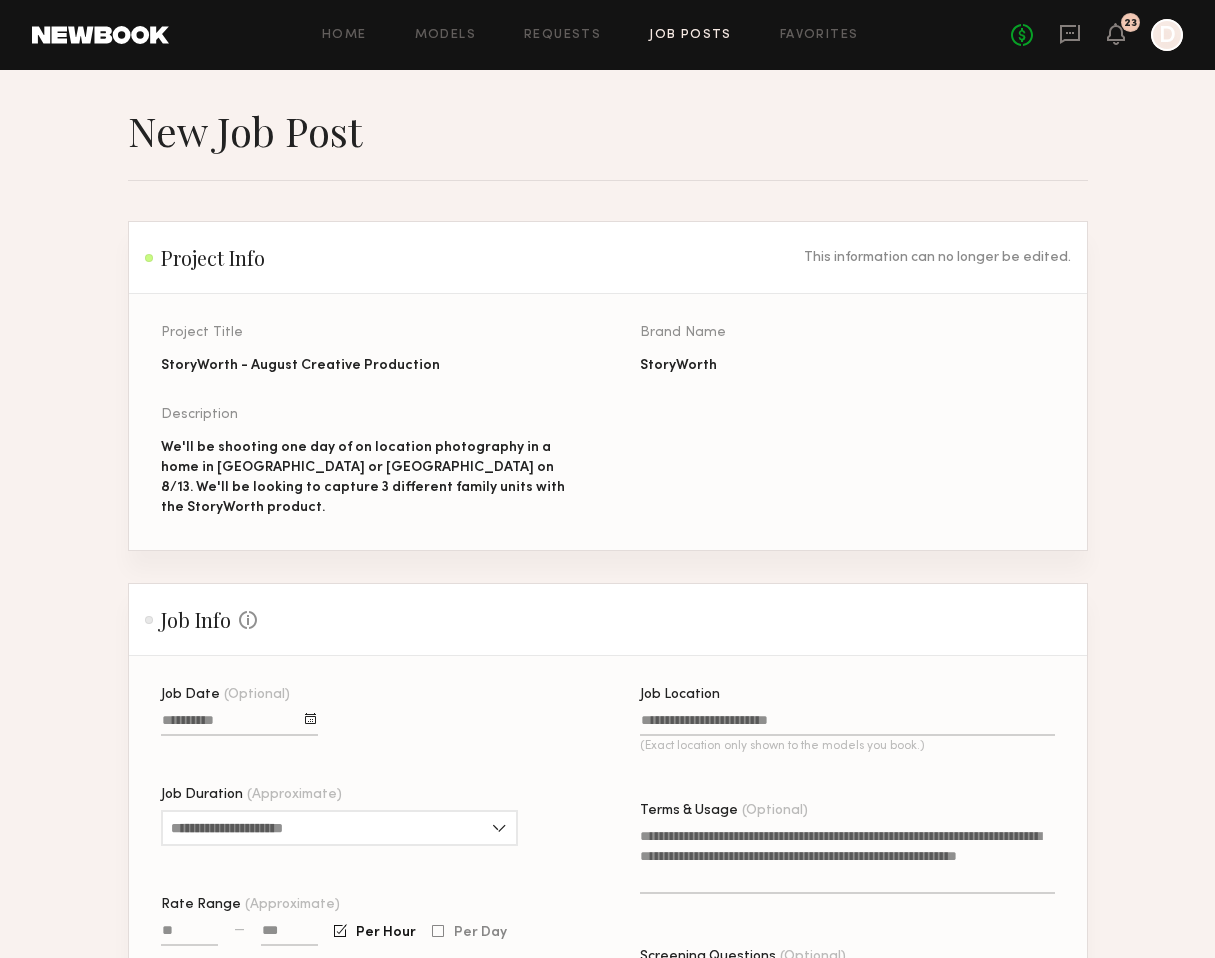 click 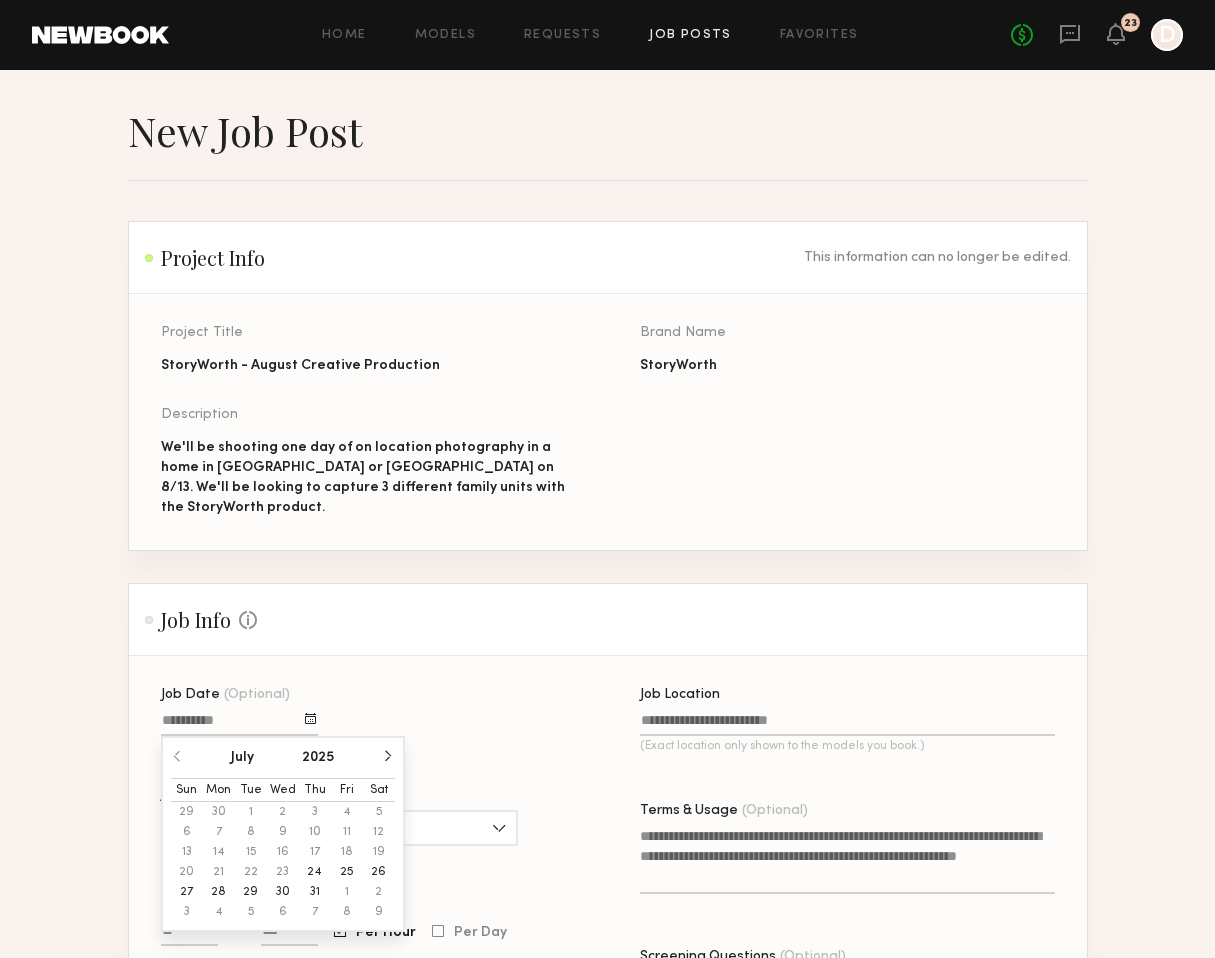 click on "[DATE] Sun Mon Tue Wed Thu Fri Sat 29 30 1 2 3 4 5 6 7 8 9 10 11 12 13 14 15 16 17 18 19 20 21 22 23 24 25 26 27 28 29 30 31 1 2 3 4 5 6 7 8 9" 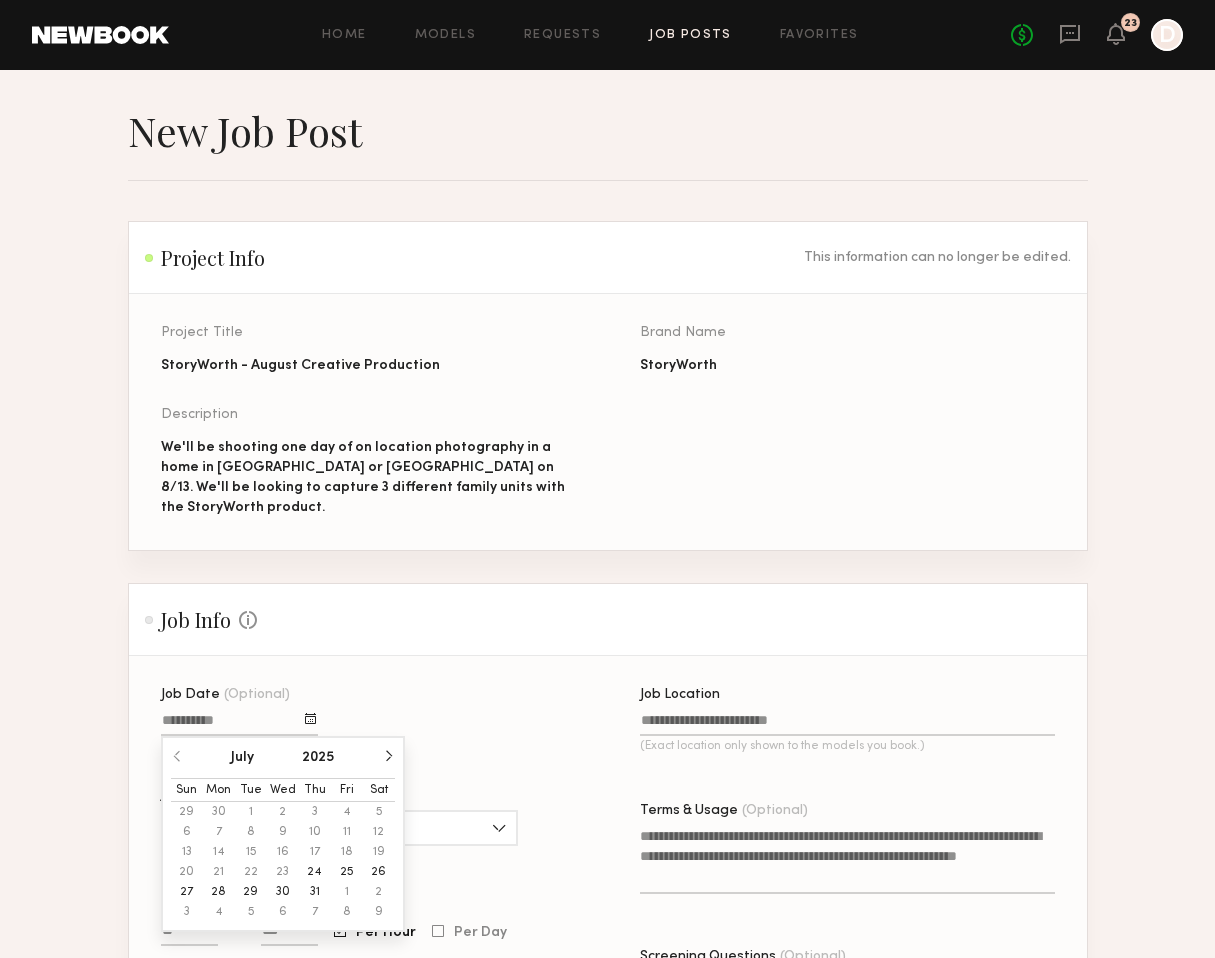 click 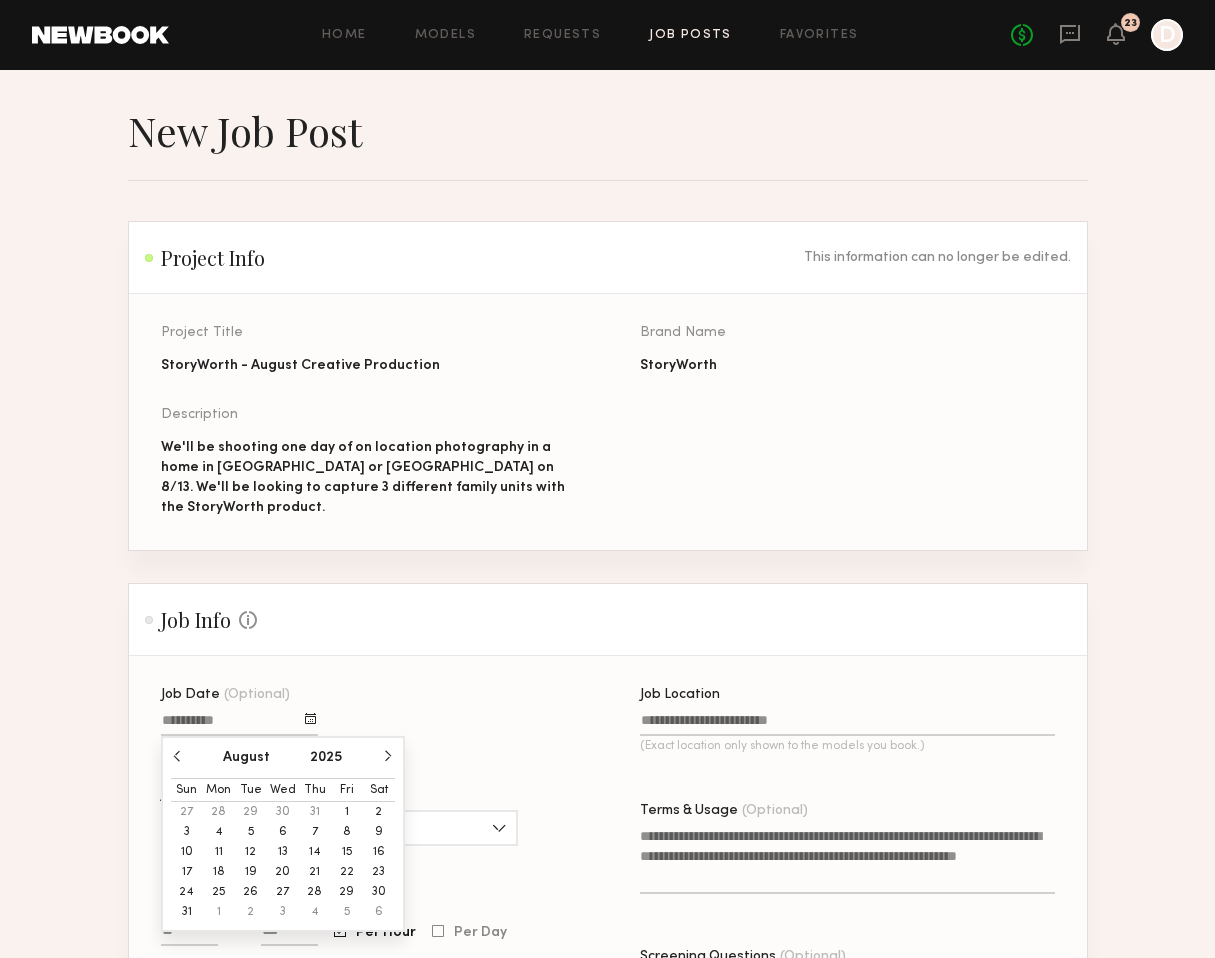 click on "13" 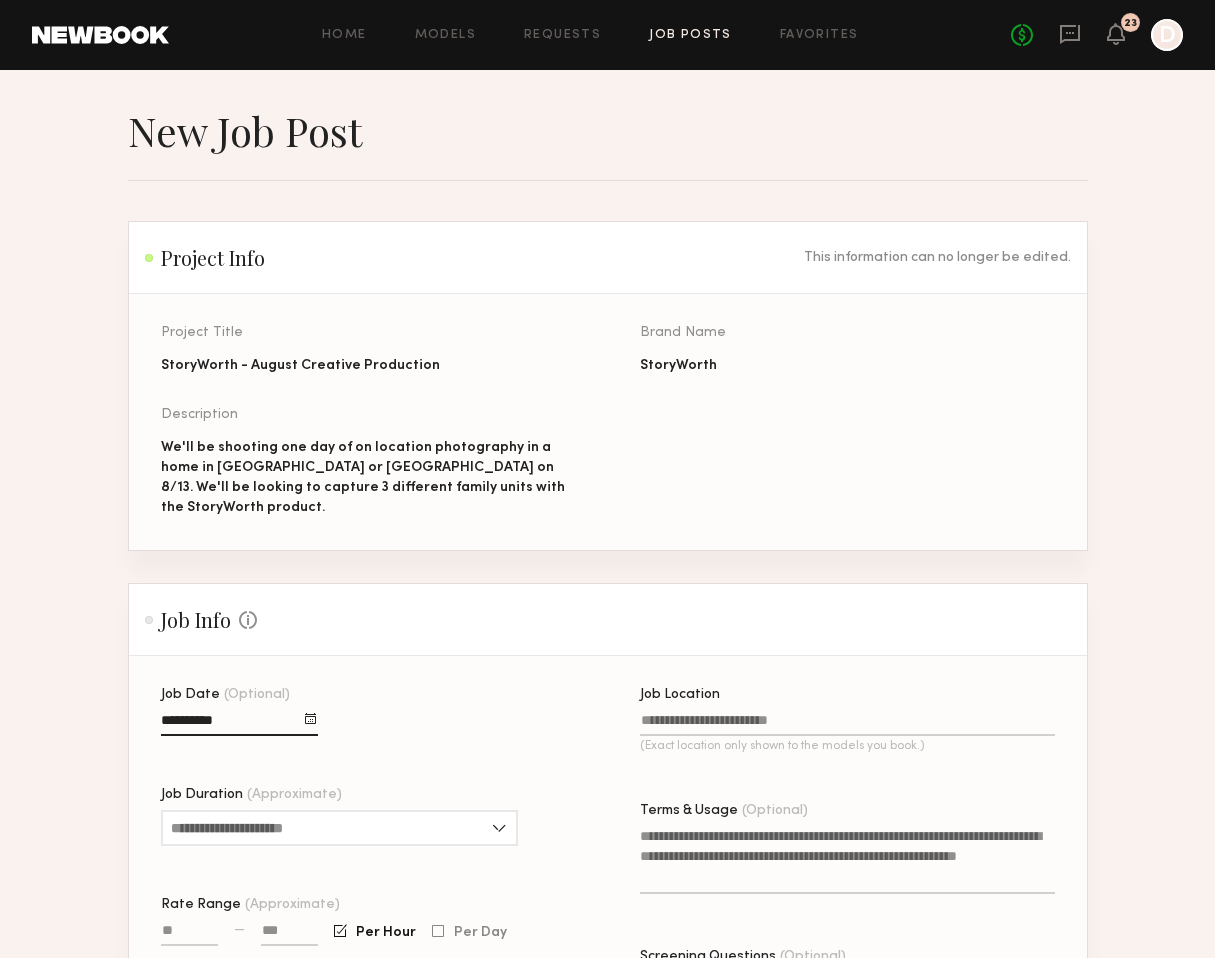 click on "Job Date (Optional) Job Duration (Approximate) 1 hour 2 hours 3 hours 4 hours 5 hours 6 hours 7 hours 8 hours 8+ hours Rate Range (Approximate) — Per Hour Per Day" 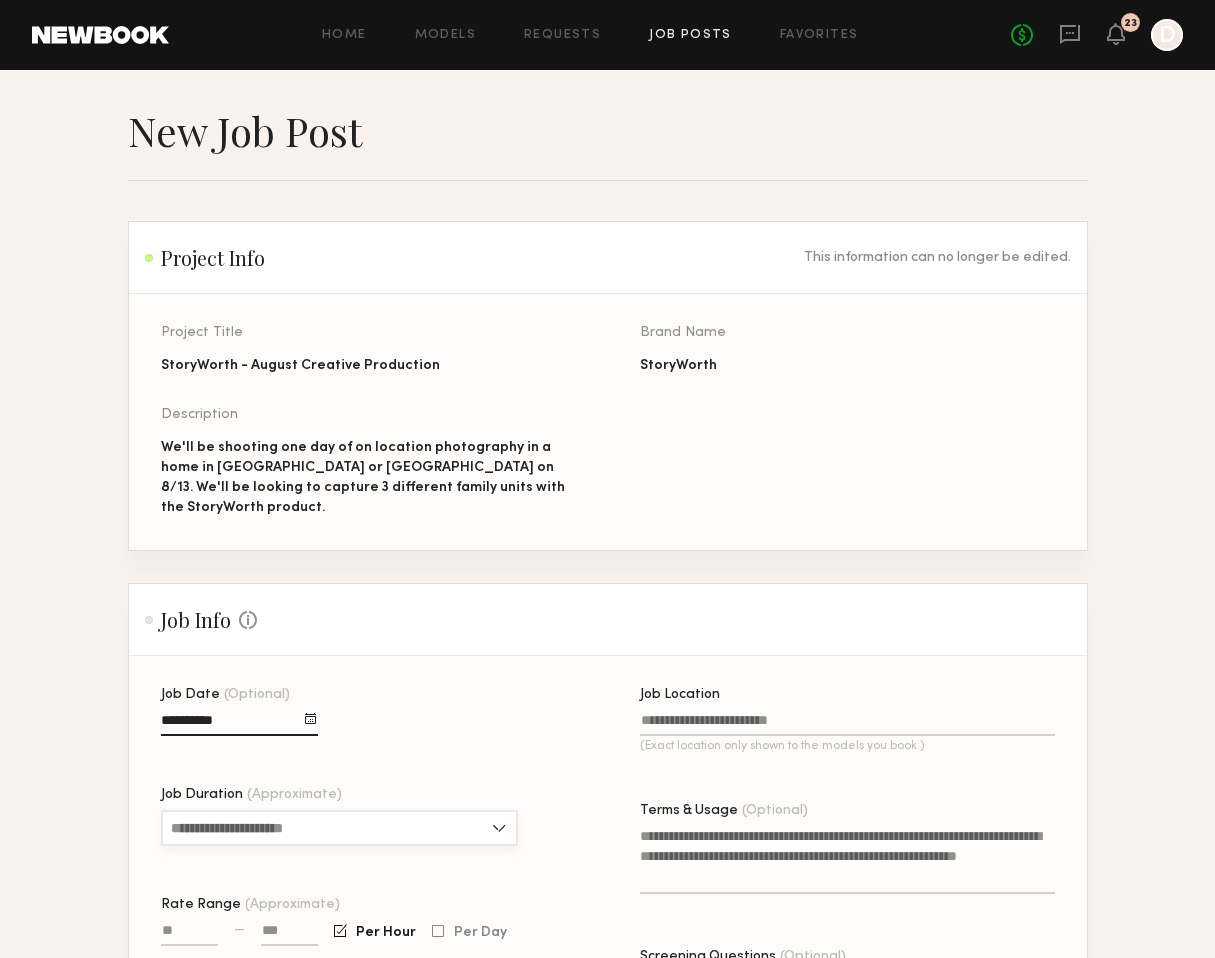 click on "Job Duration (Approximate)" at bounding box center [339, 828] 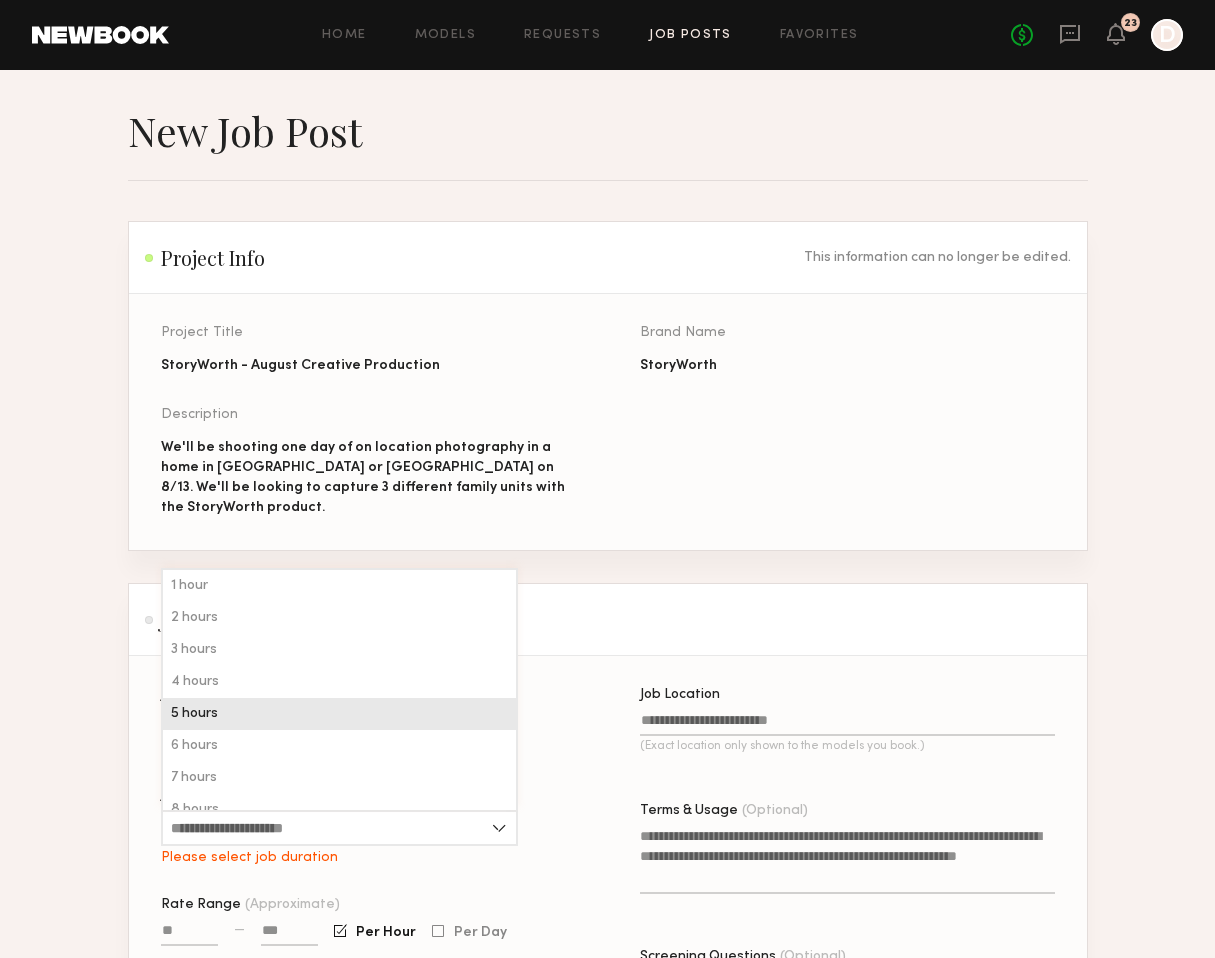 click on "5 hours" 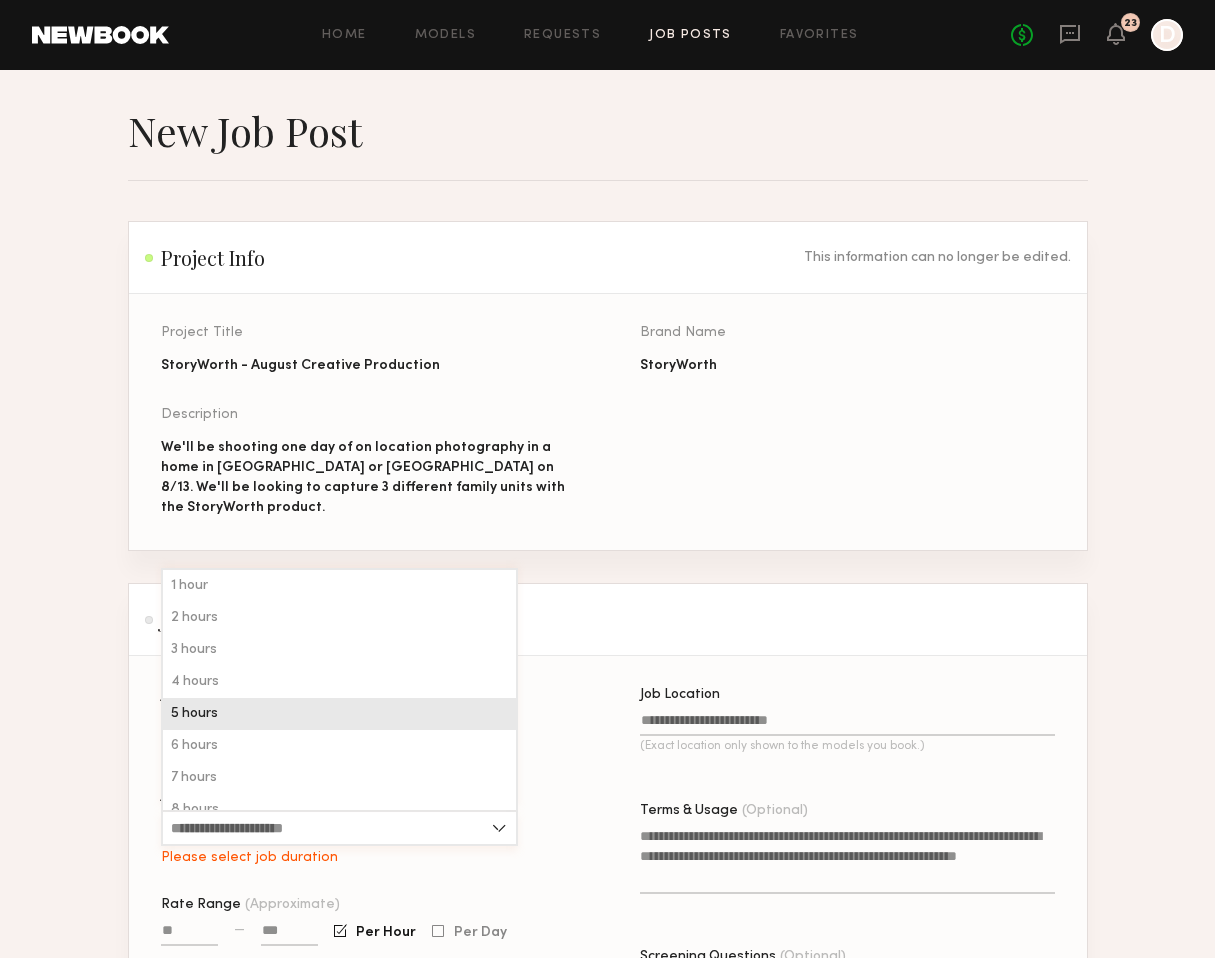 type on "*******" 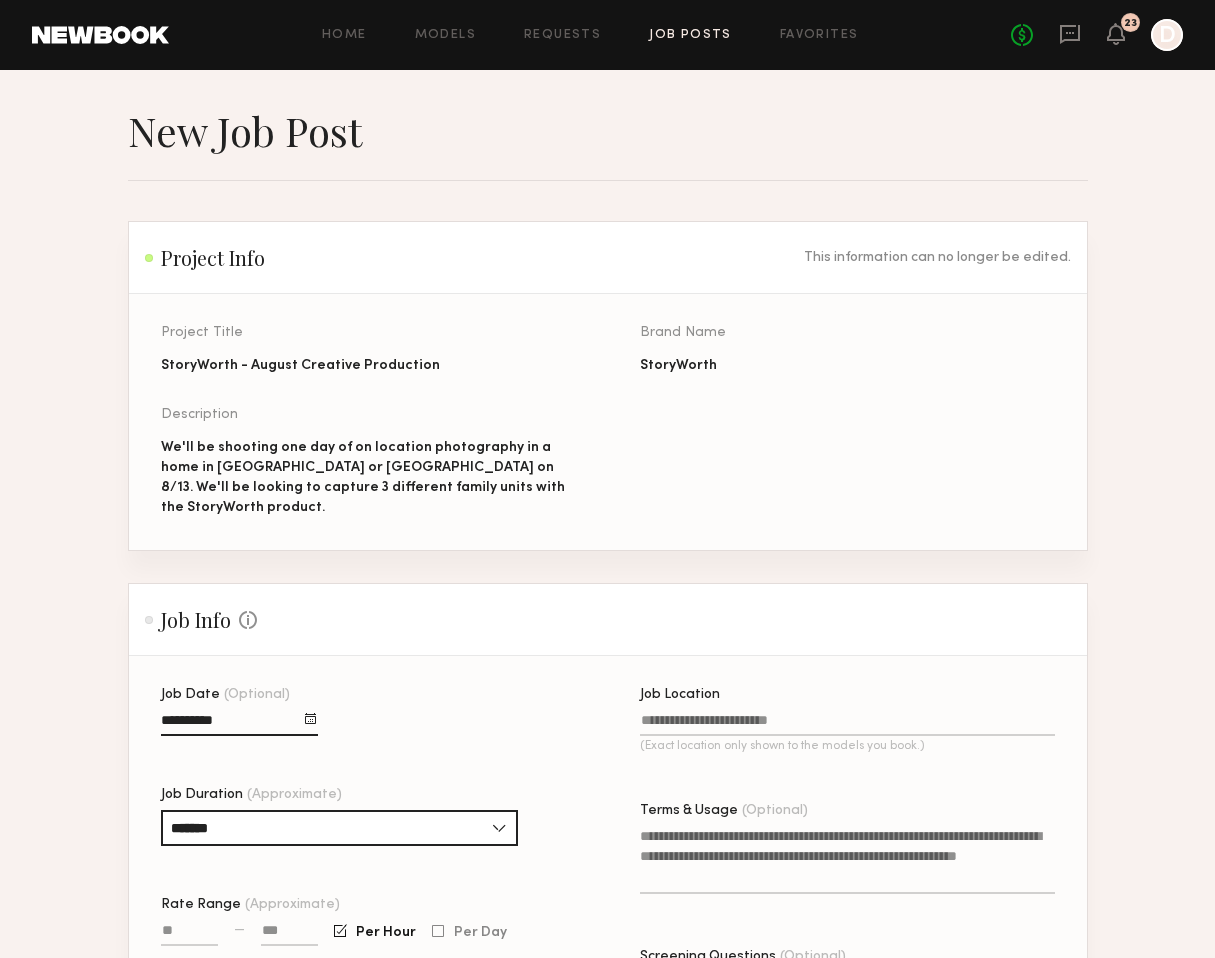 click on "Terms & Usage (Optional)" 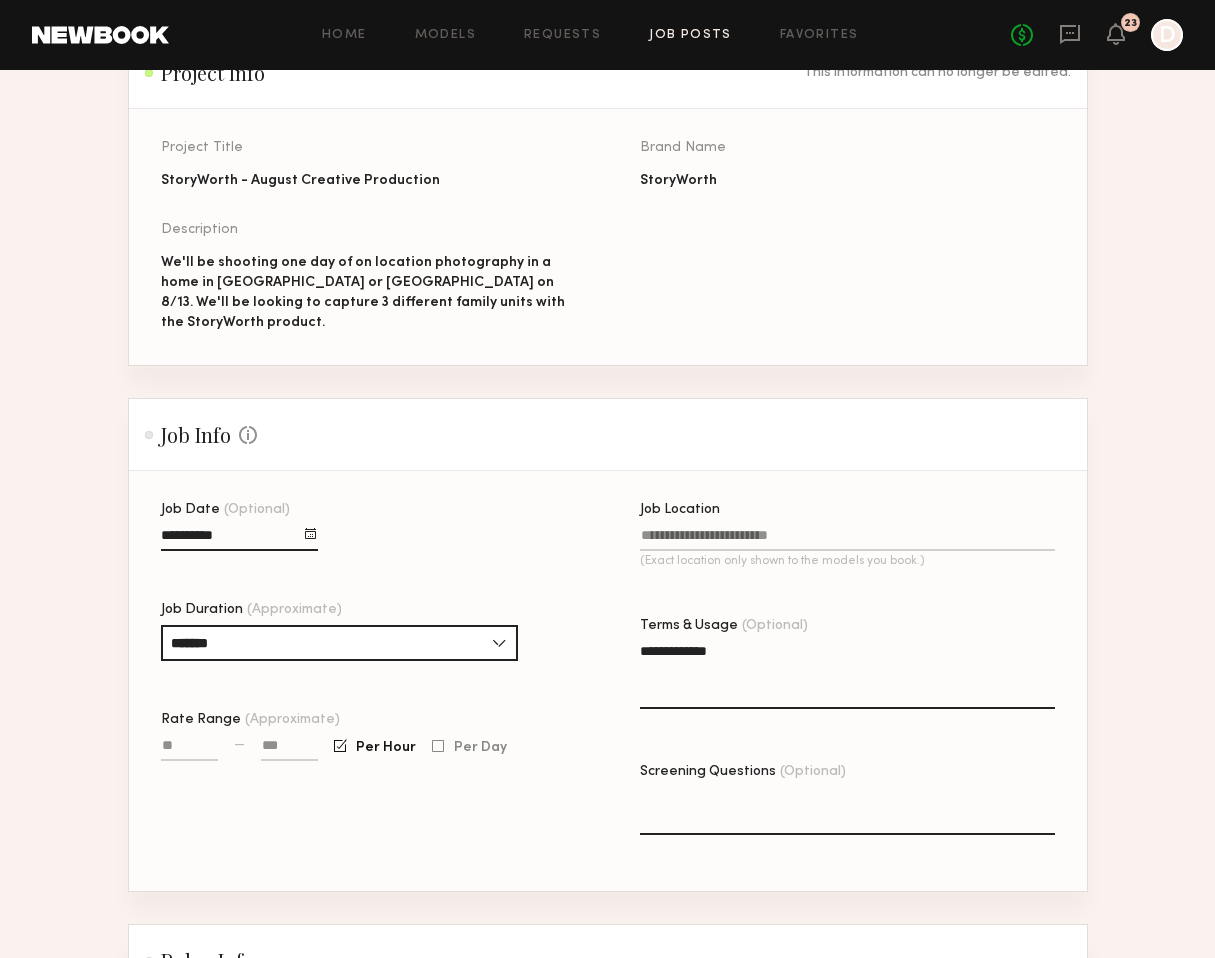 scroll, scrollTop: 202, scrollLeft: 0, axis: vertical 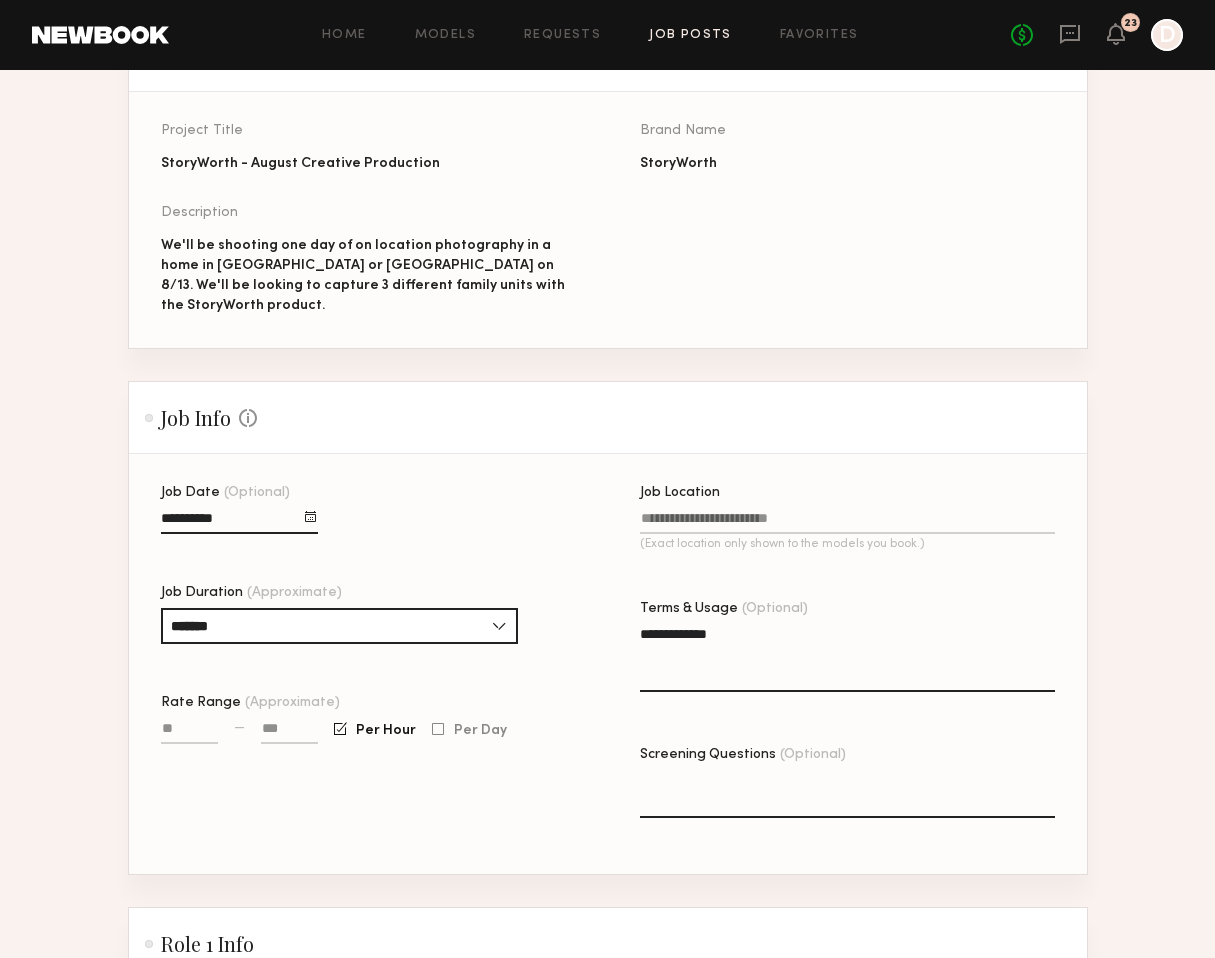 type on "**********" 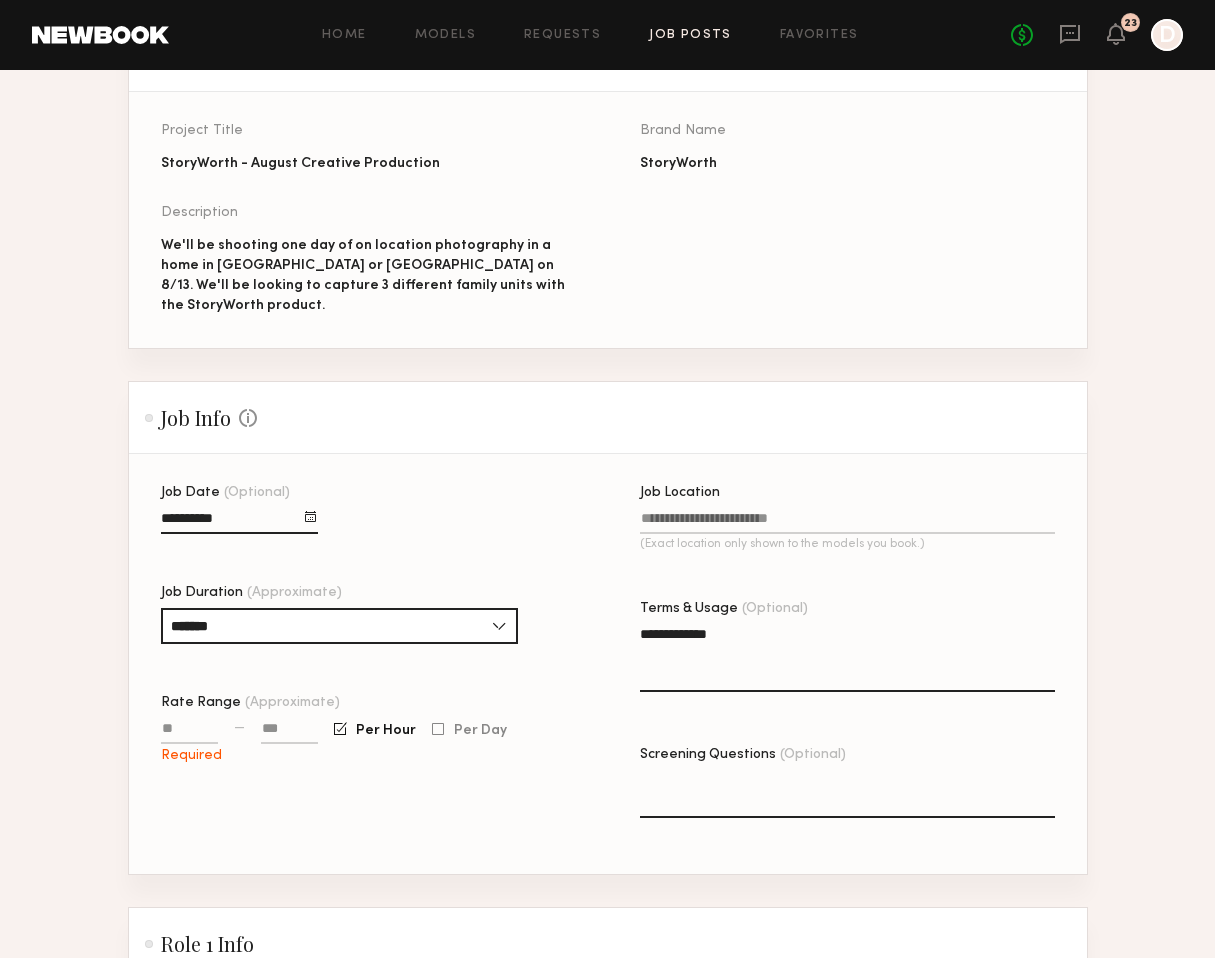 click on "Rate Range (Approximate)" at bounding box center [189, 732] 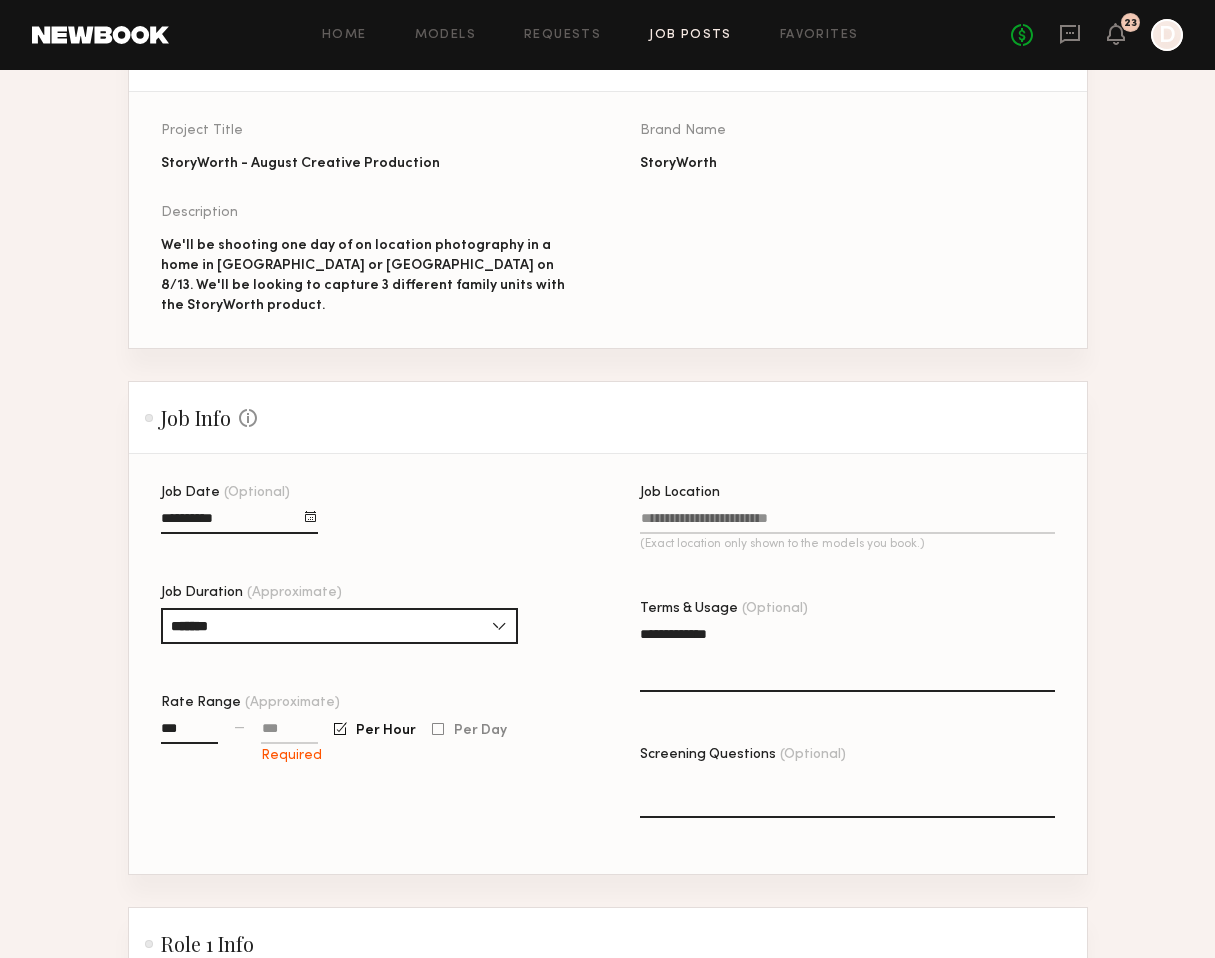 type on "***" 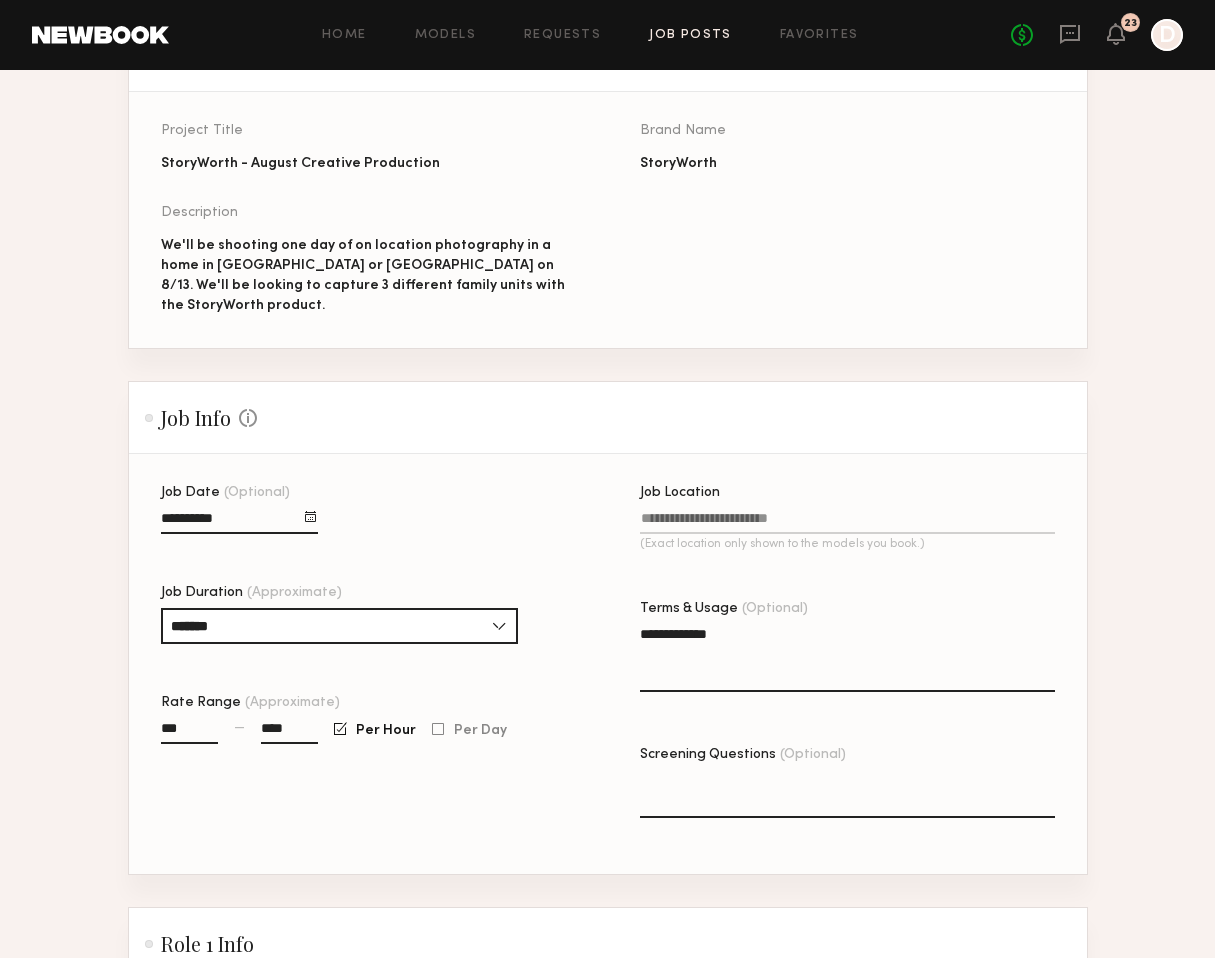 type on "****" 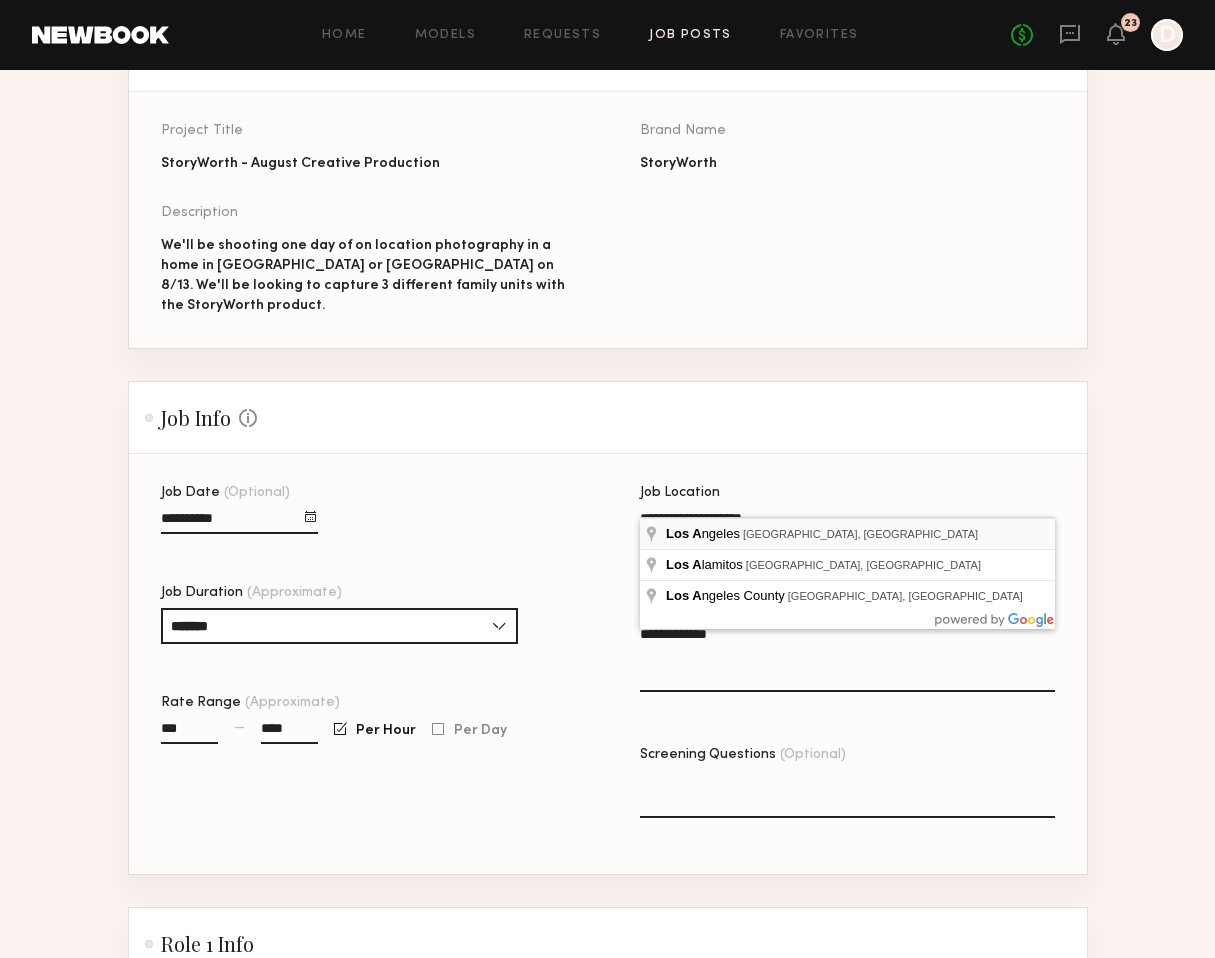 type on "**********" 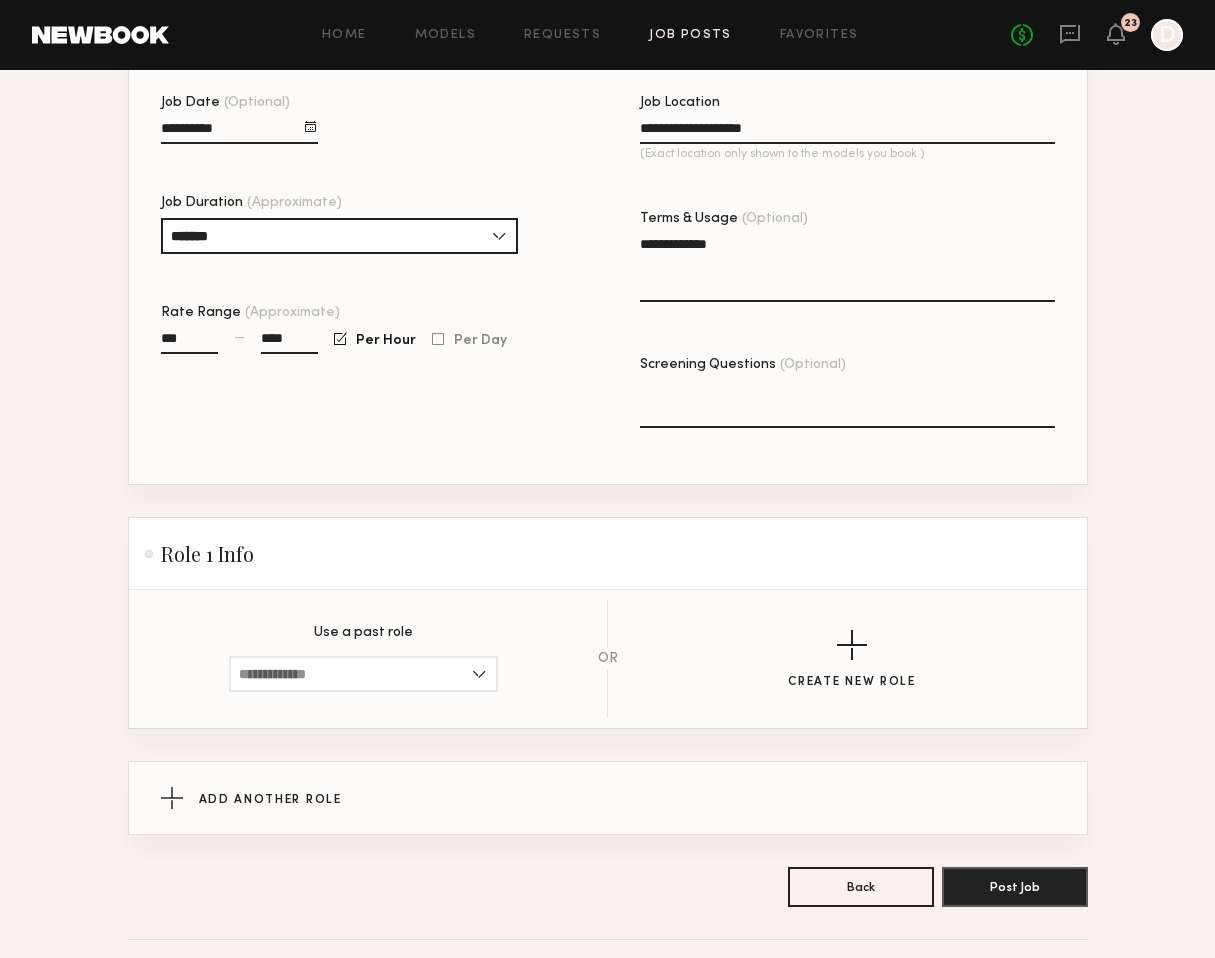 scroll, scrollTop: 605, scrollLeft: 0, axis: vertical 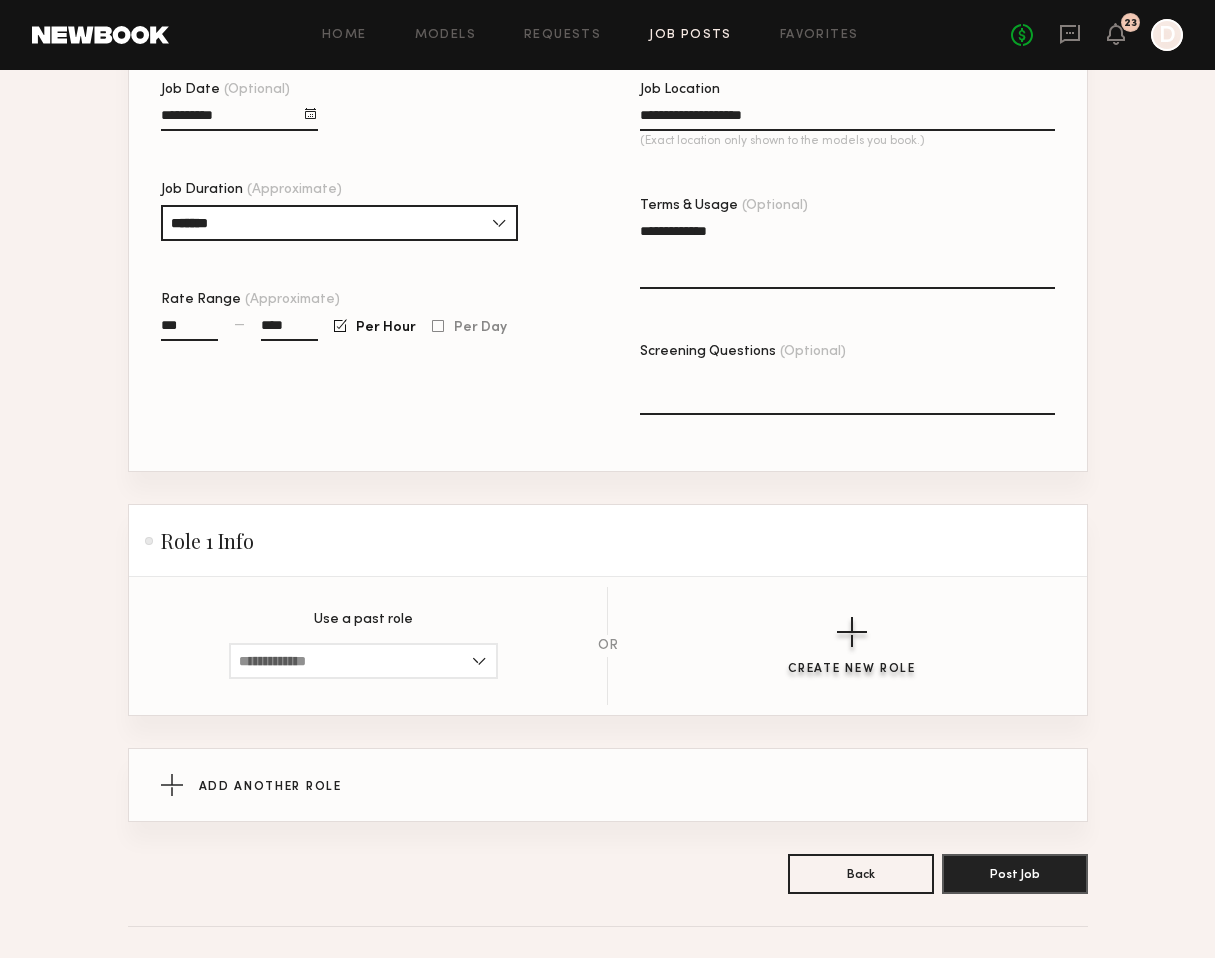 click on "Create New Role" 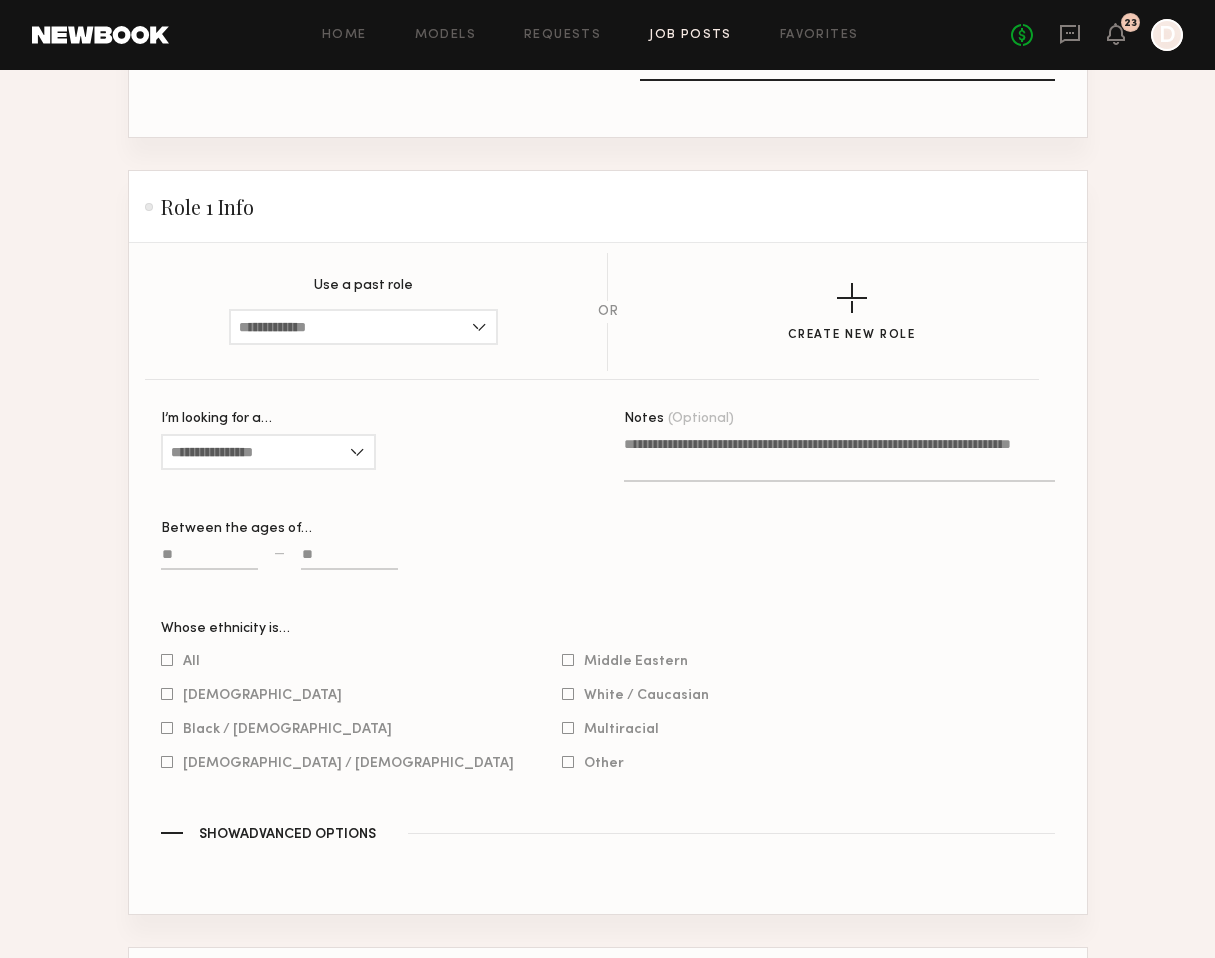 scroll, scrollTop: 964, scrollLeft: 0, axis: vertical 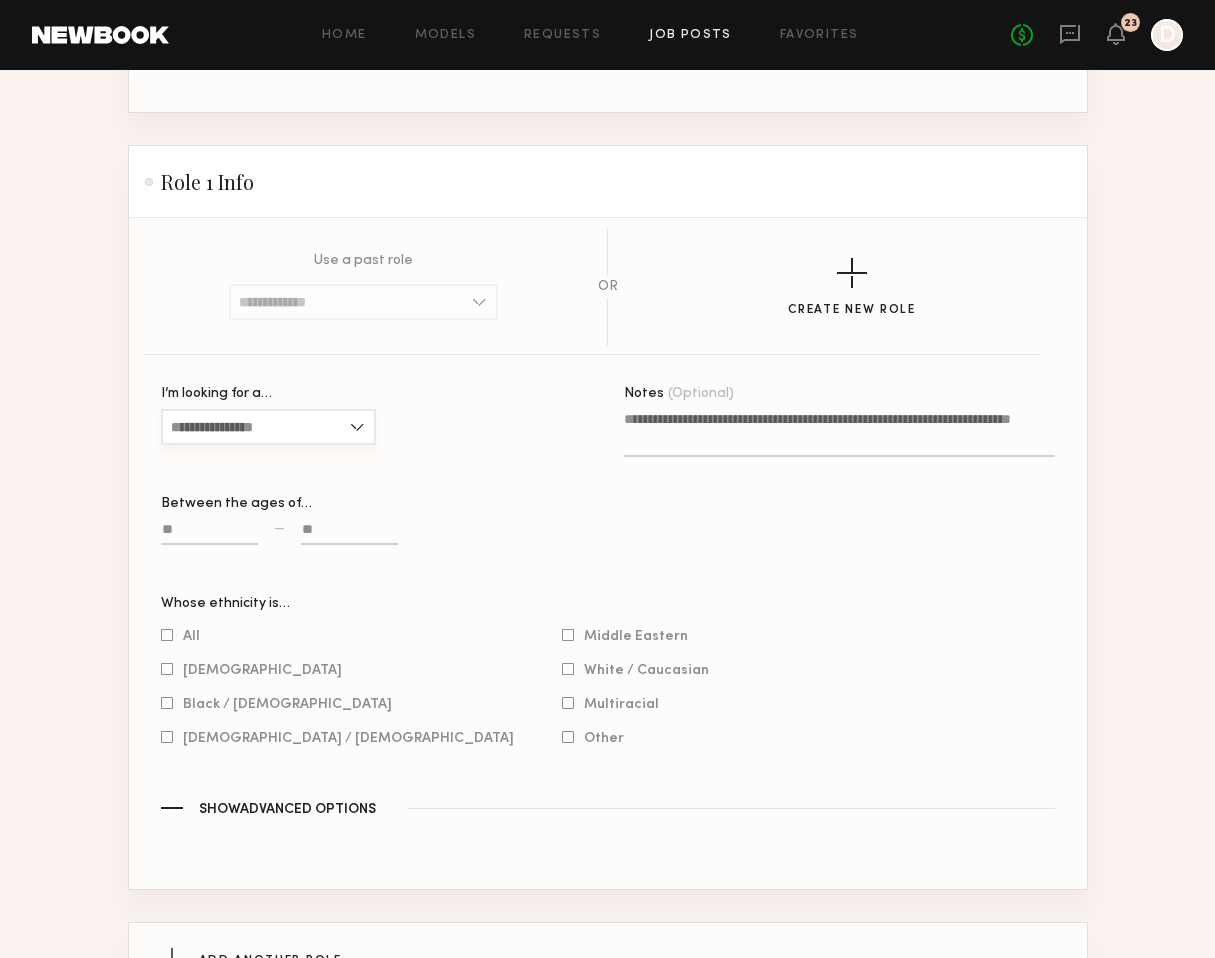 click on "I’m looking for a…" at bounding box center [268, 427] 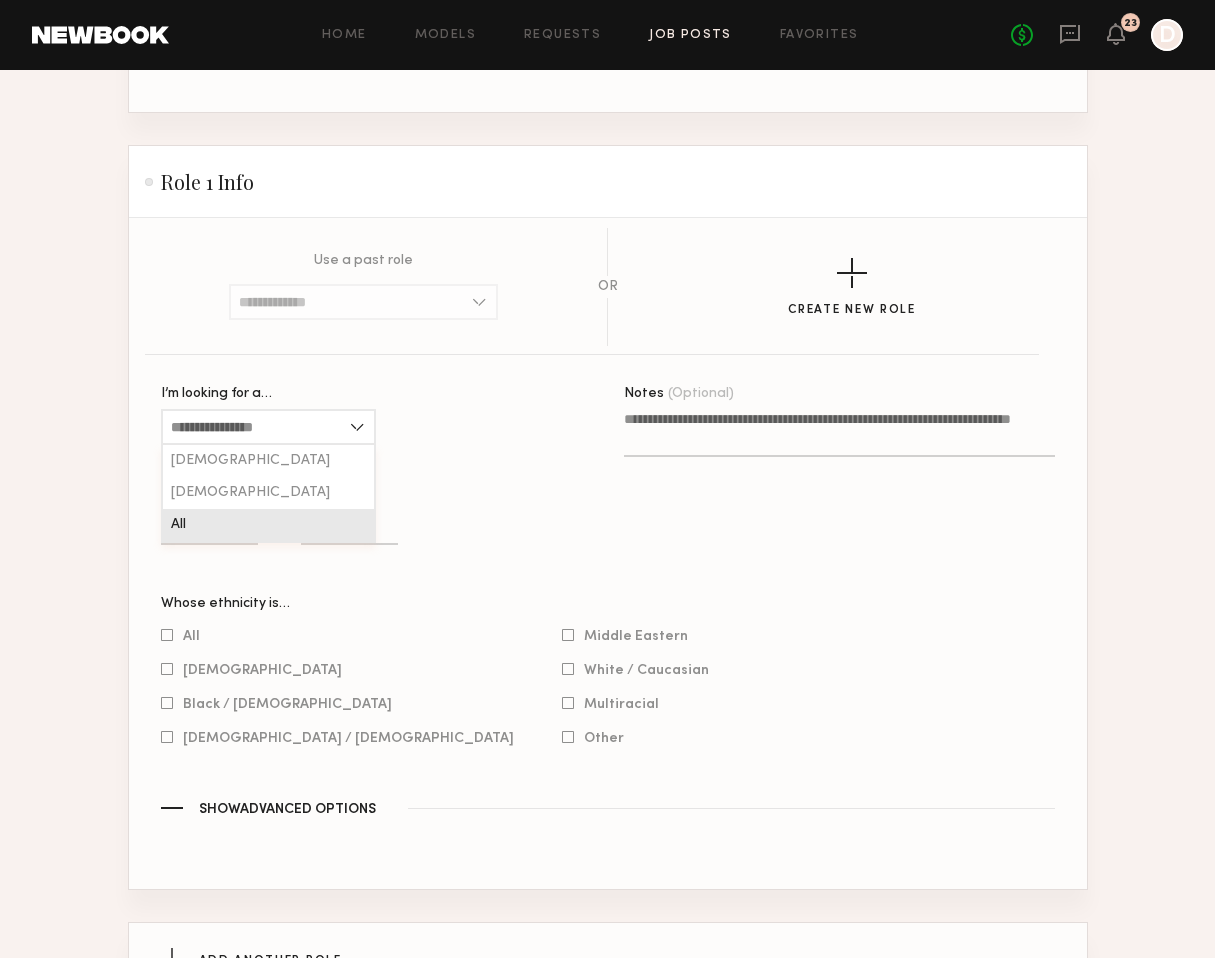 click on "All" 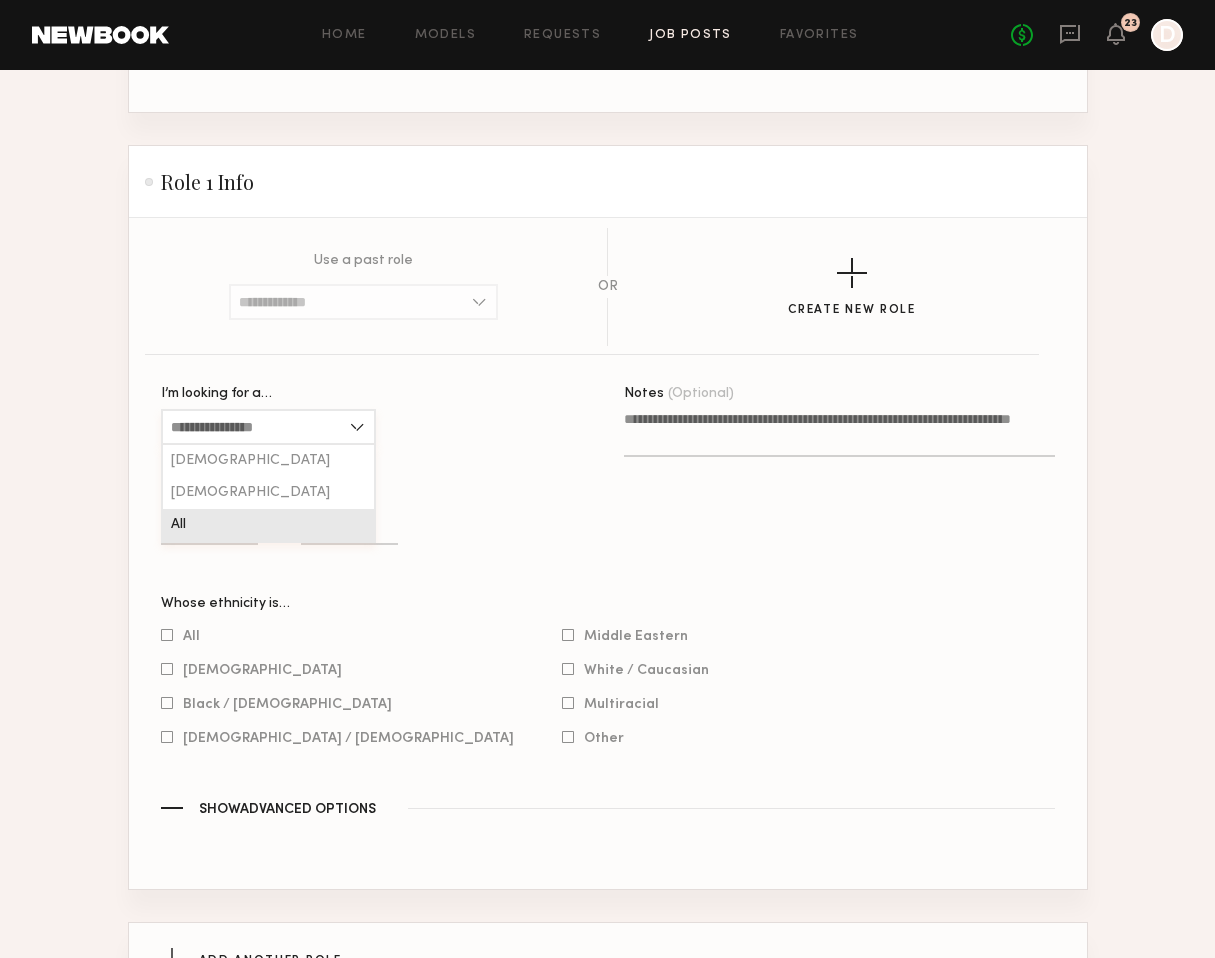 type on "***" 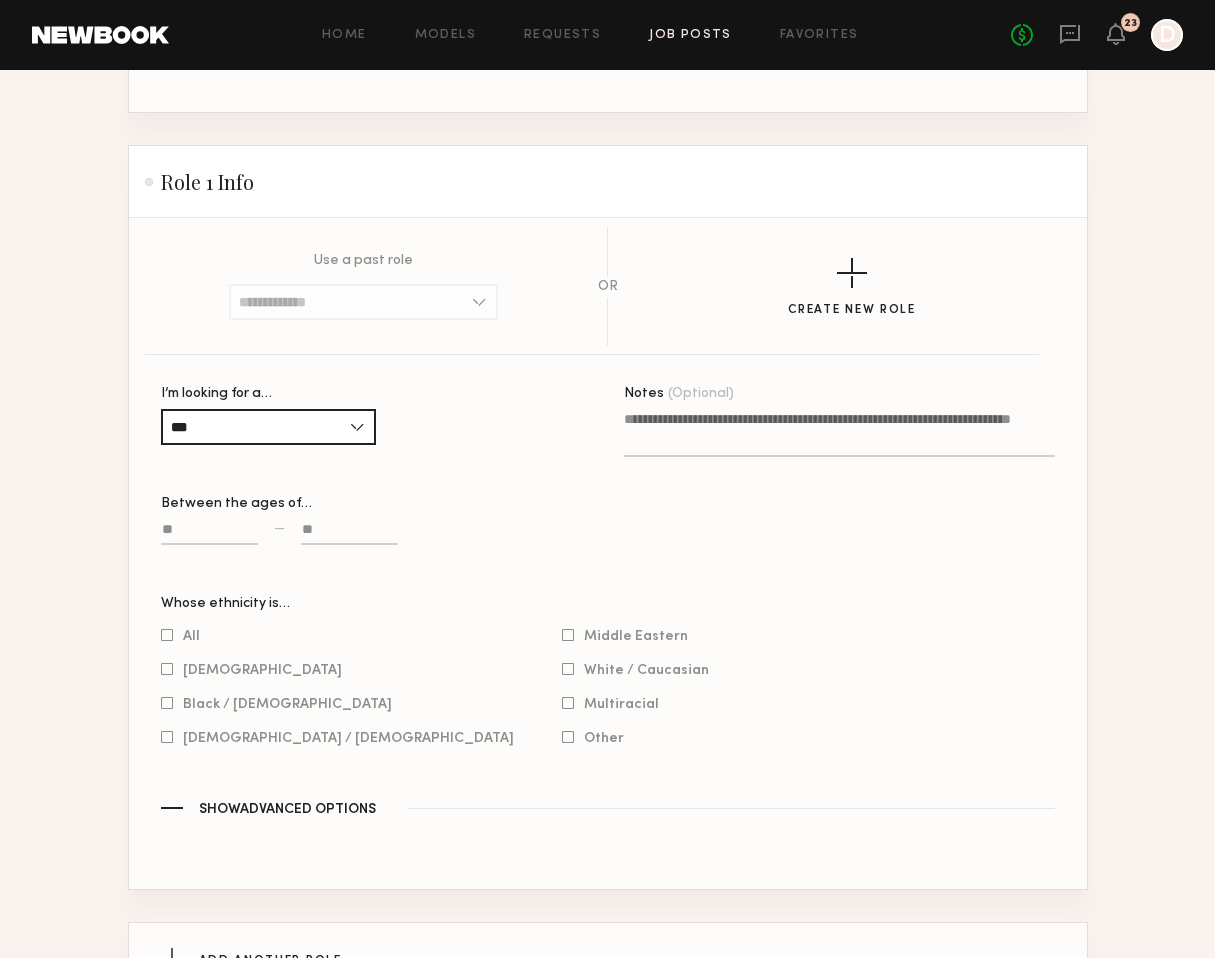click 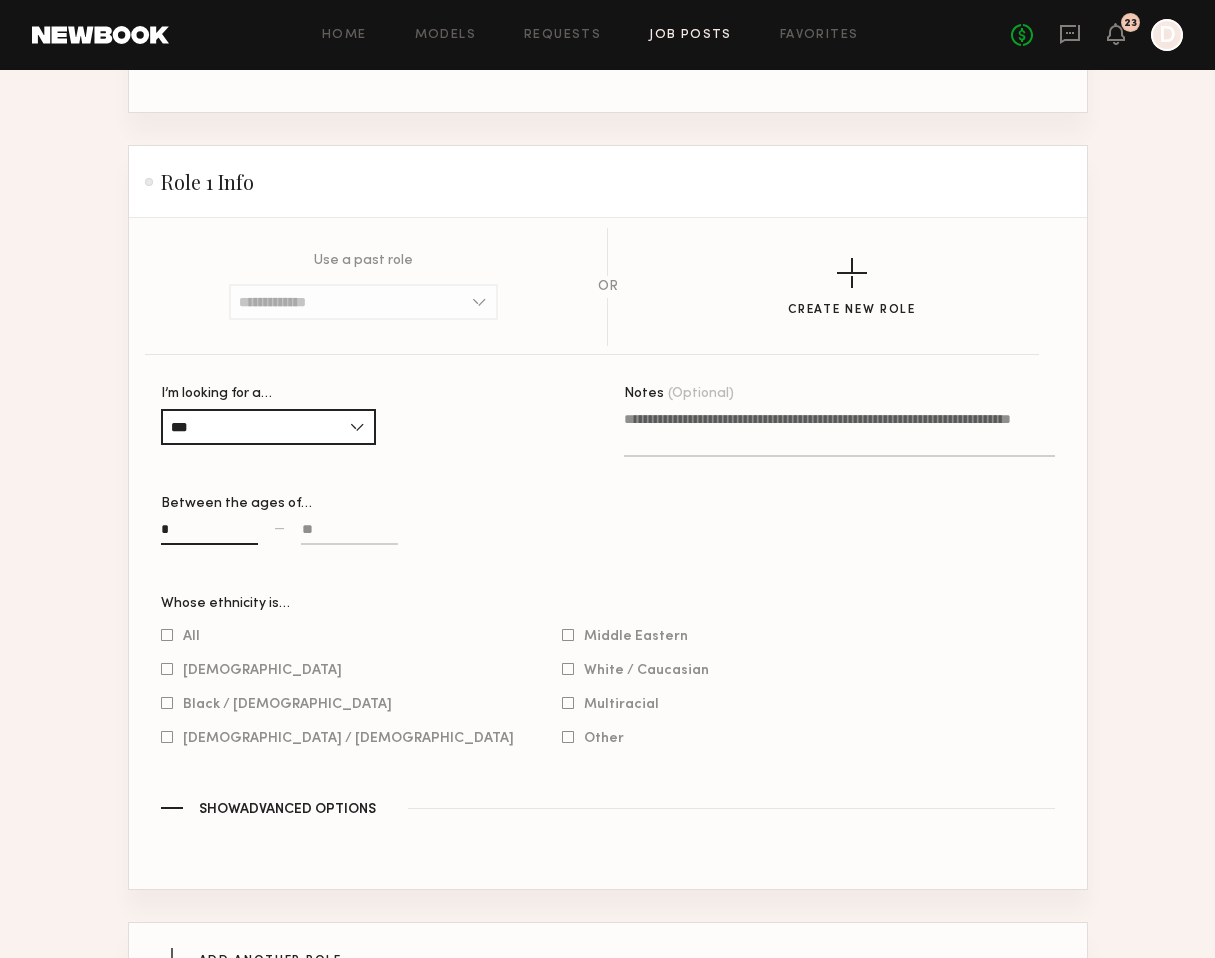 type on "*" 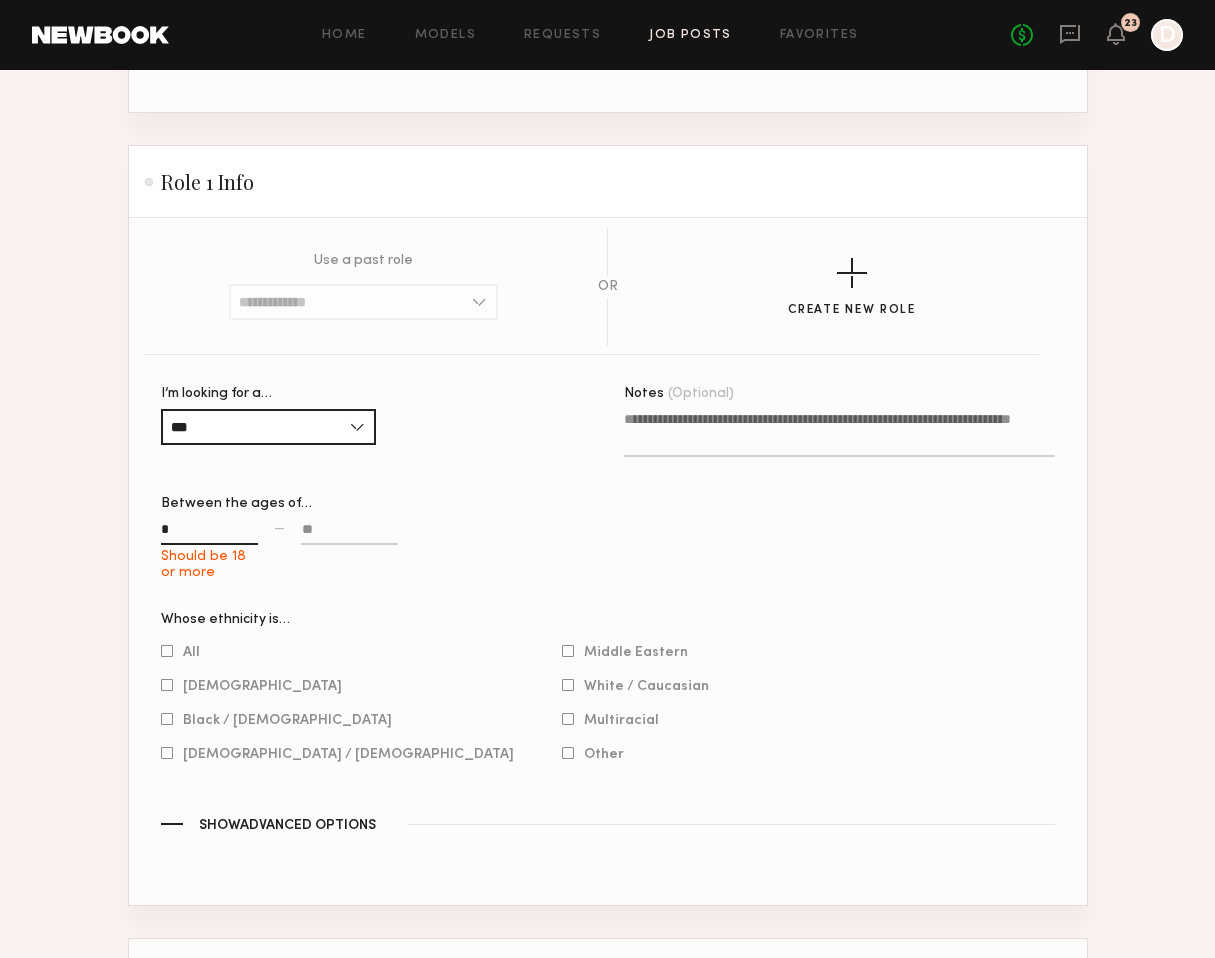 type on "*" 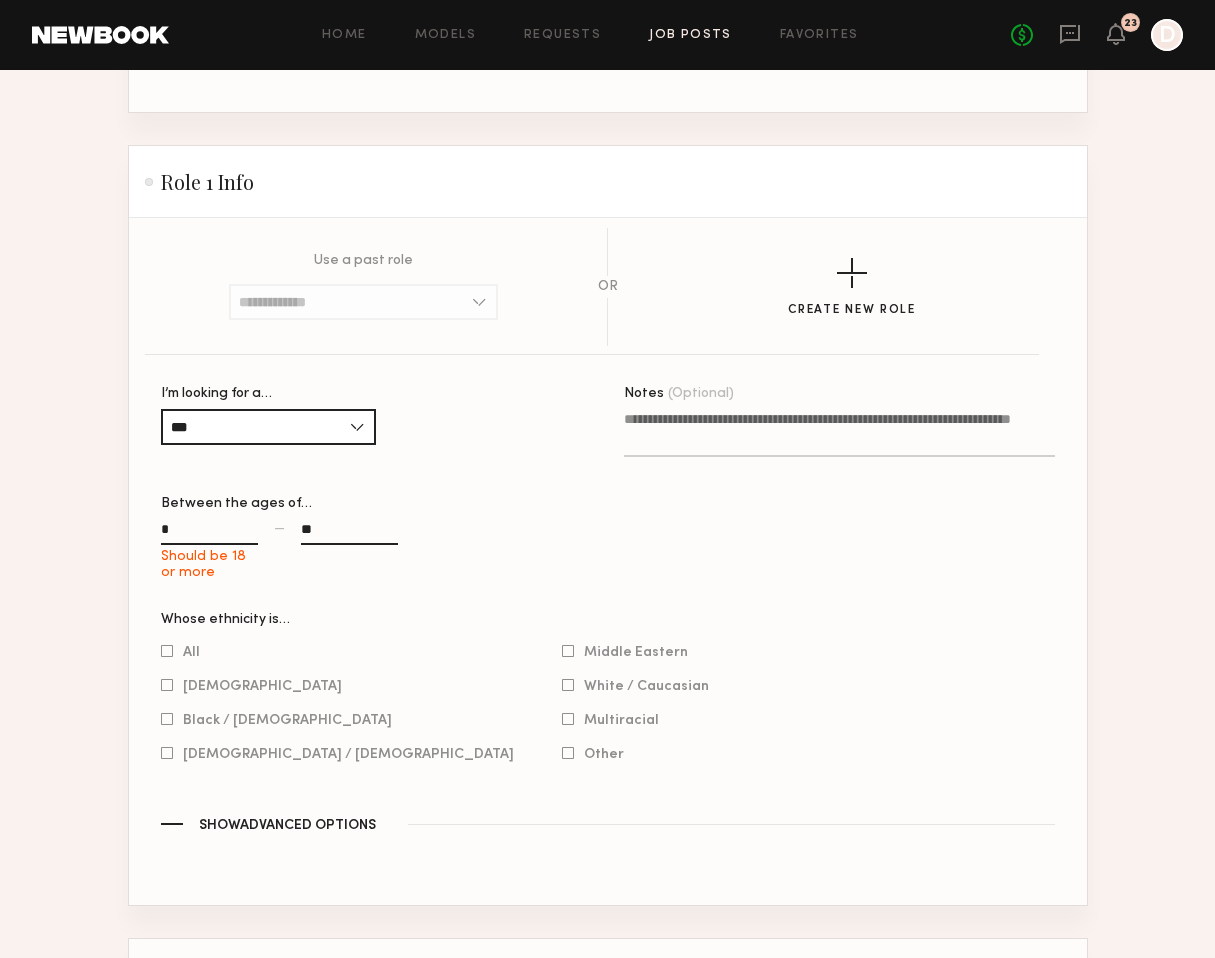 type on "**" 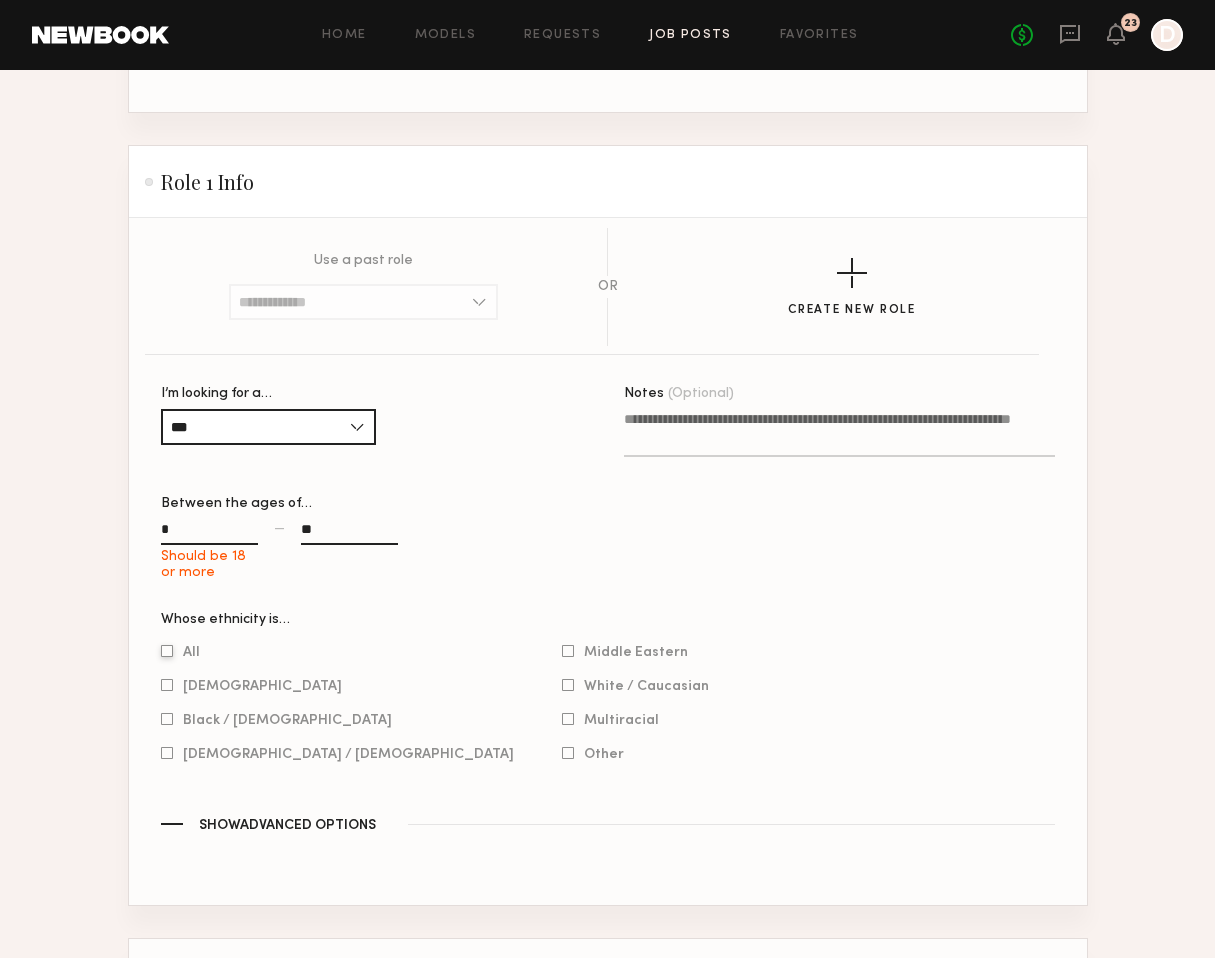 click 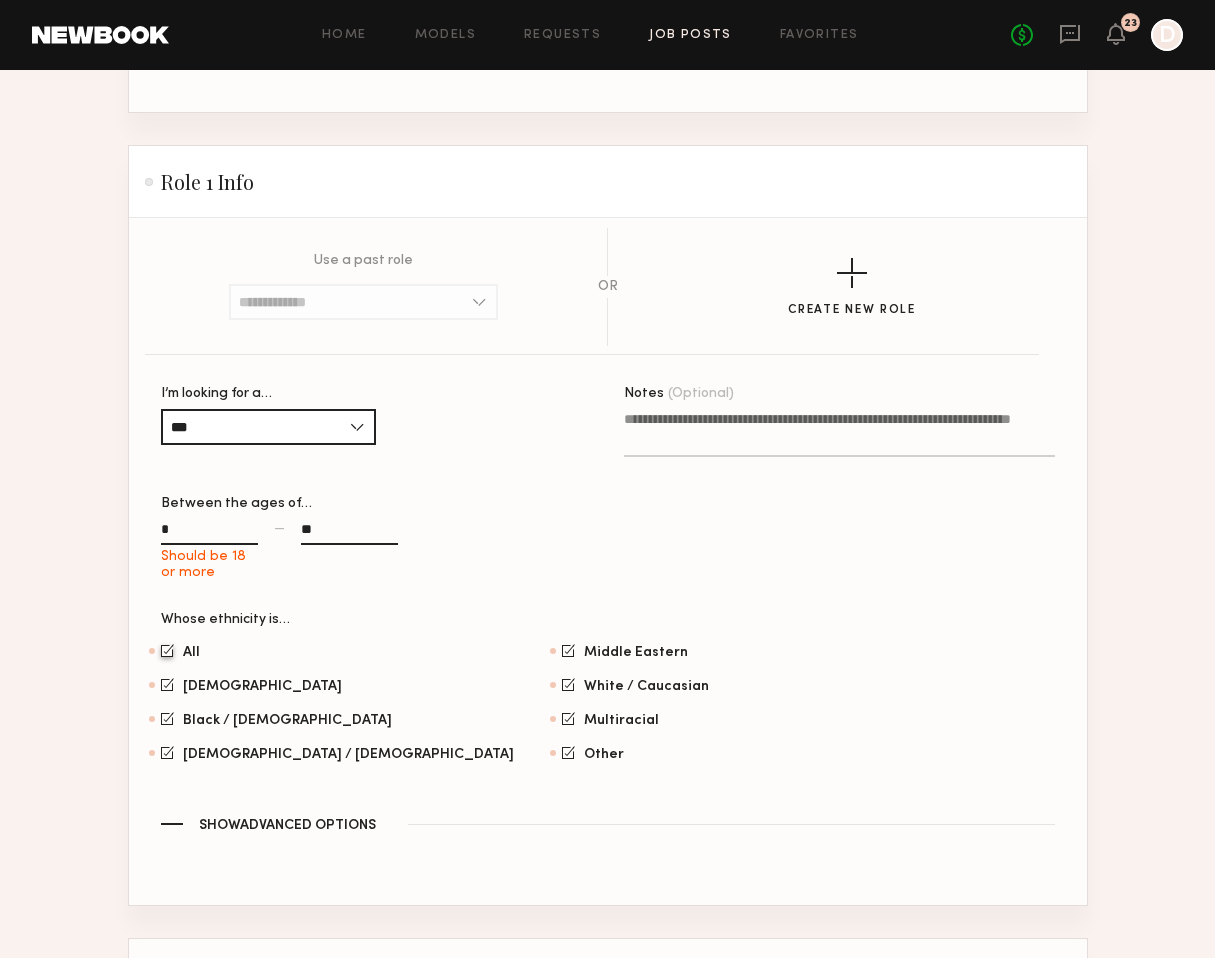 click on "Notes (Optional)" 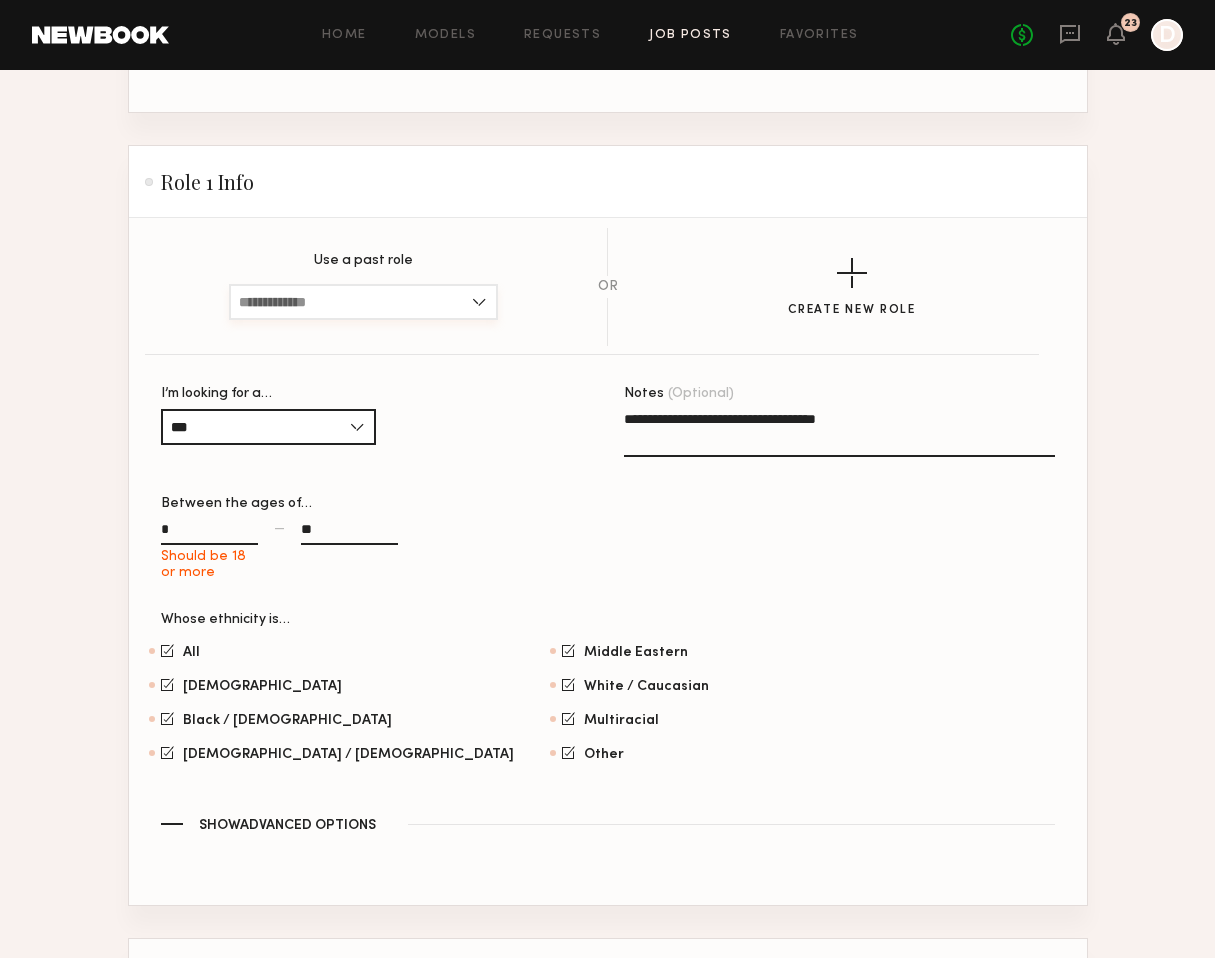 paste on "**********" 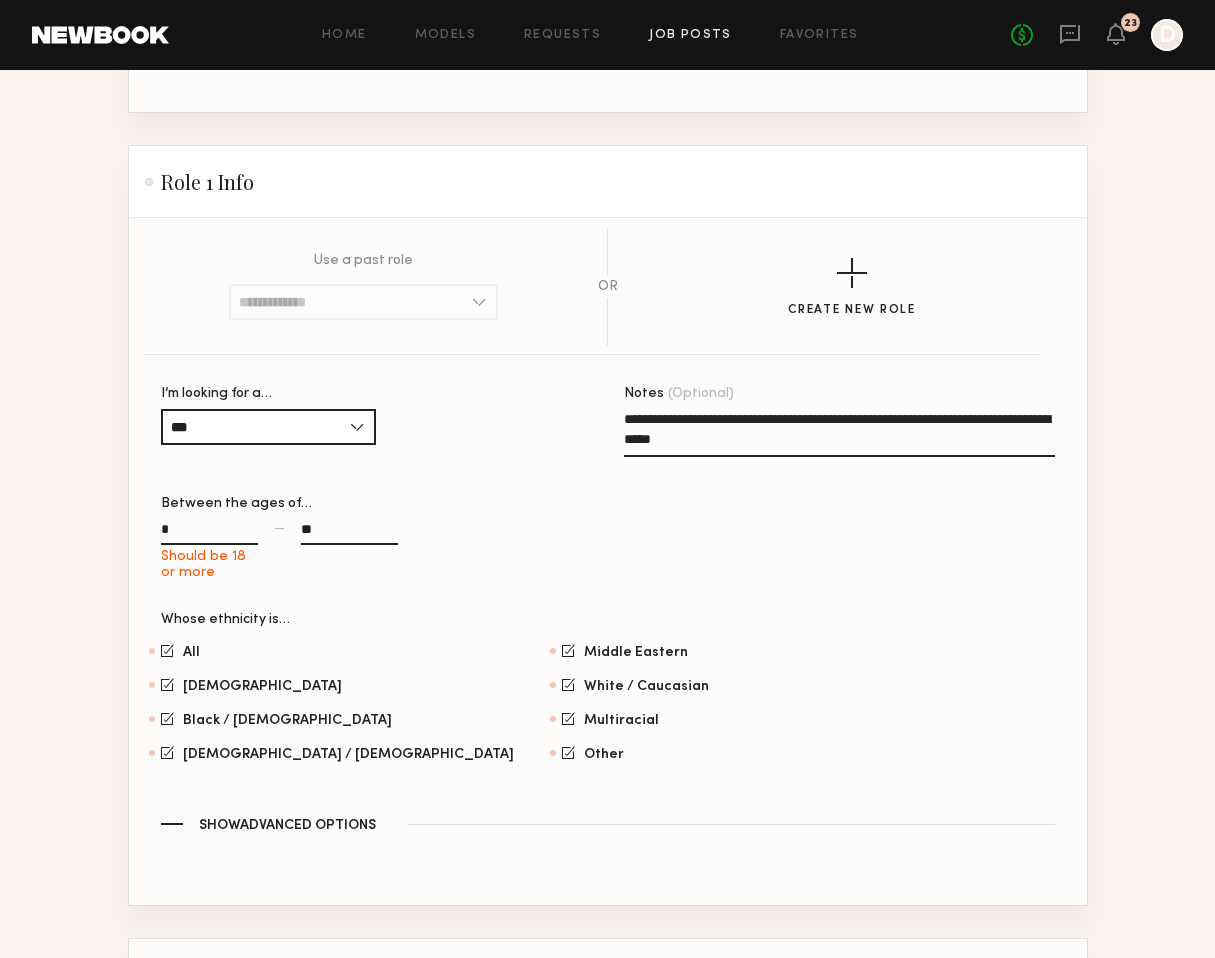 click on "**********" 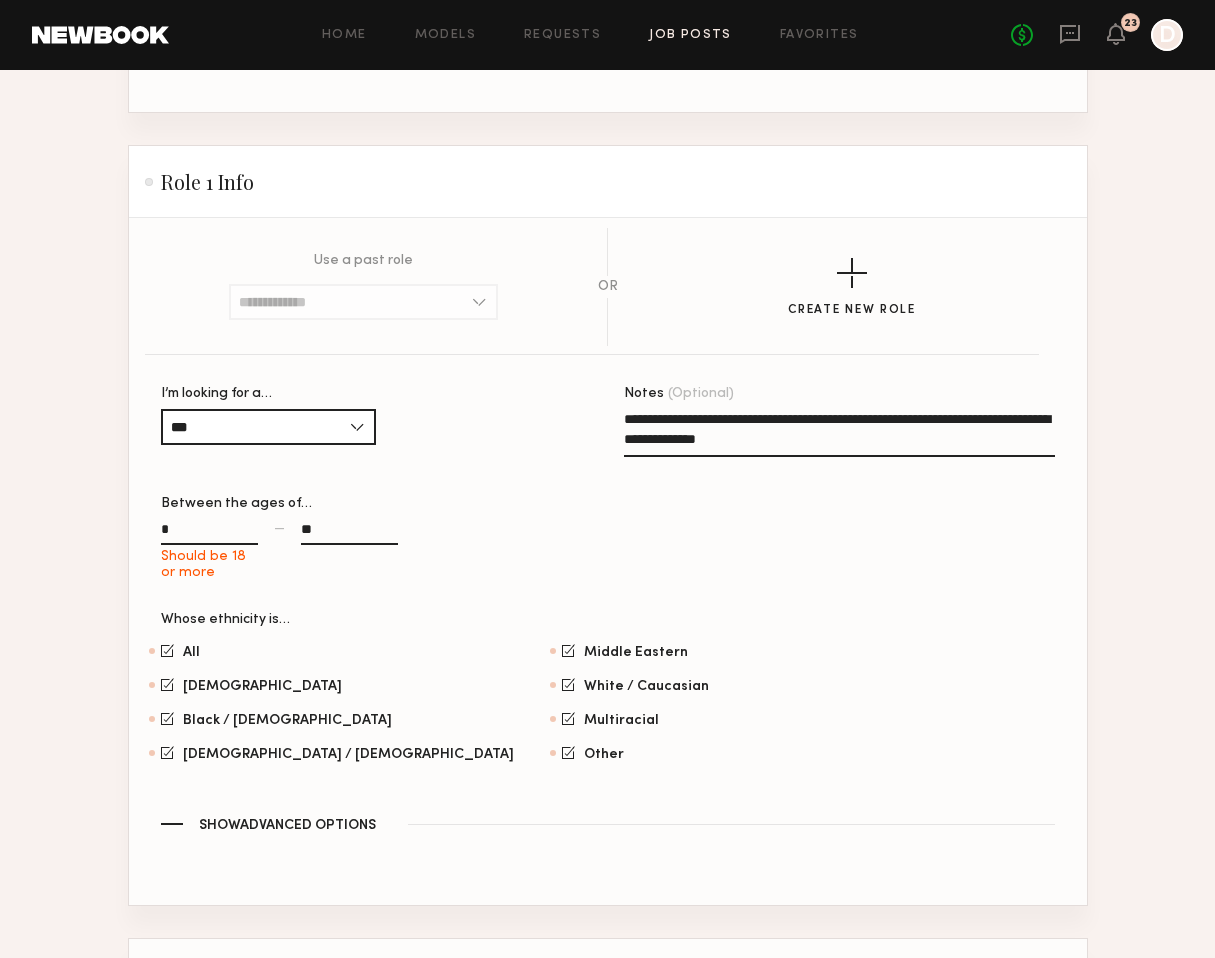 type on "**********" 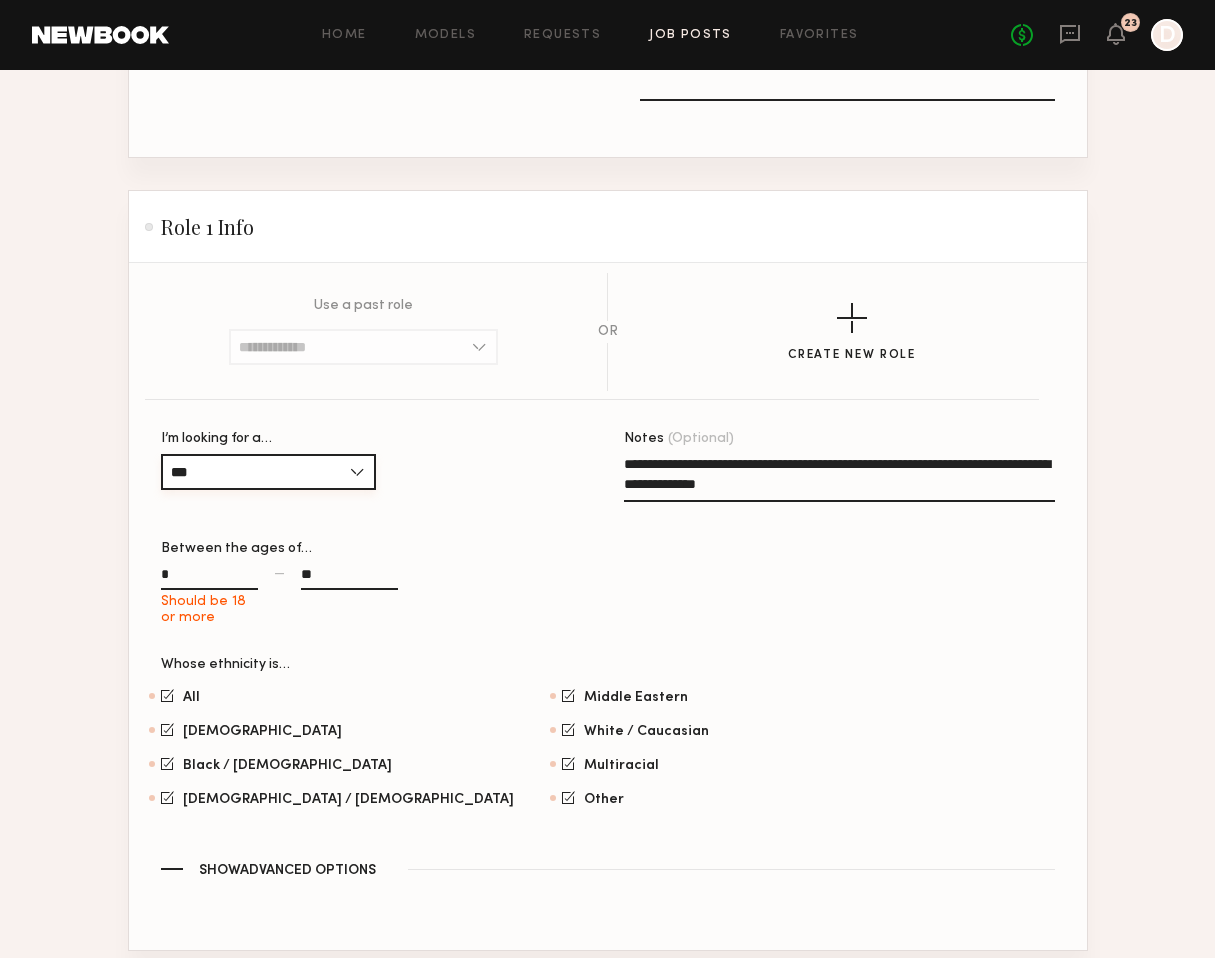 scroll, scrollTop: 922, scrollLeft: 0, axis: vertical 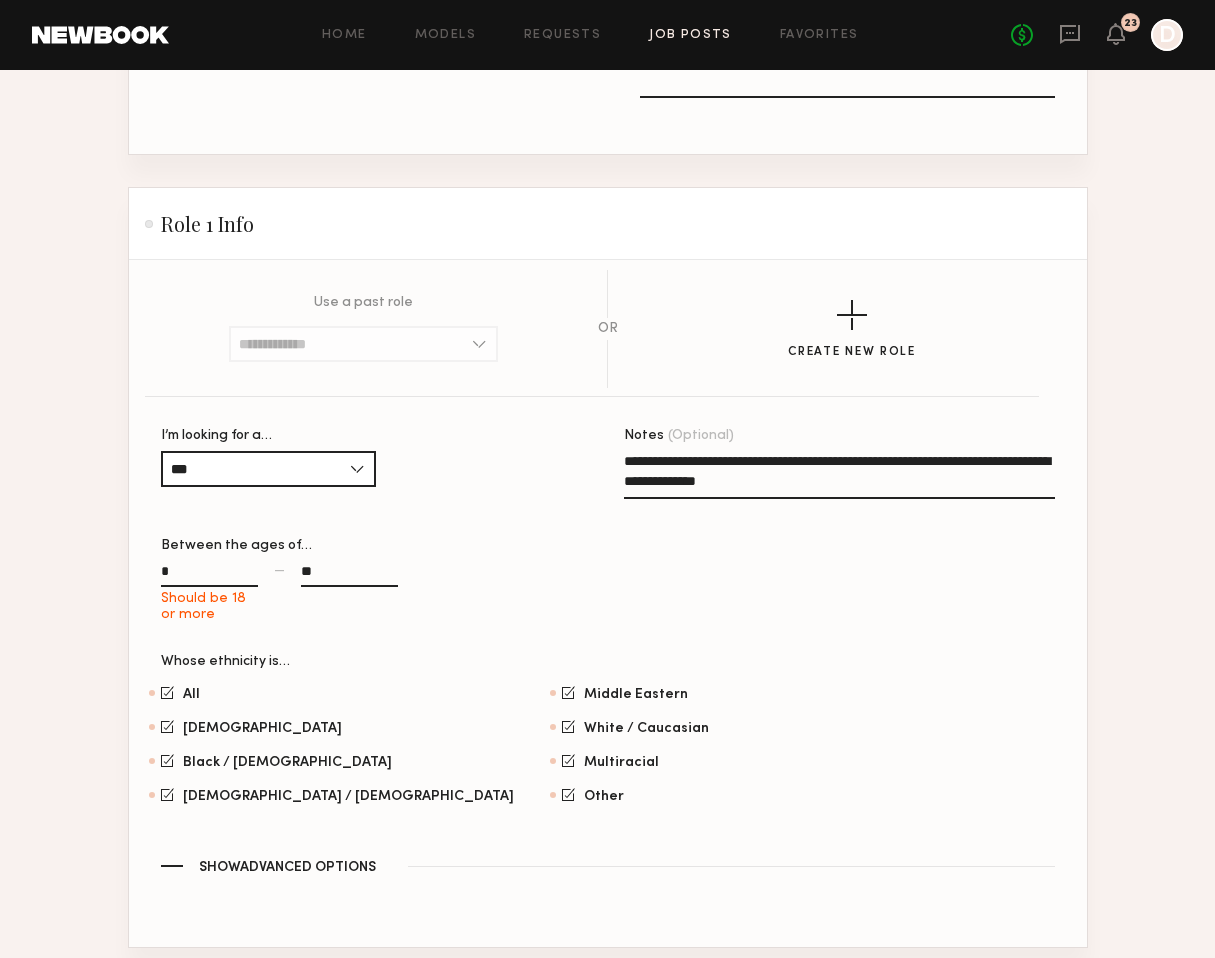 click on "I’m looking for a… *** [DEMOGRAPHIC_DATA] [DEMOGRAPHIC_DATA] All" 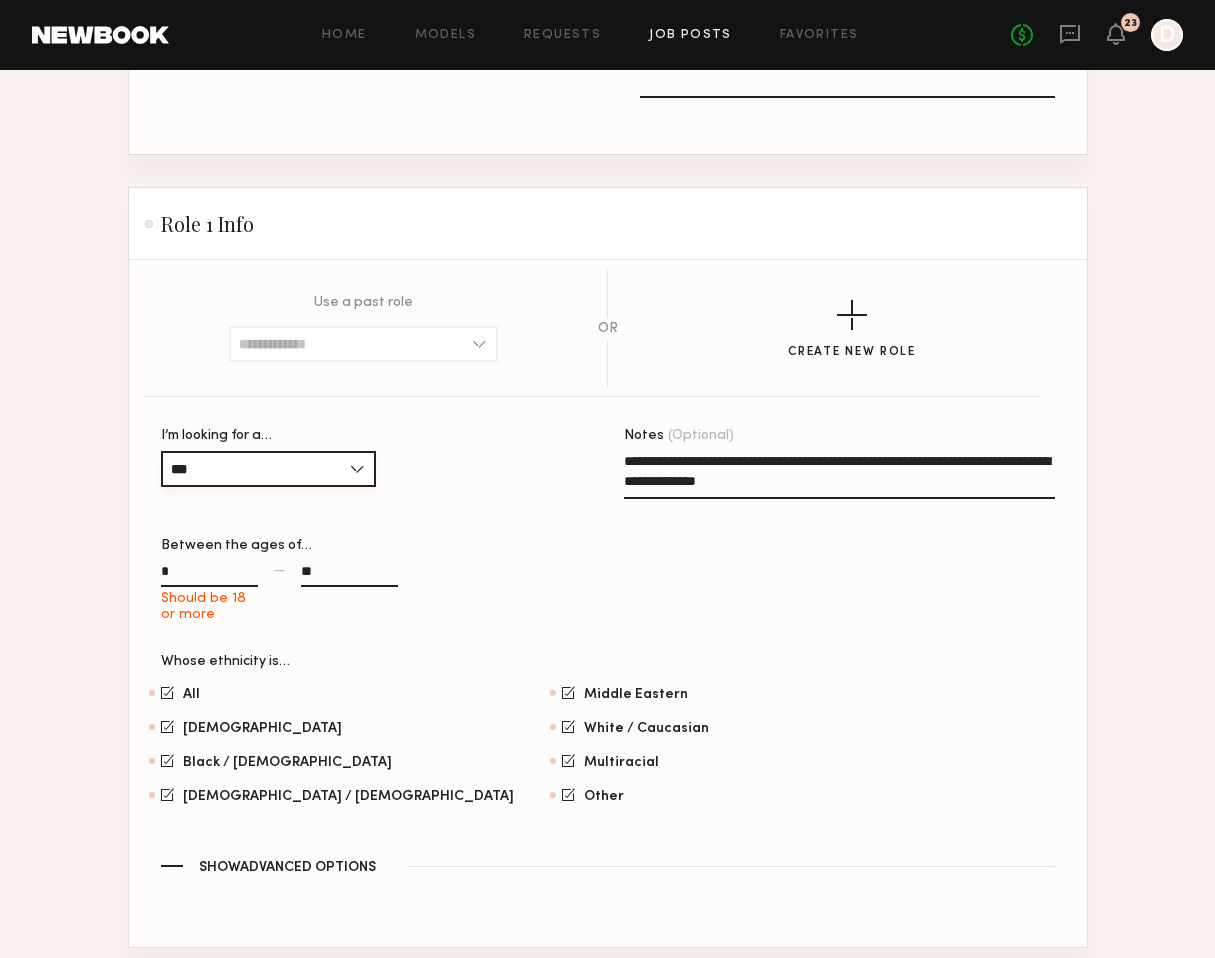 click on "***" at bounding box center [268, 469] 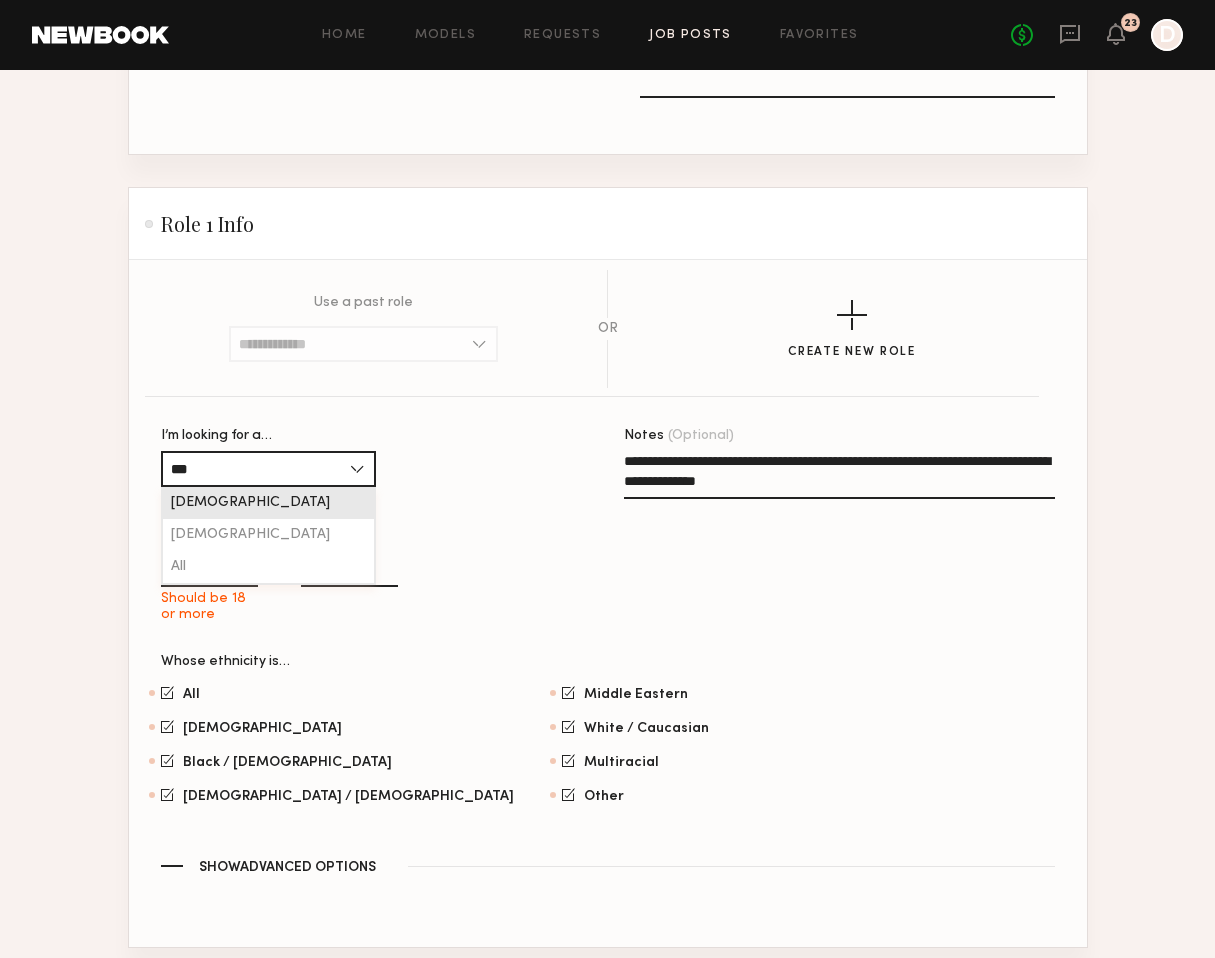 click on "[DEMOGRAPHIC_DATA]" 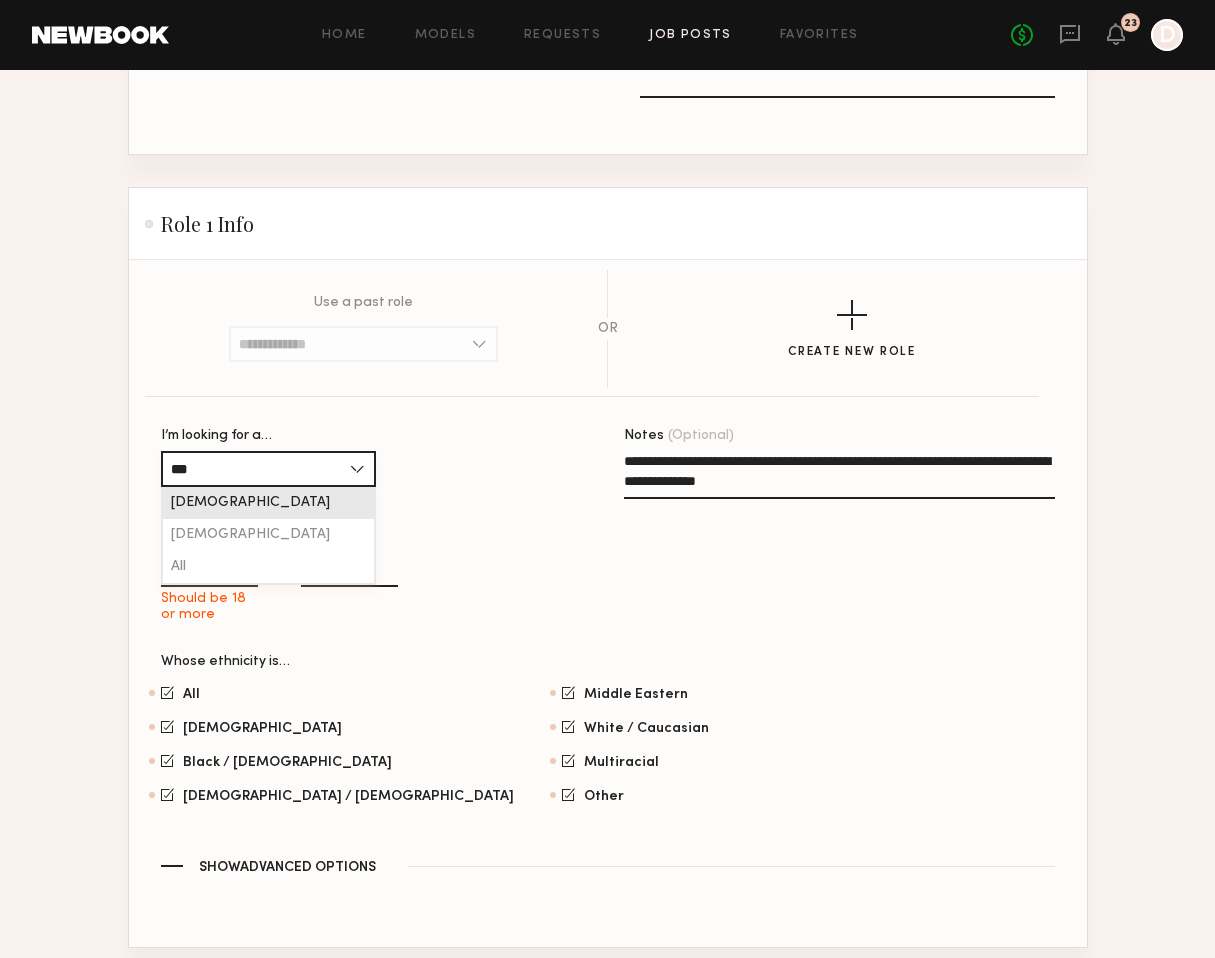 type on "******" 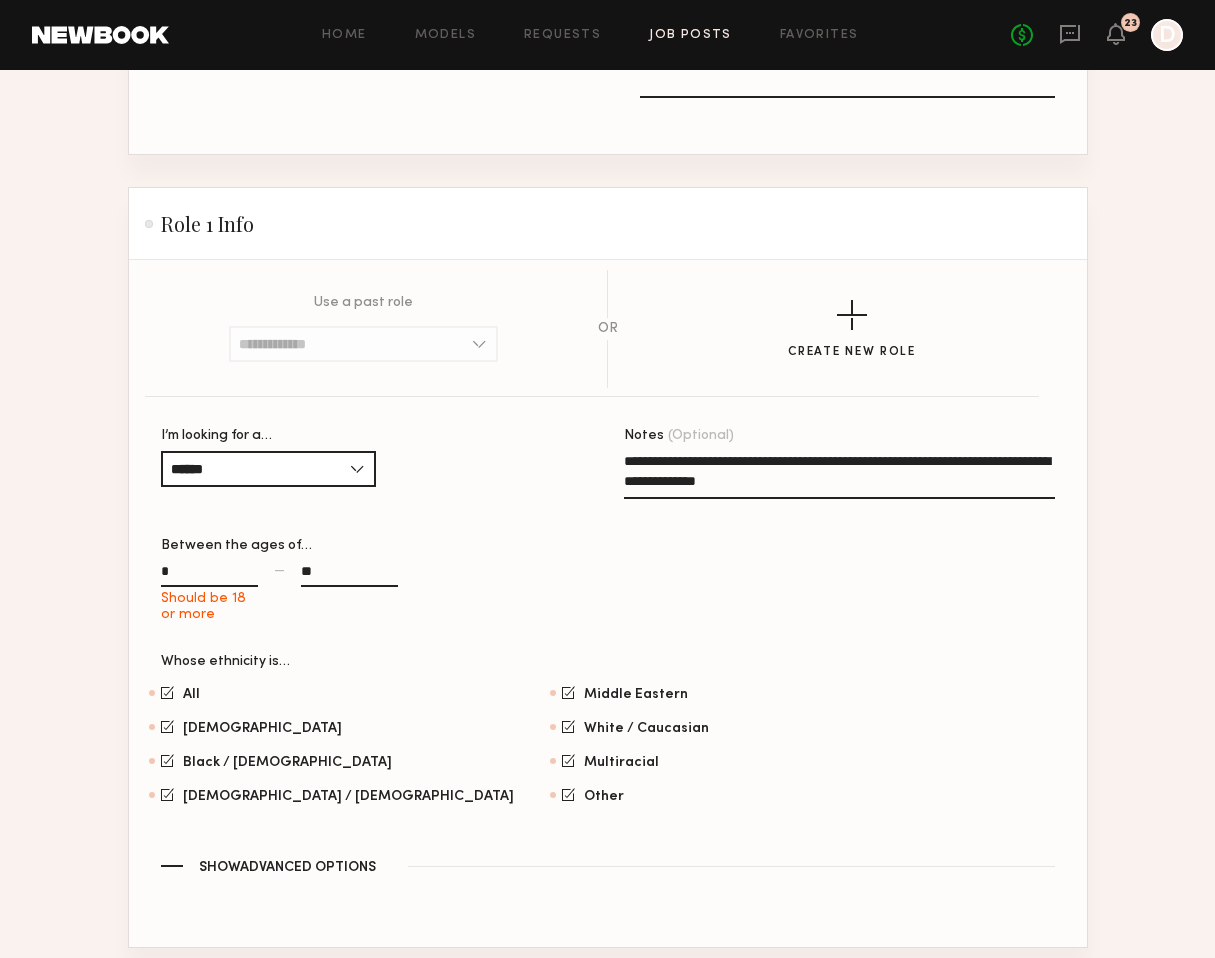click on "* Should be 18 or more — **" 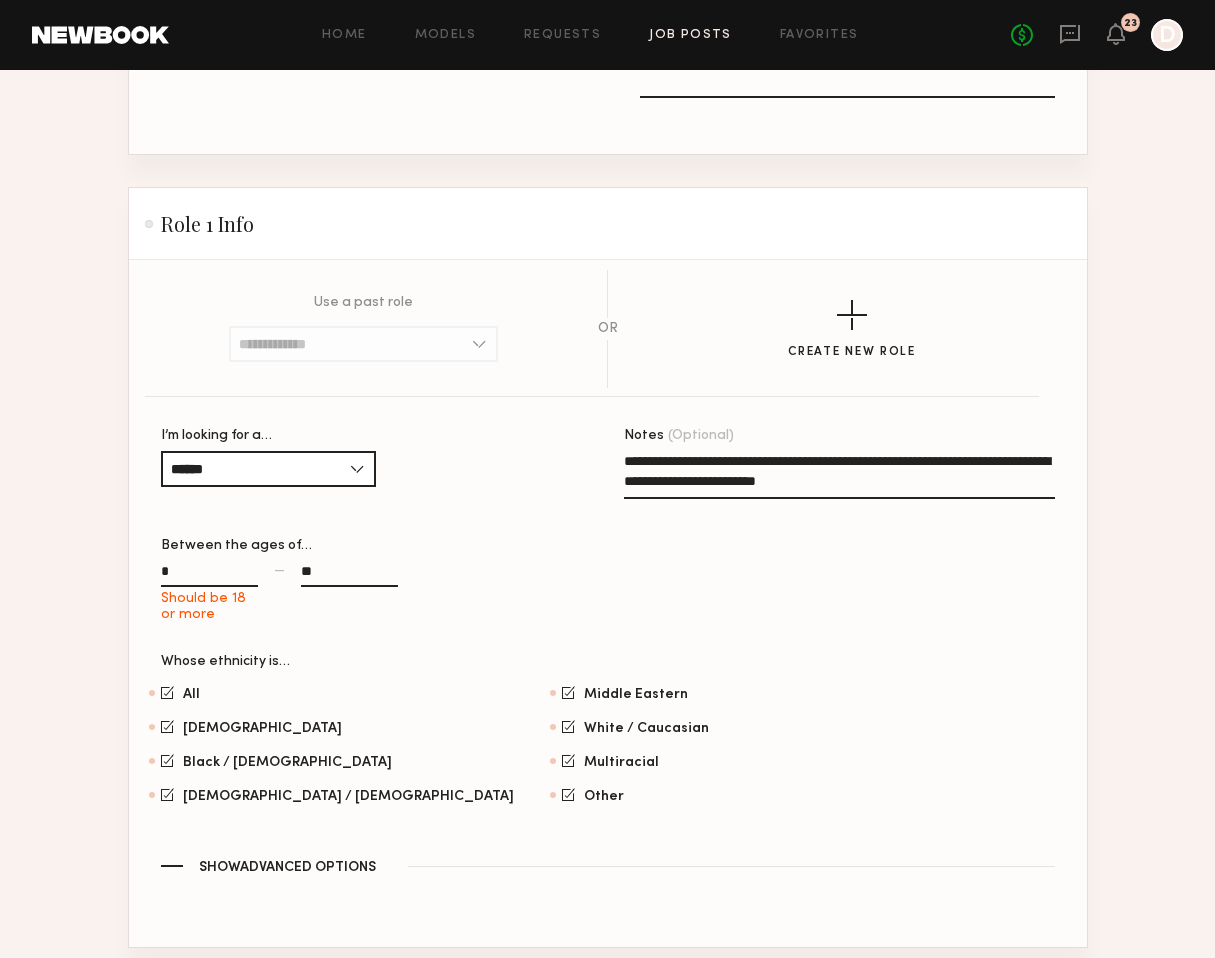 click on "**********" 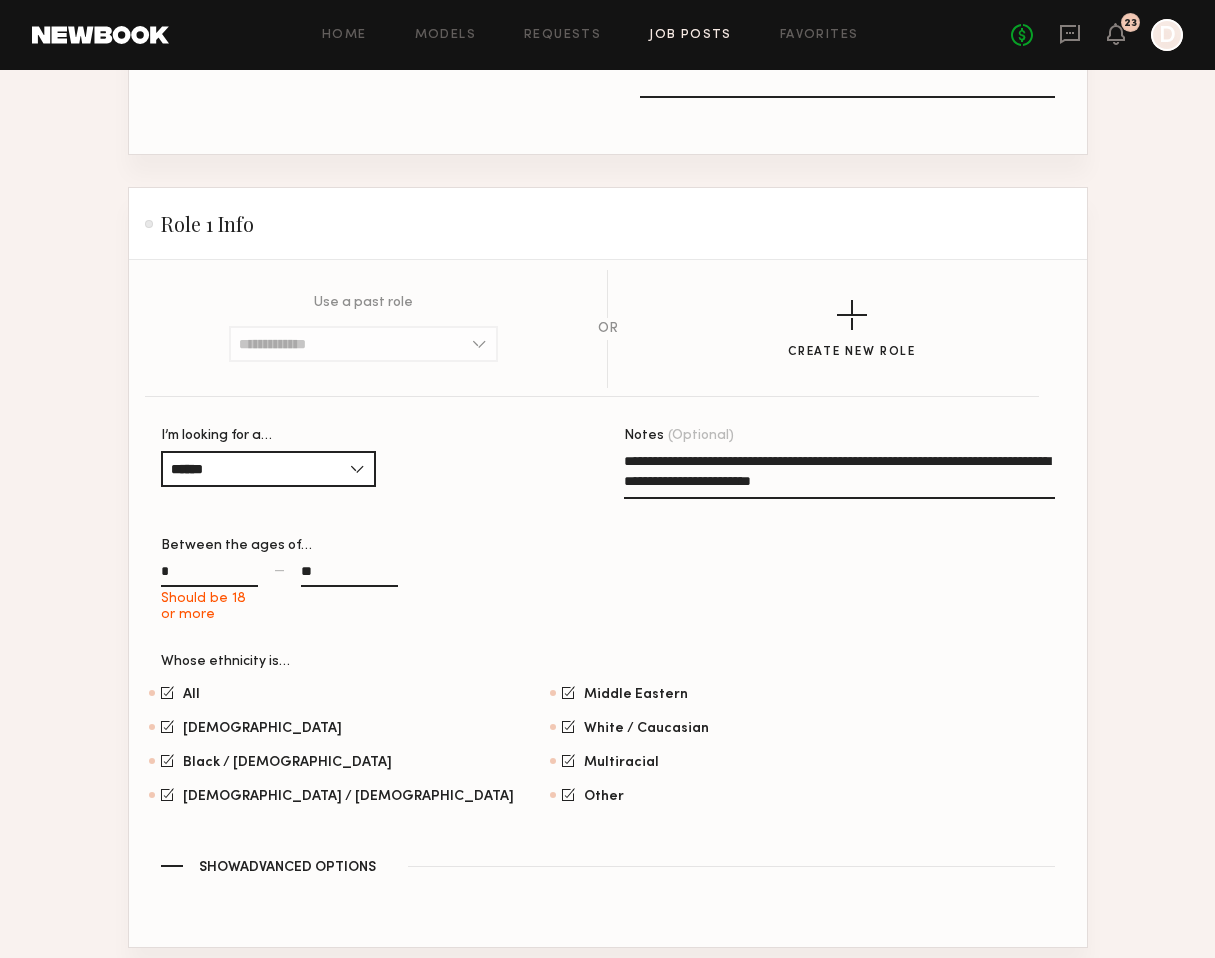 click on "**********" 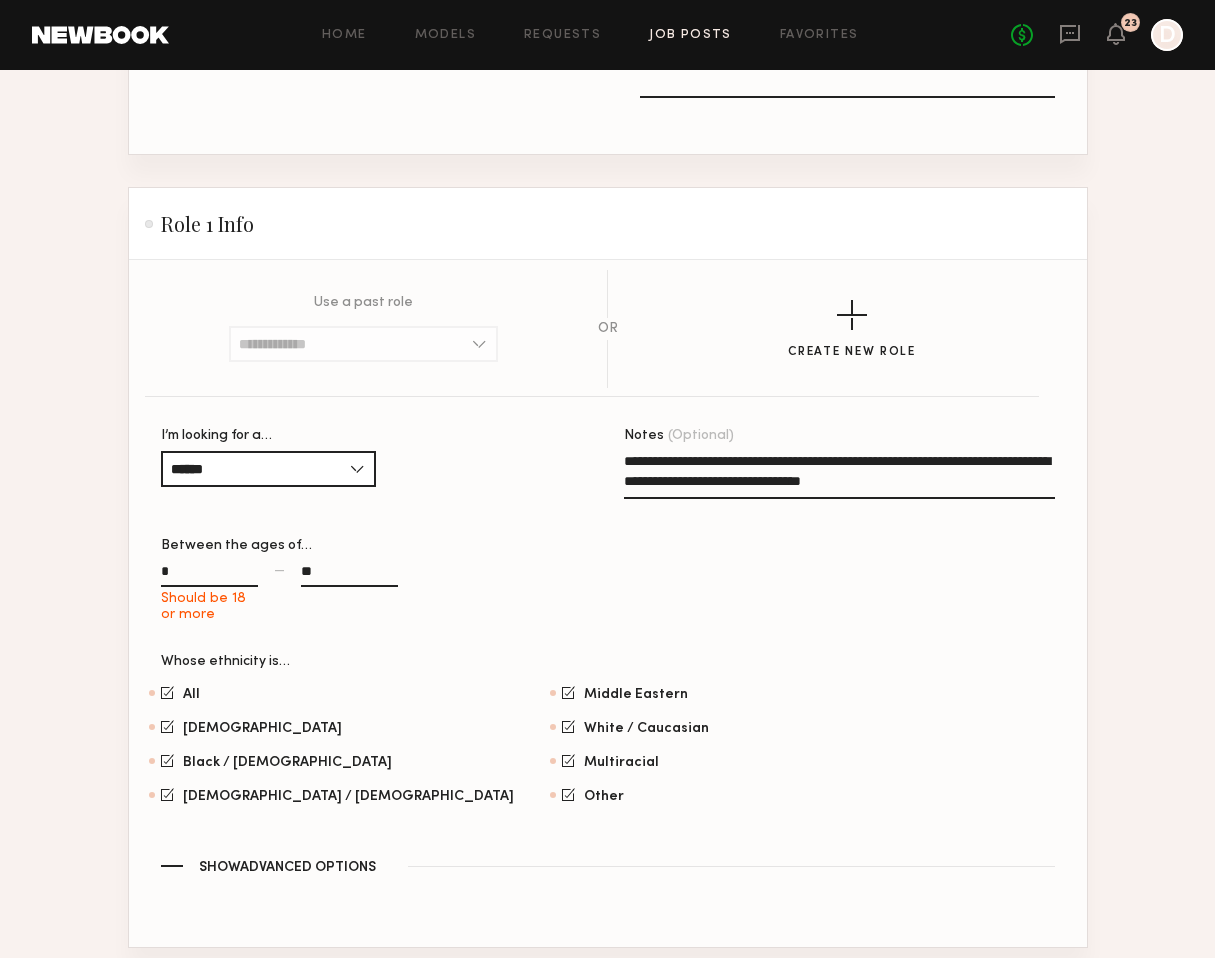 click on "**********" 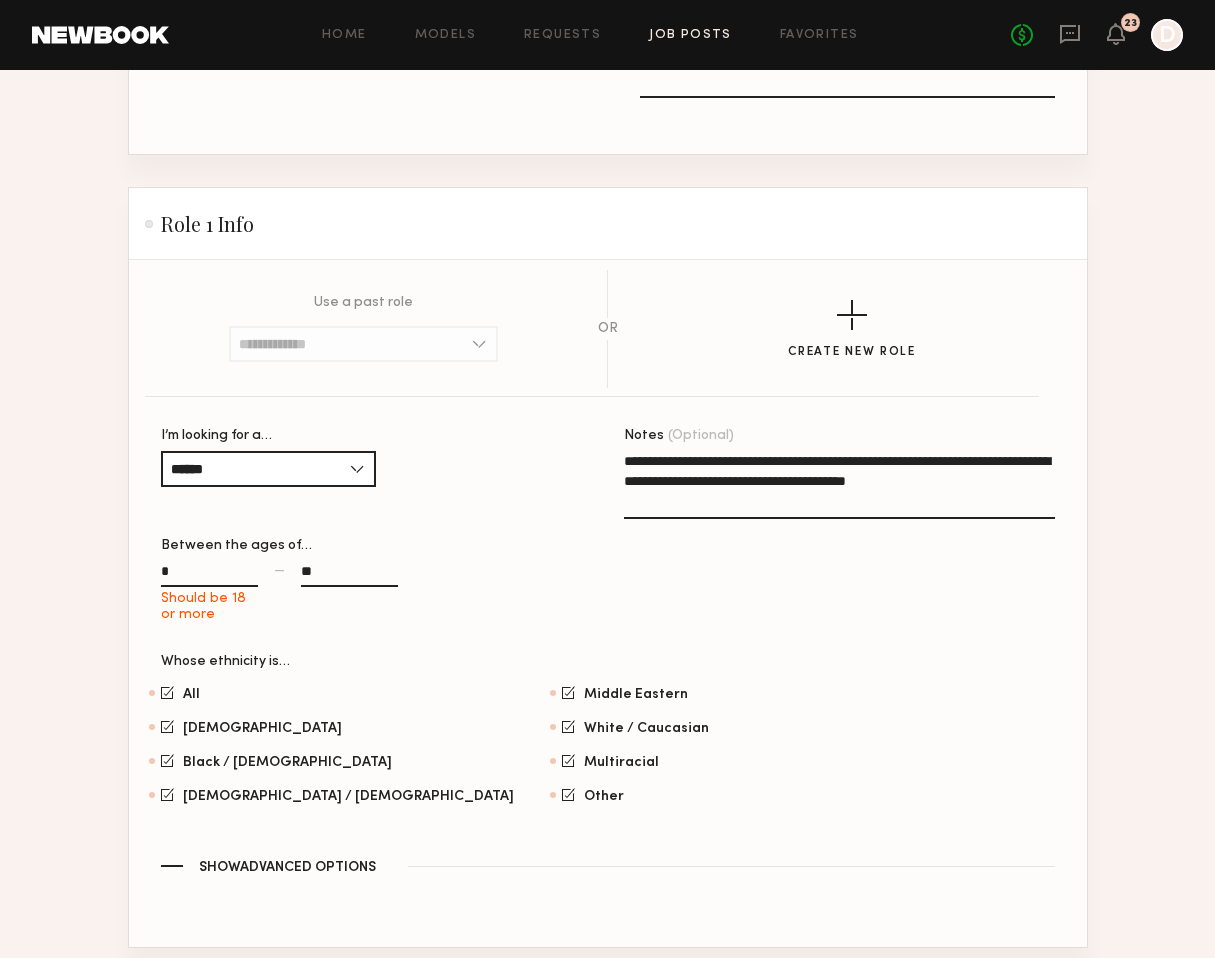 drag, startPoint x: 682, startPoint y: 485, endPoint x: 601, endPoint y: 446, distance: 89.89995 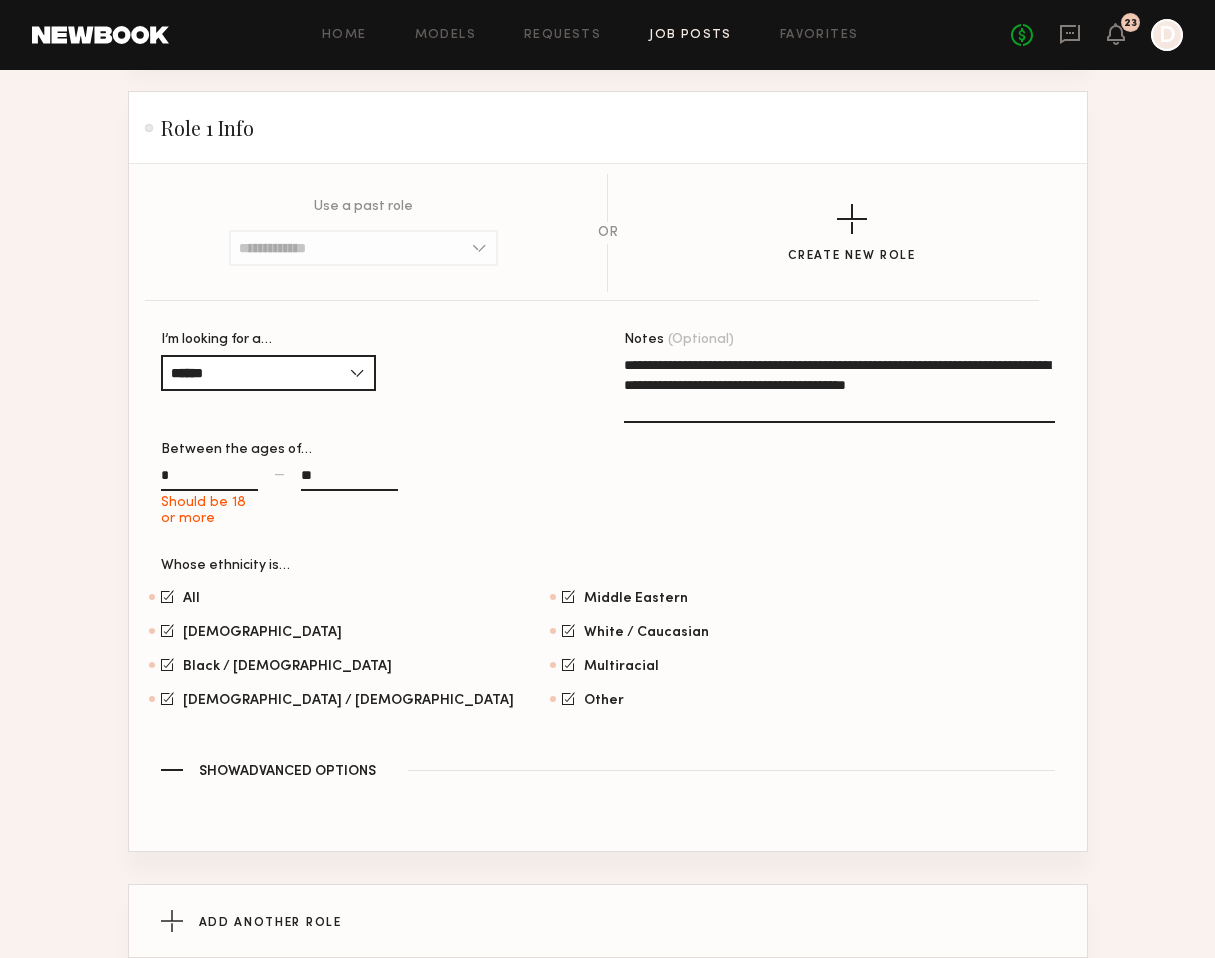 scroll, scrollTop: 1020, scrollLeft: 0, axis: vertical 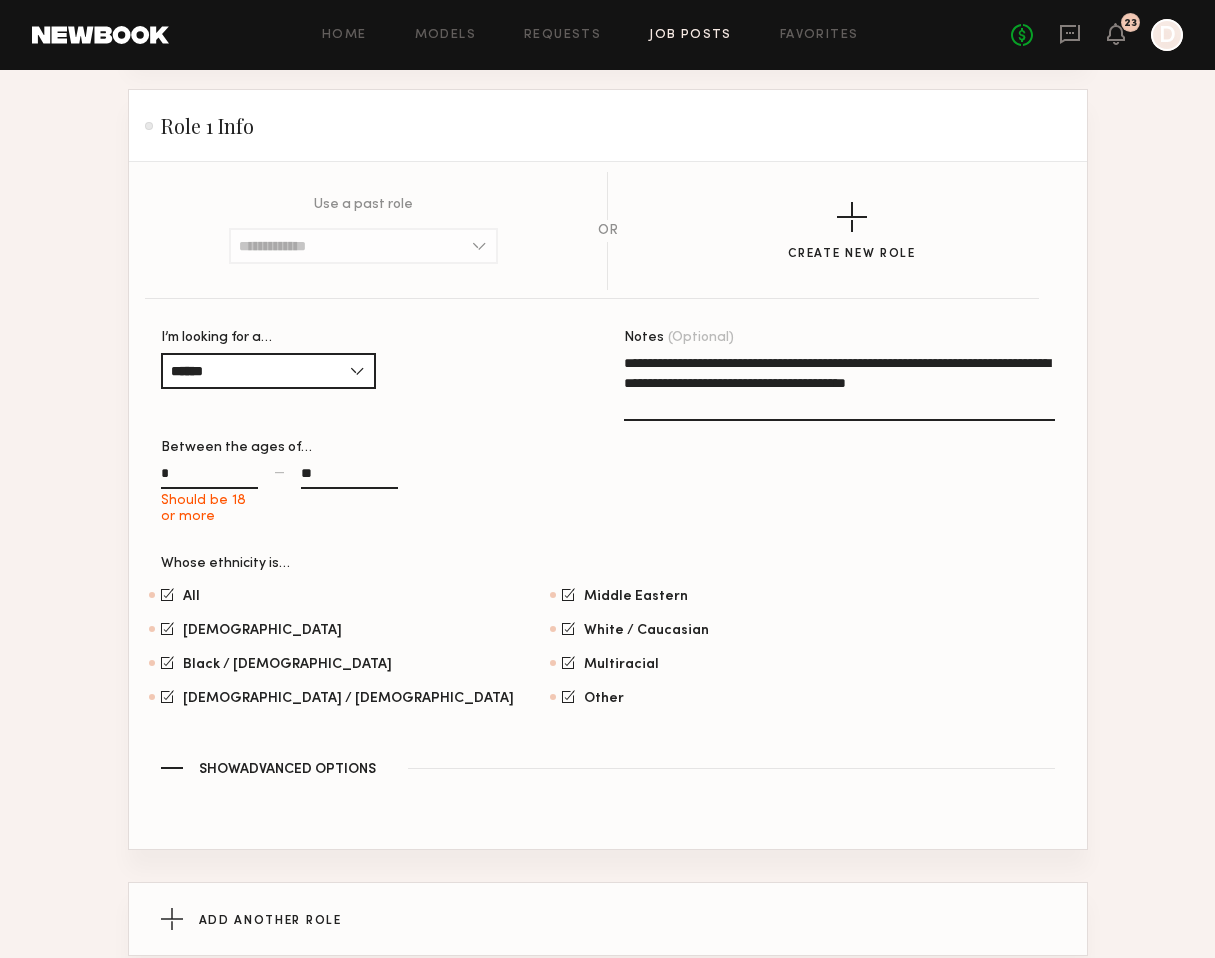 click on "**********" 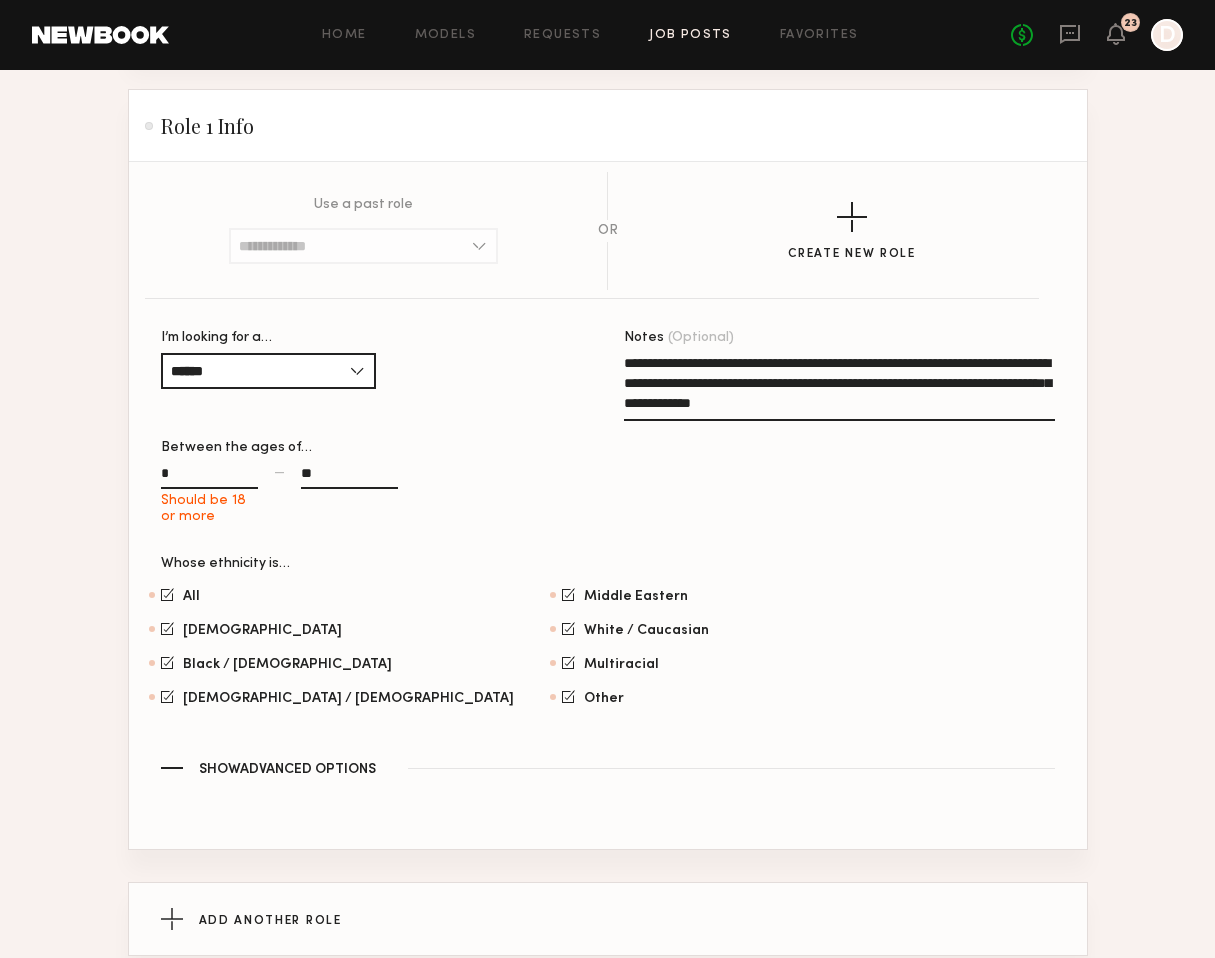 click on "**********" 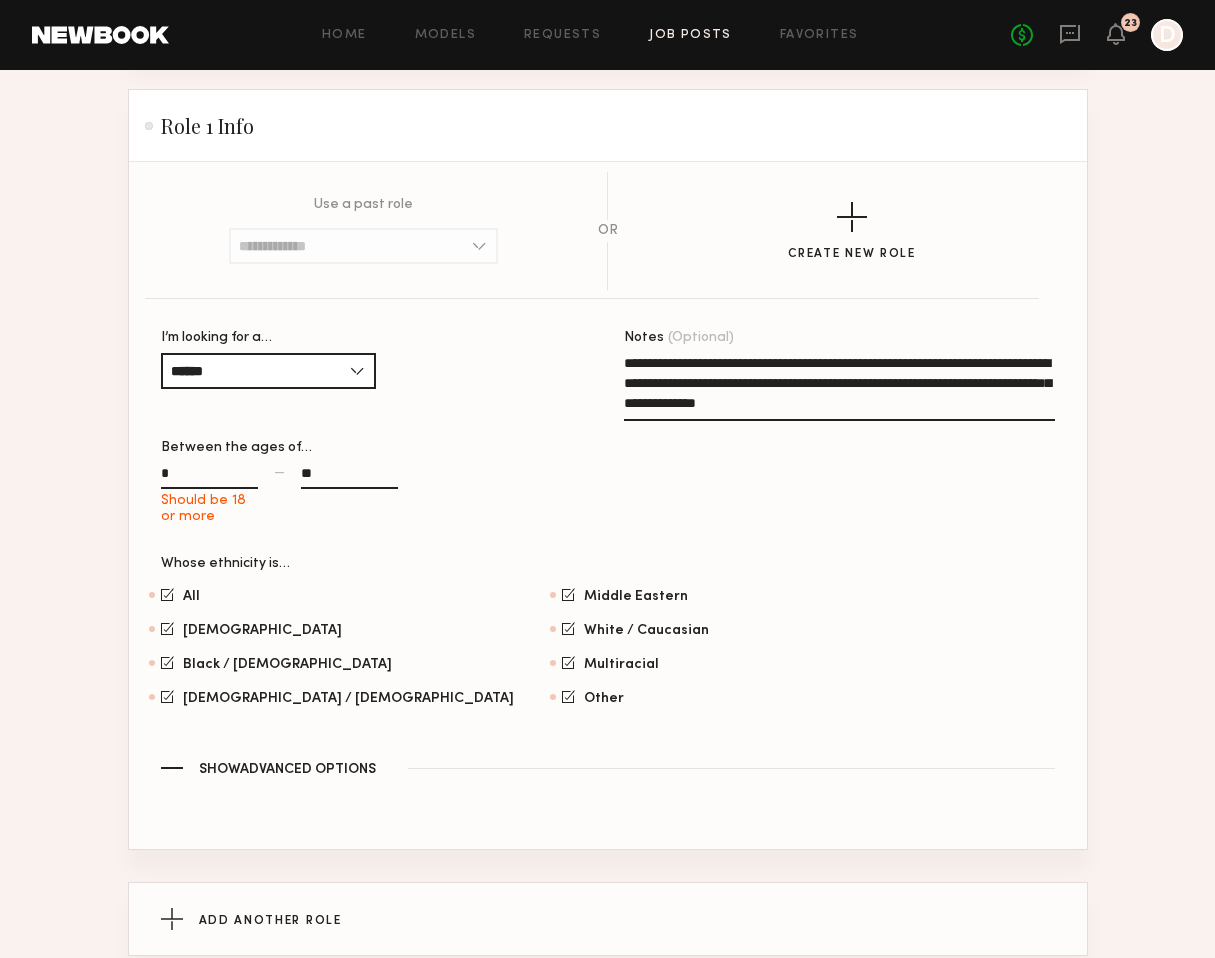 click on "**********" 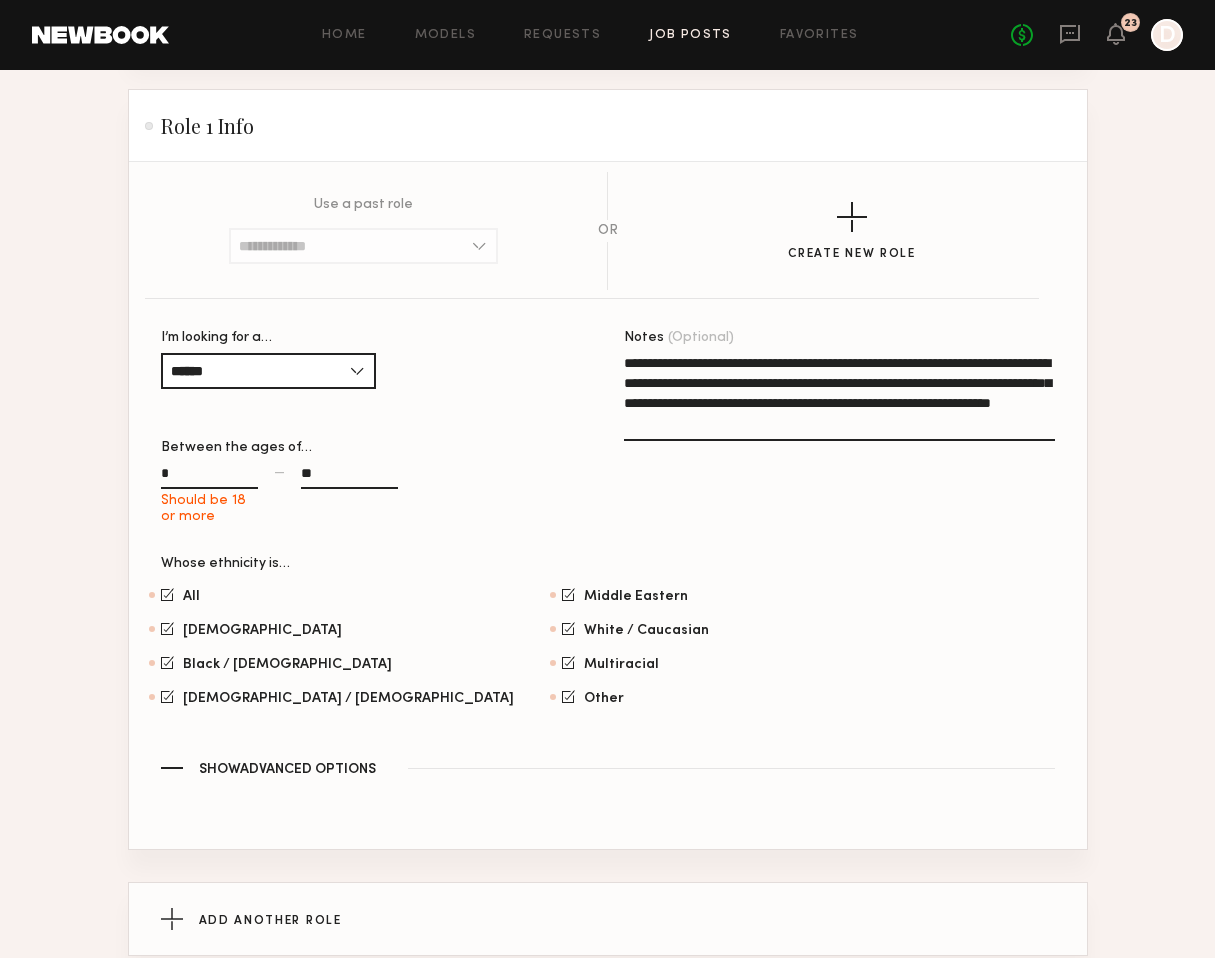 type on "**********" 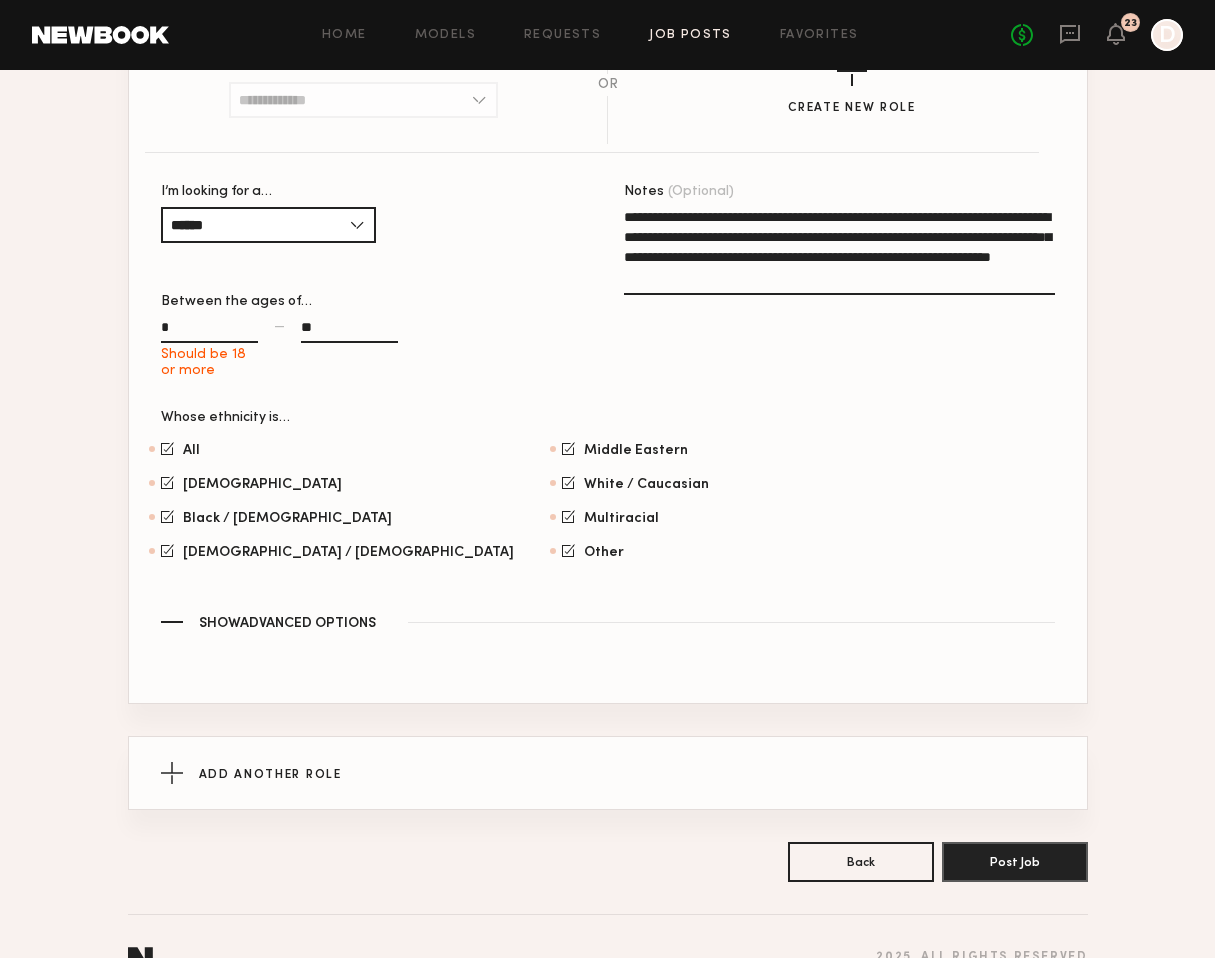 scroll, scrollTop: 1208, scrollLeft: 0, axis: vertical 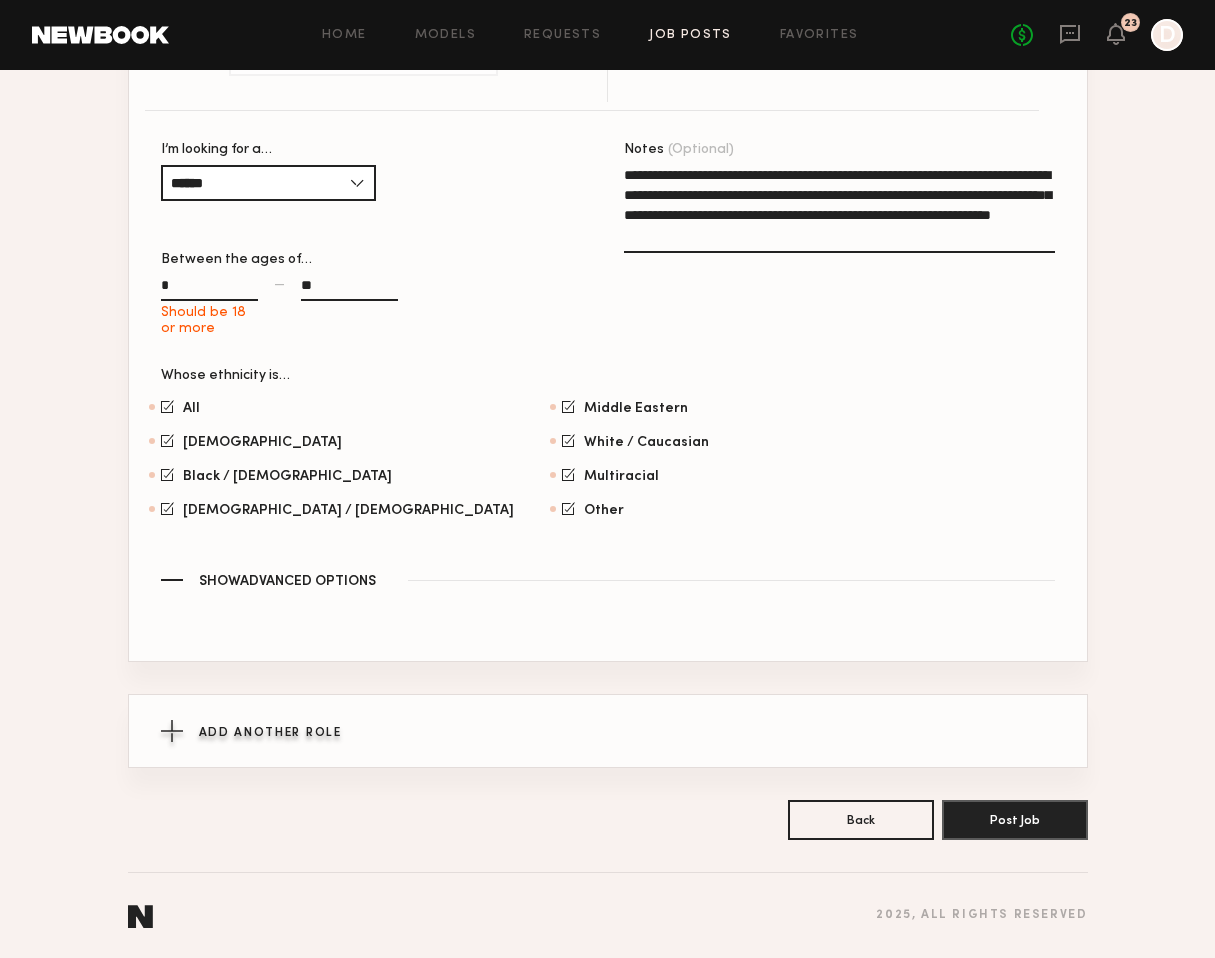 click on "Add Another Role" 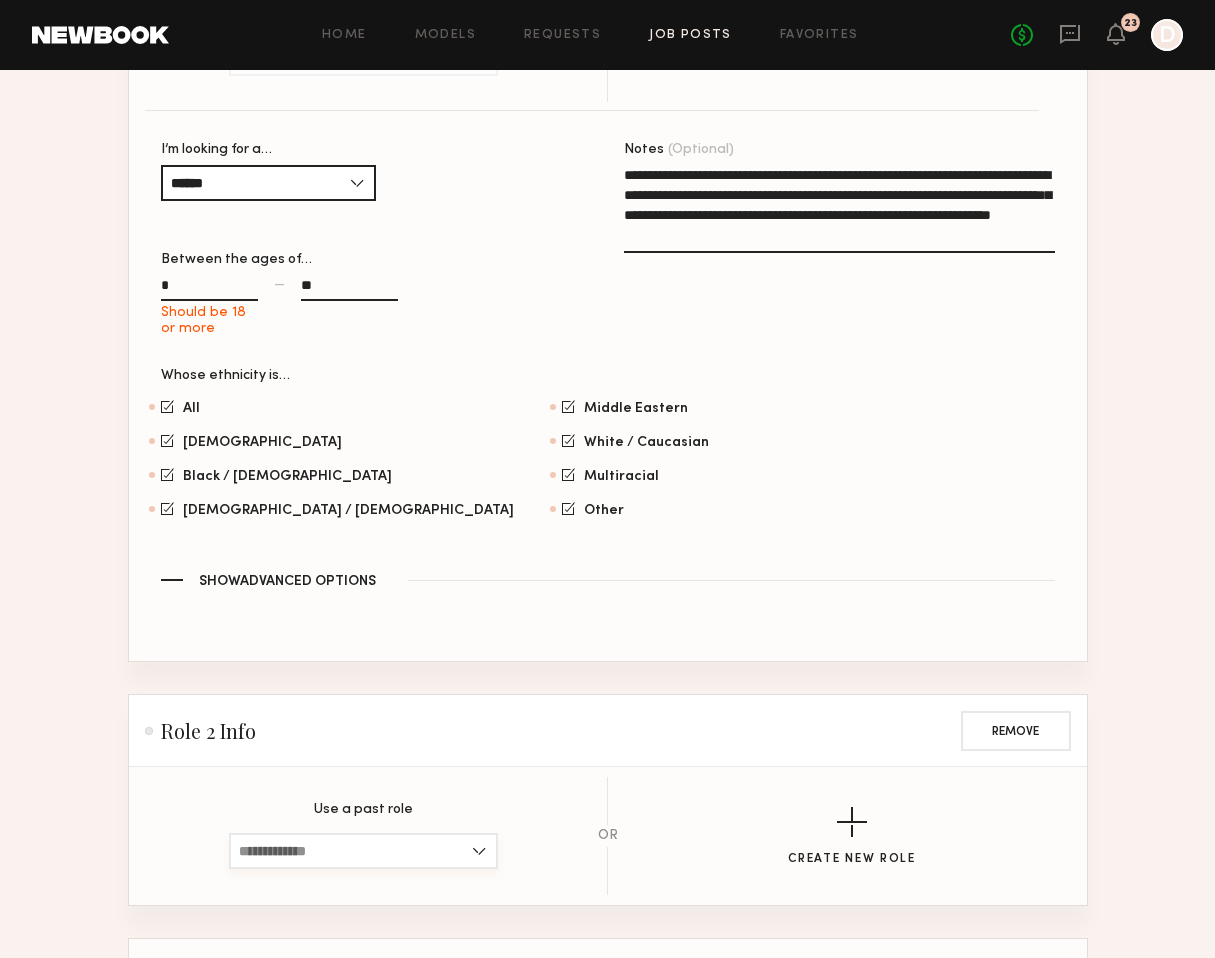 click at bounding box center (363, 851) 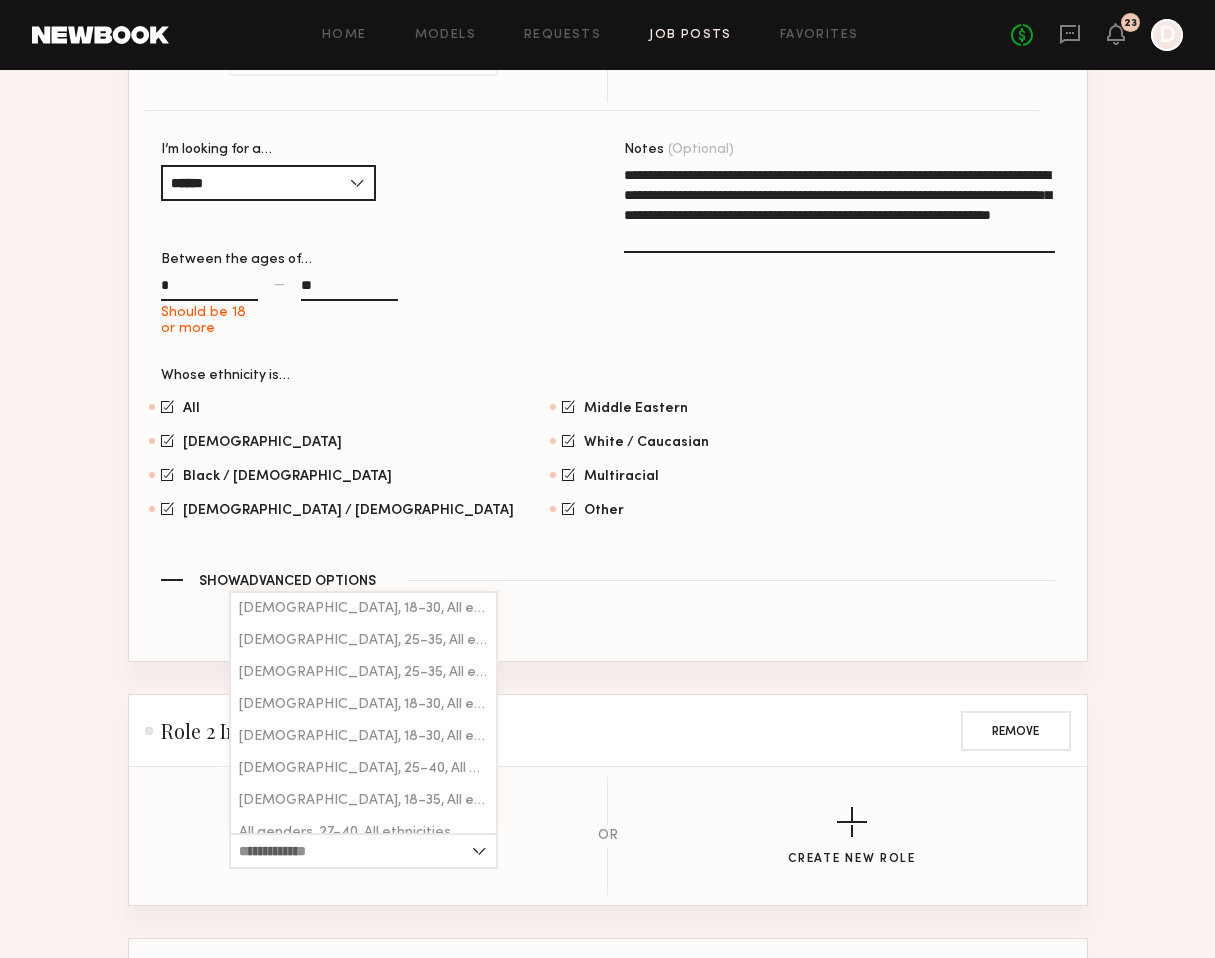 click on "Role 2 Info Remove" 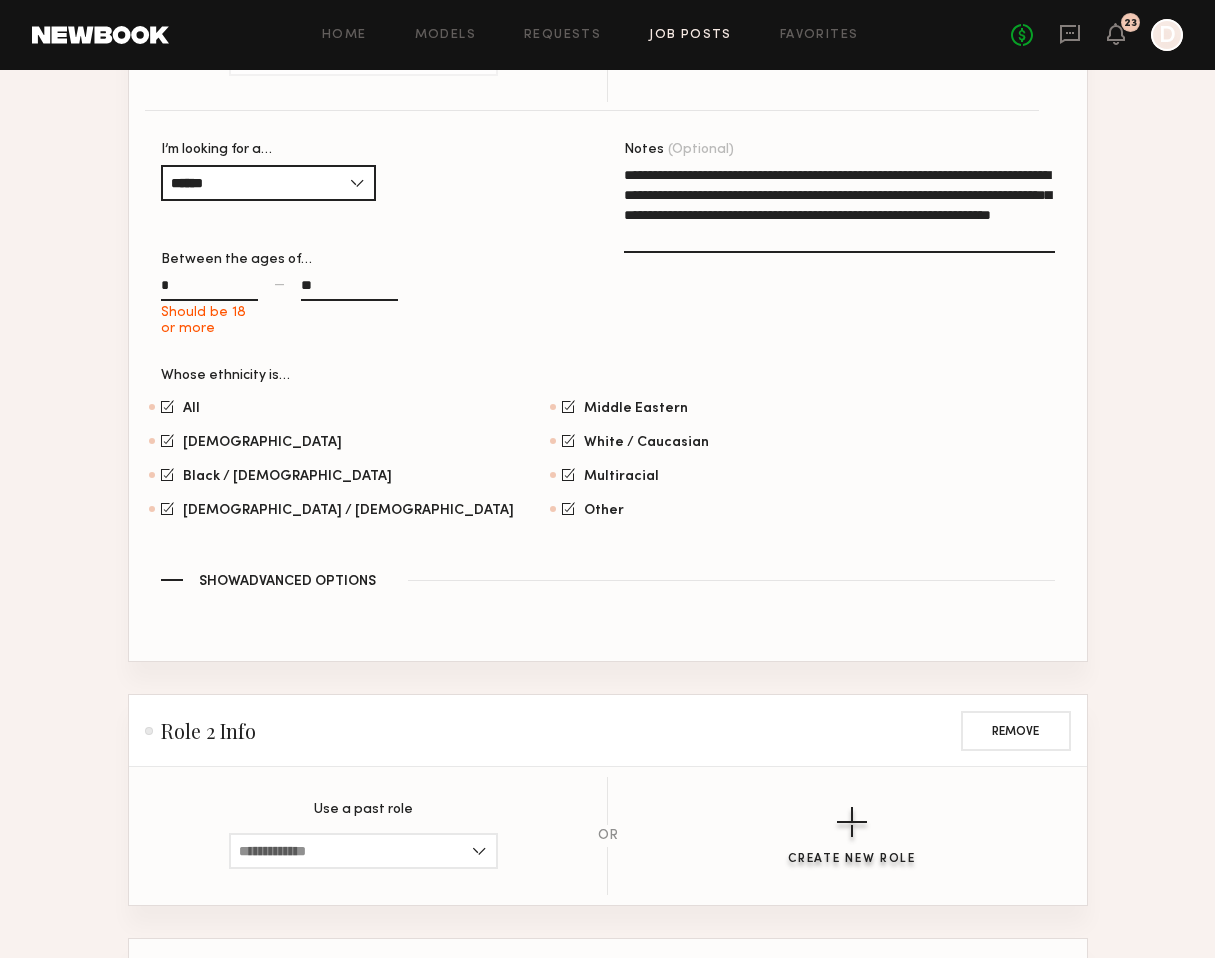 click on "Create New Role" 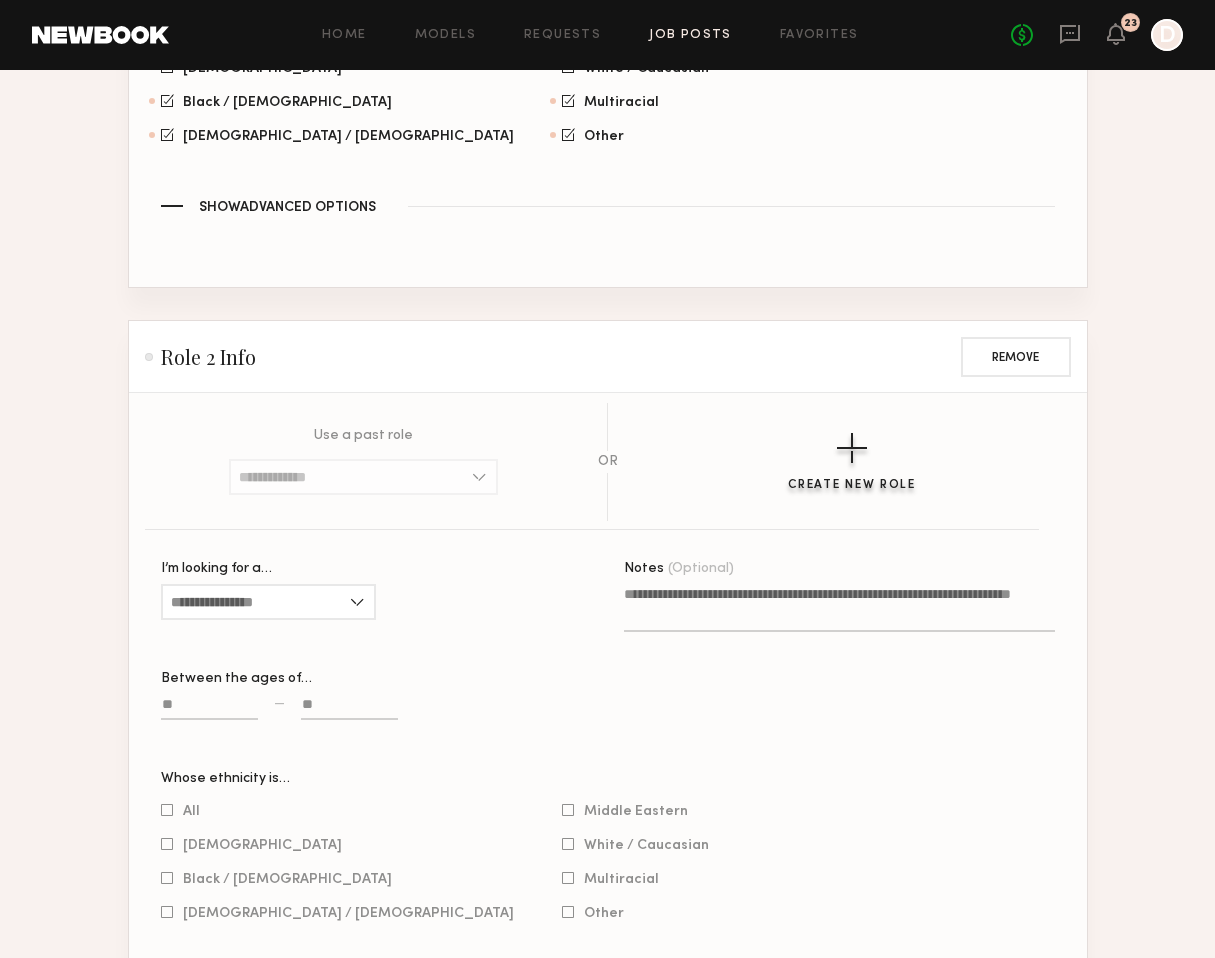 scroll, scrollTop: 1590, scrollLeft: 0, axis: vertical 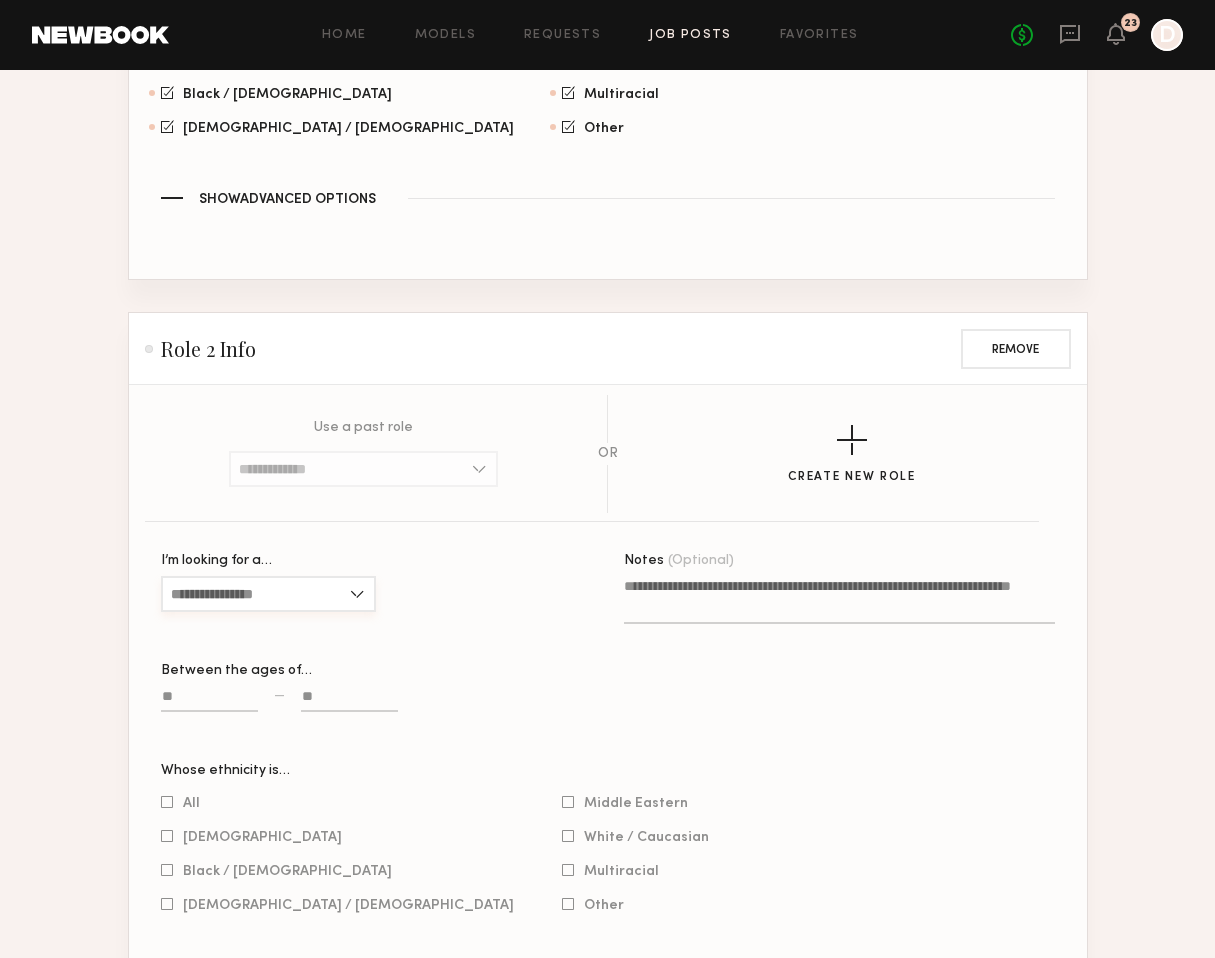 click on "I’m looking for a…" at bounding box center (268, 594) 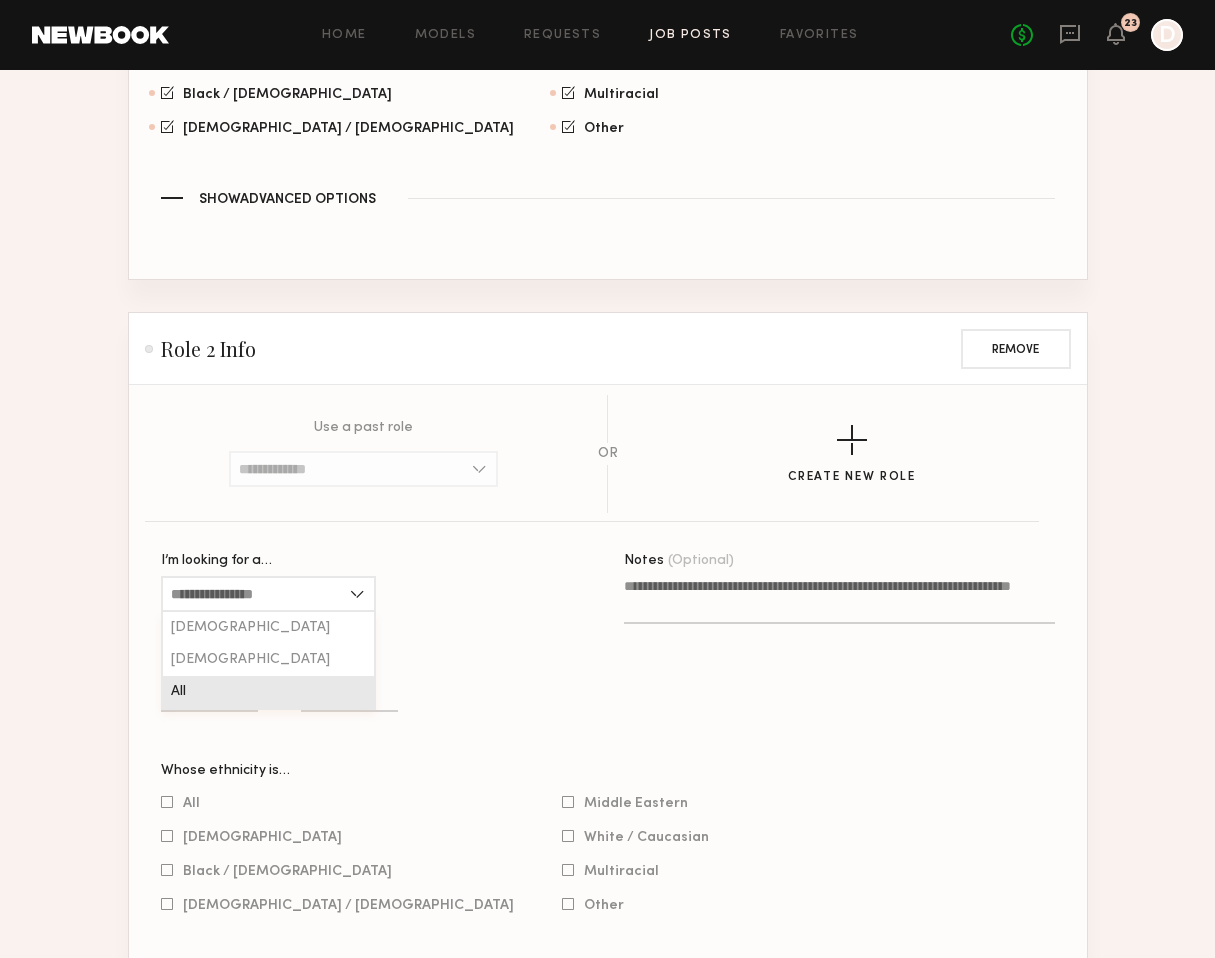 click on "All" 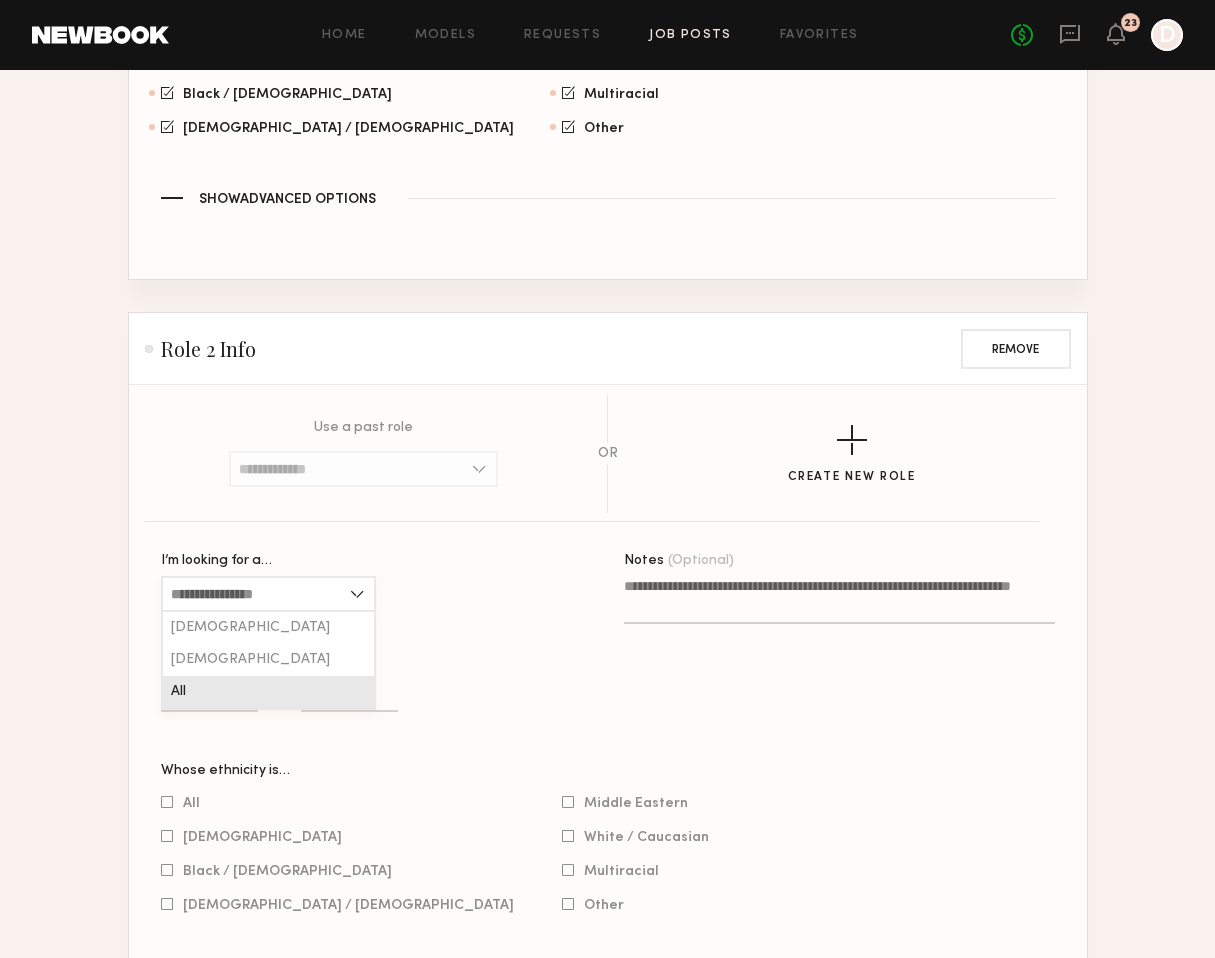 type on "***" 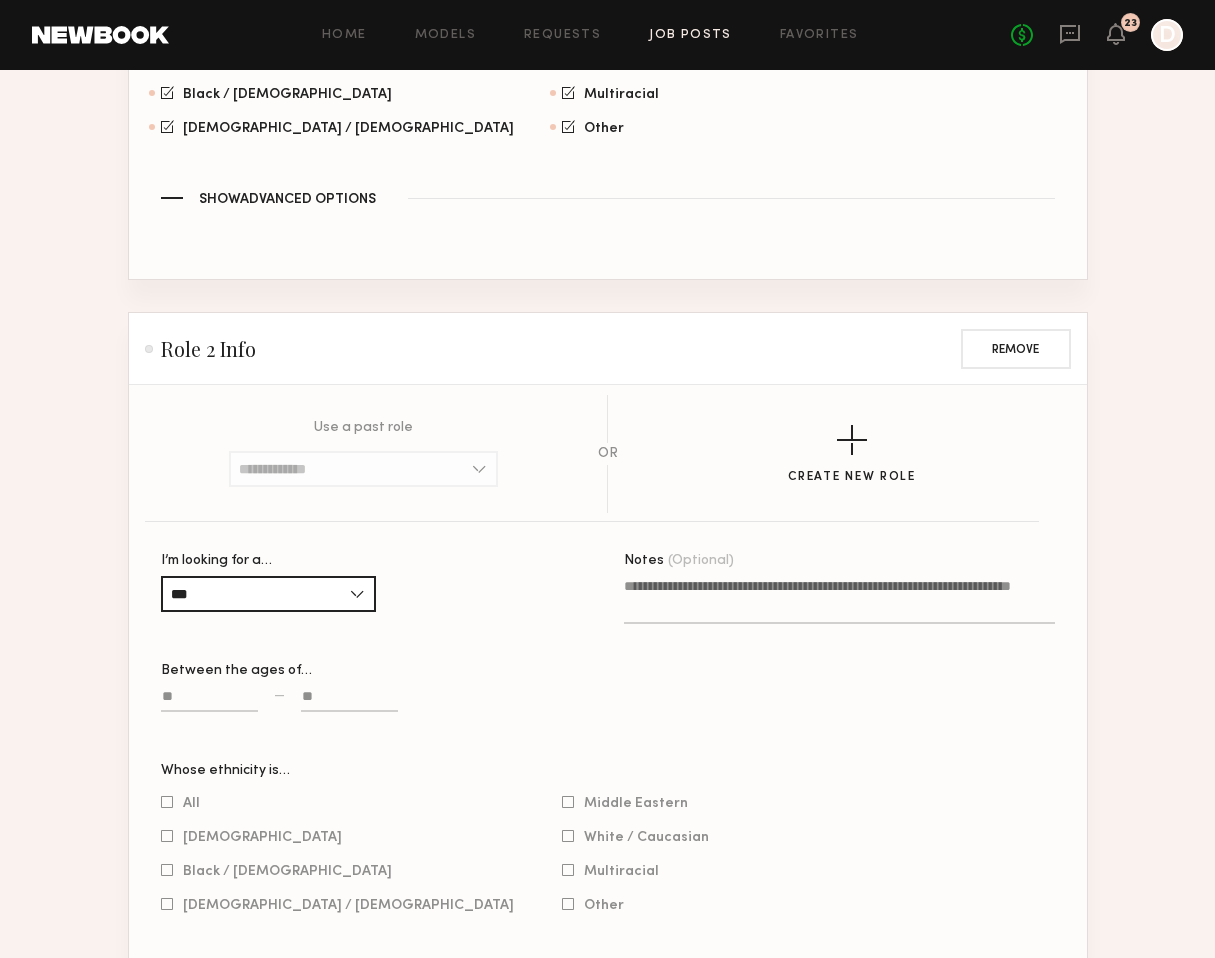 click 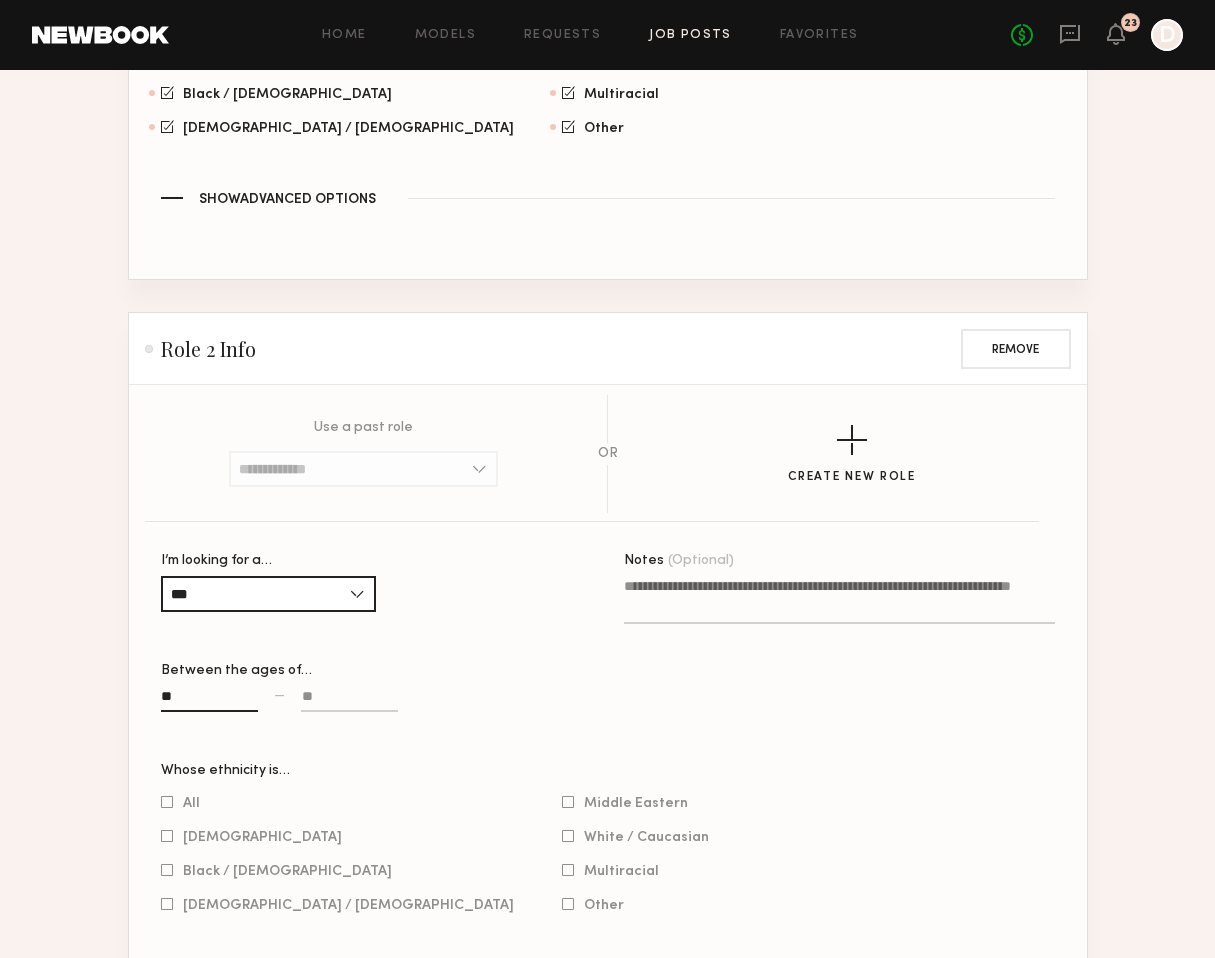 type on "**" 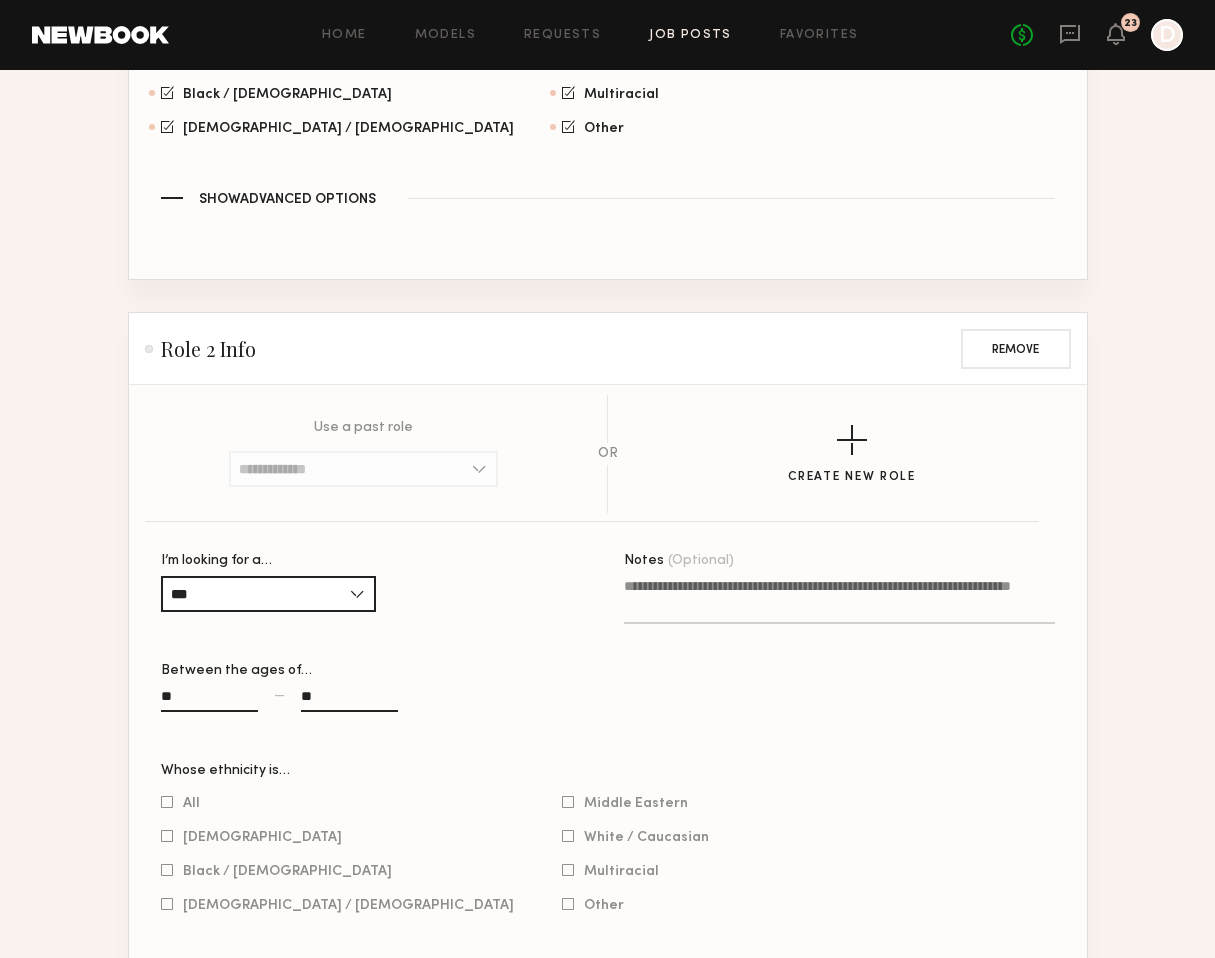 type on "**" 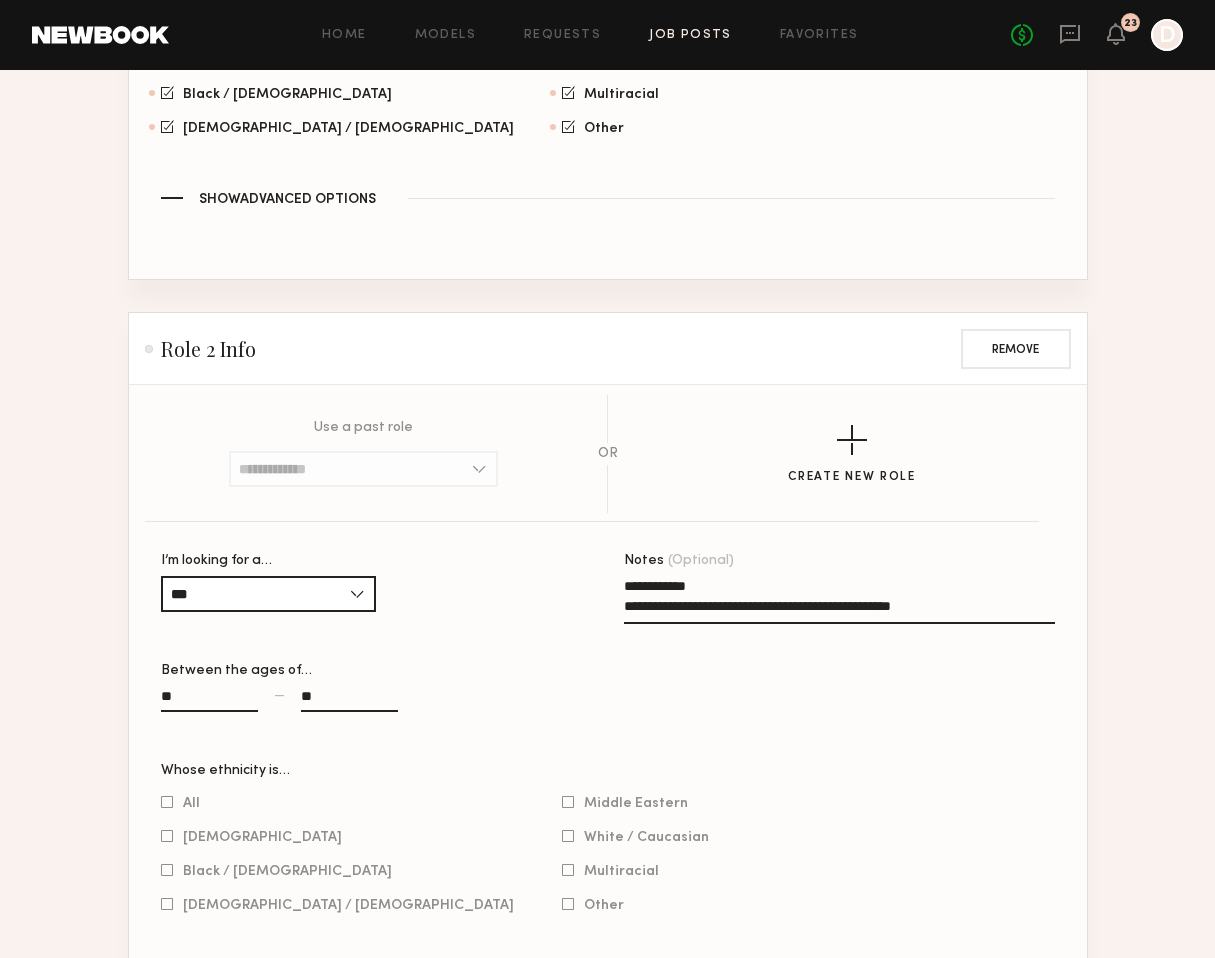 click on "**********" 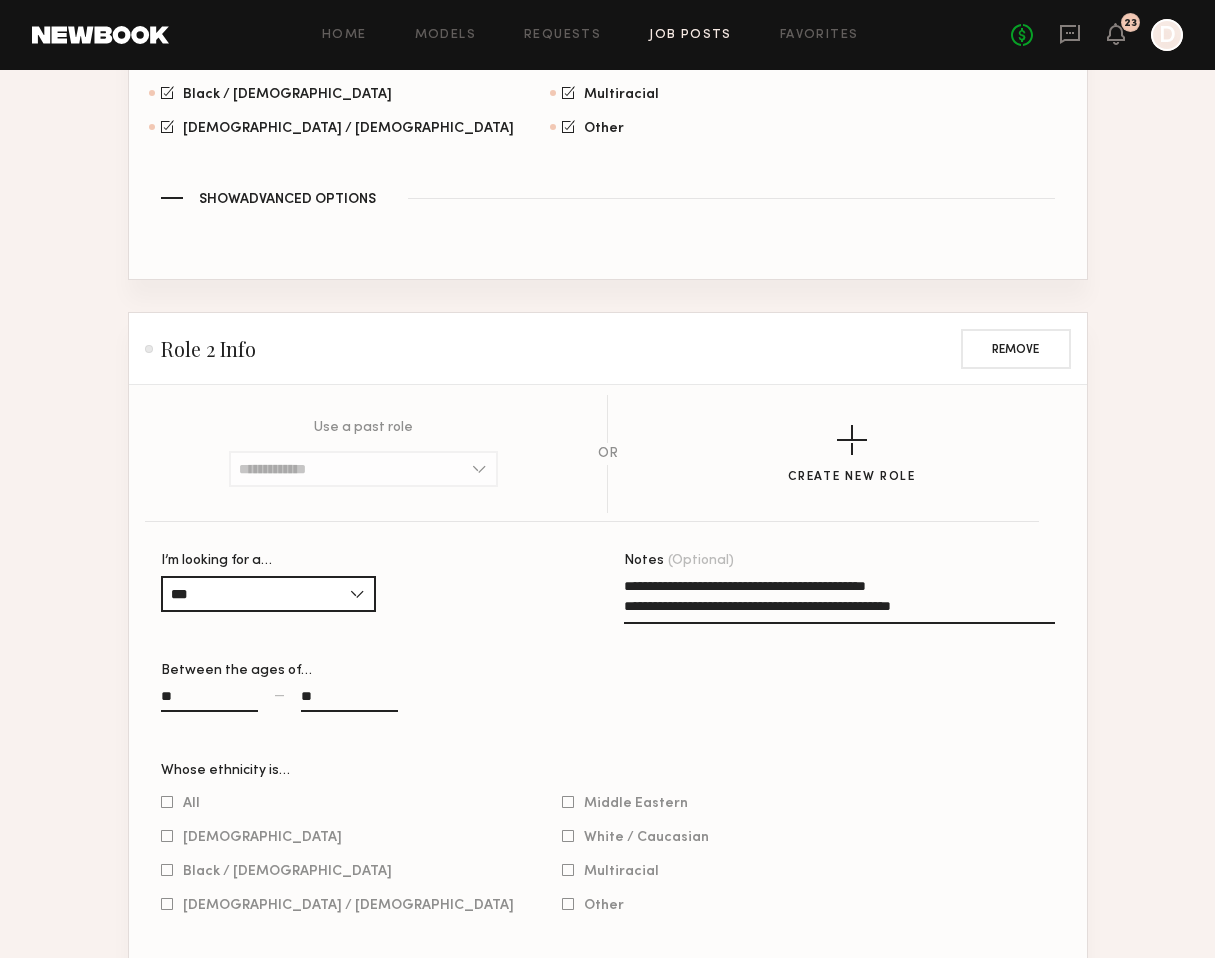 click on "**********" 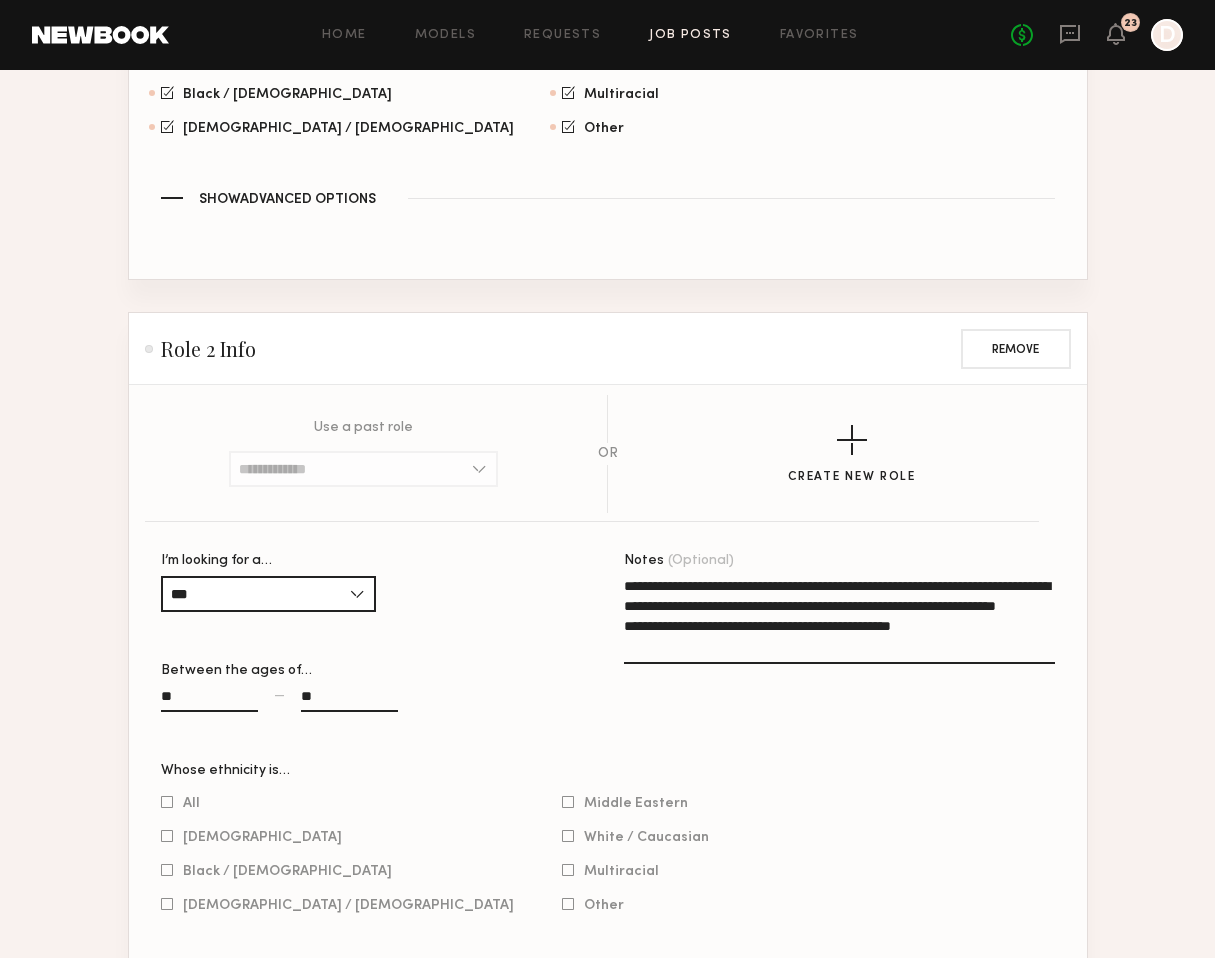 paste on "**********" 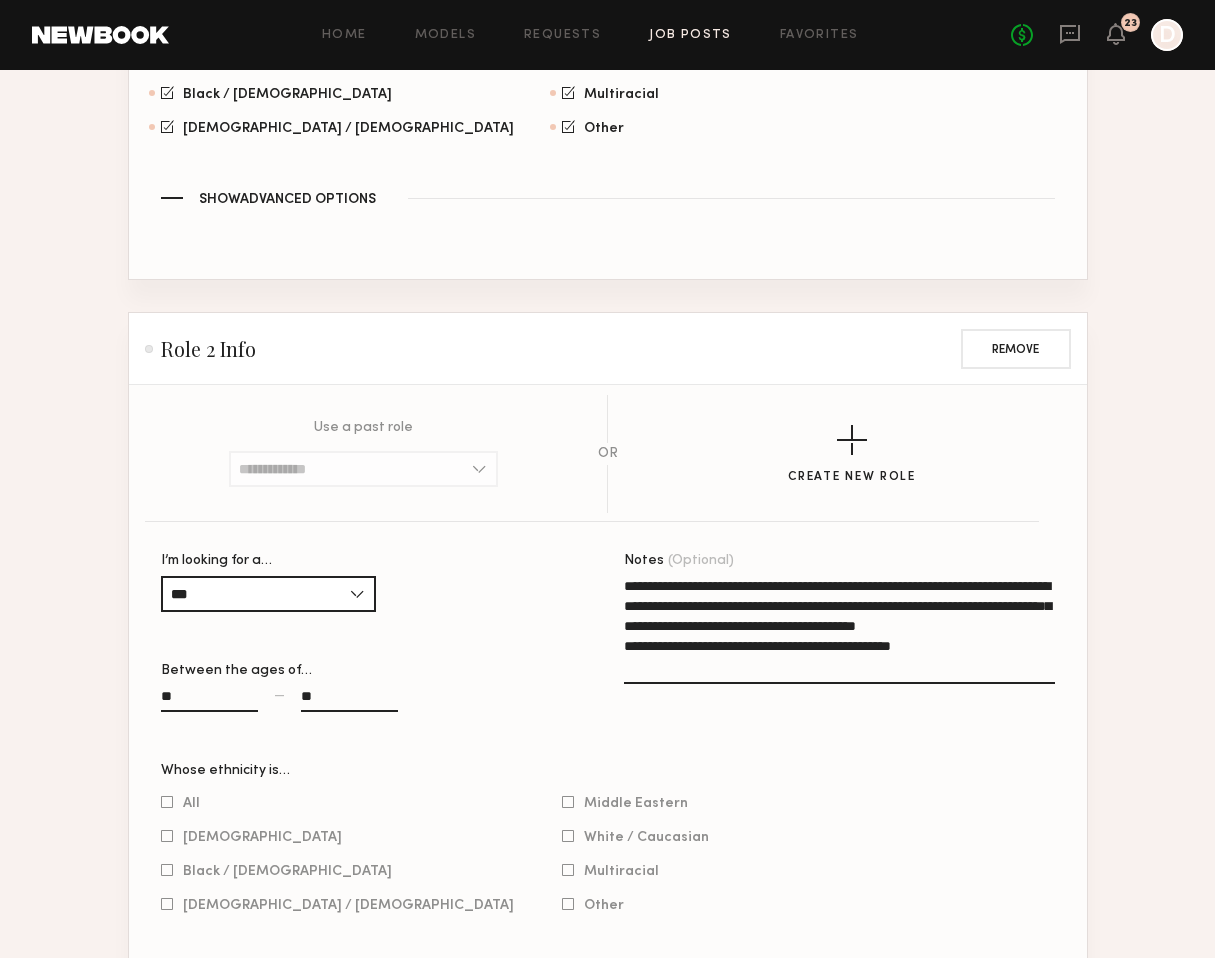 click on "**********" 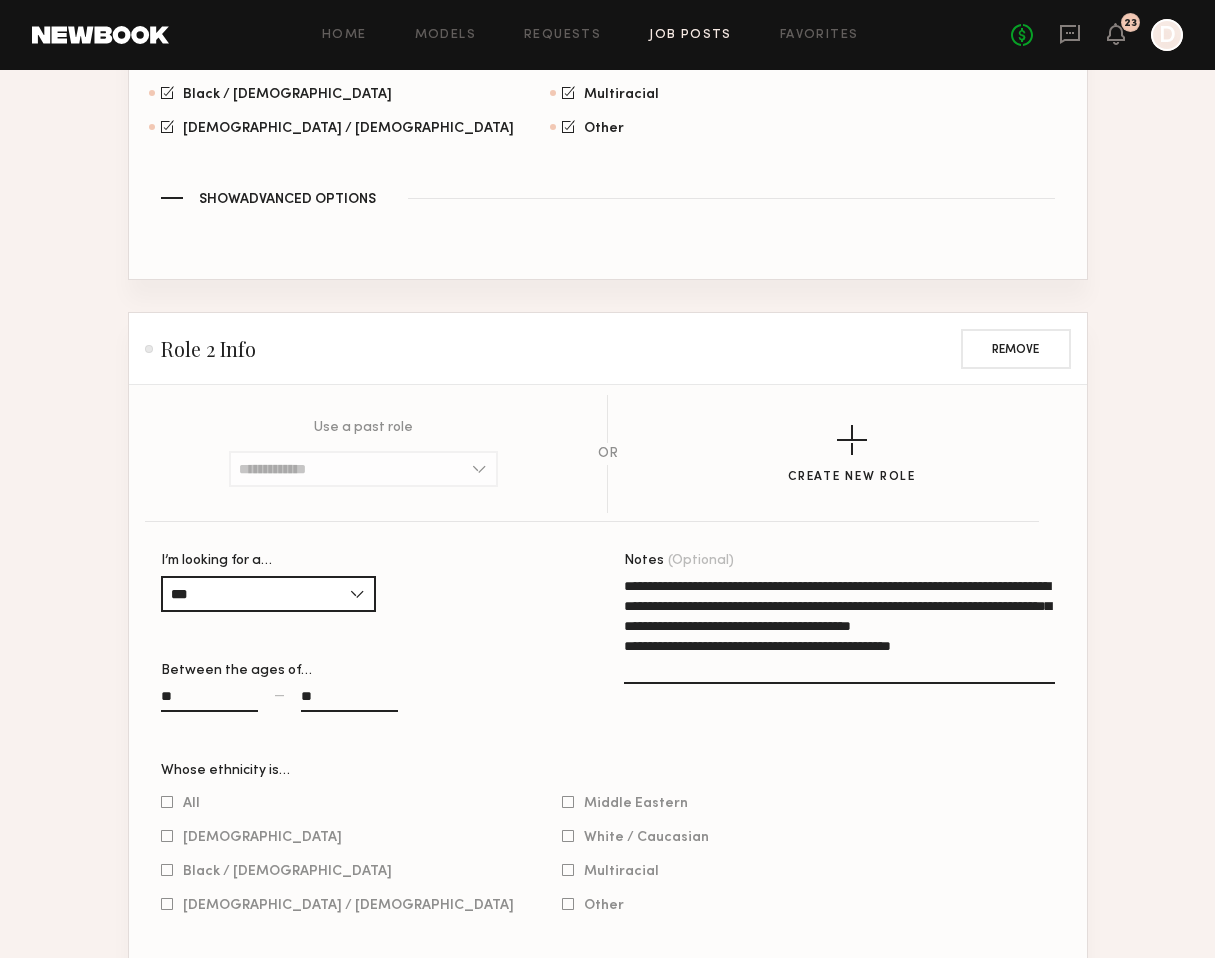 drag, startPoint x: 975, startPoint y: 670, endPoint x: 598, endPoint y: 672, distance: 377.0053 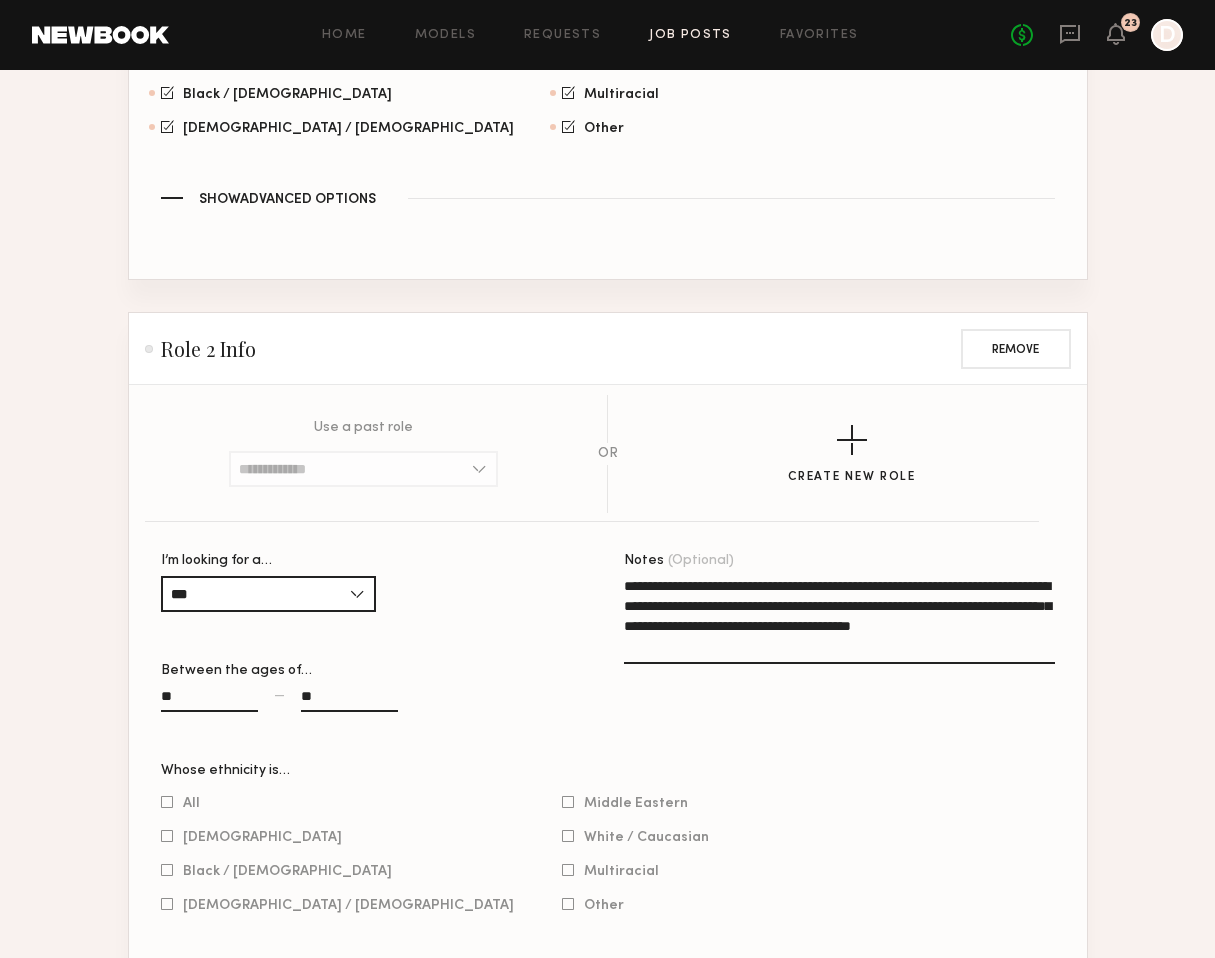 type on "**********" 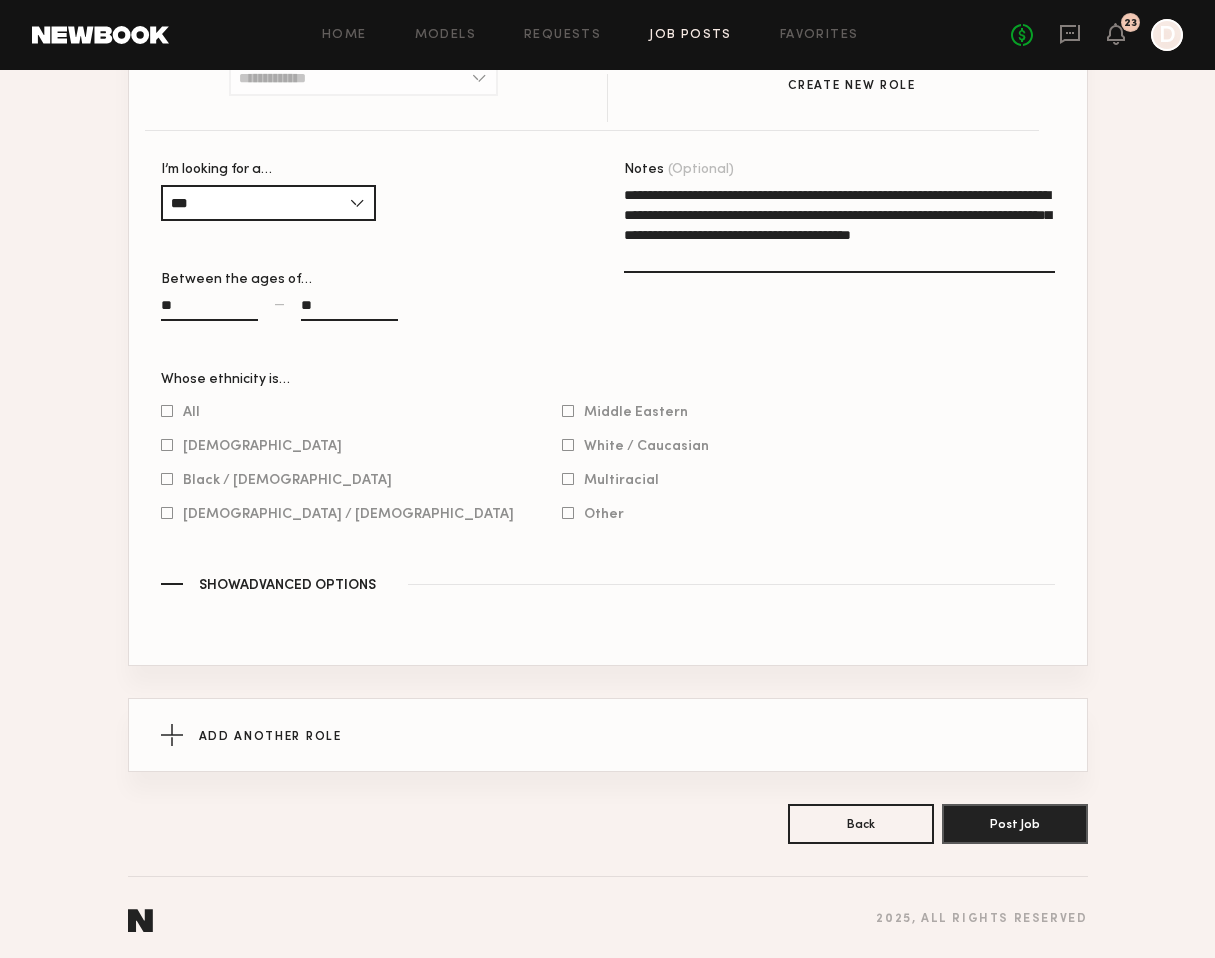 scroll, scrollTop: 1982, scrollLeft: 0, axis: vertical 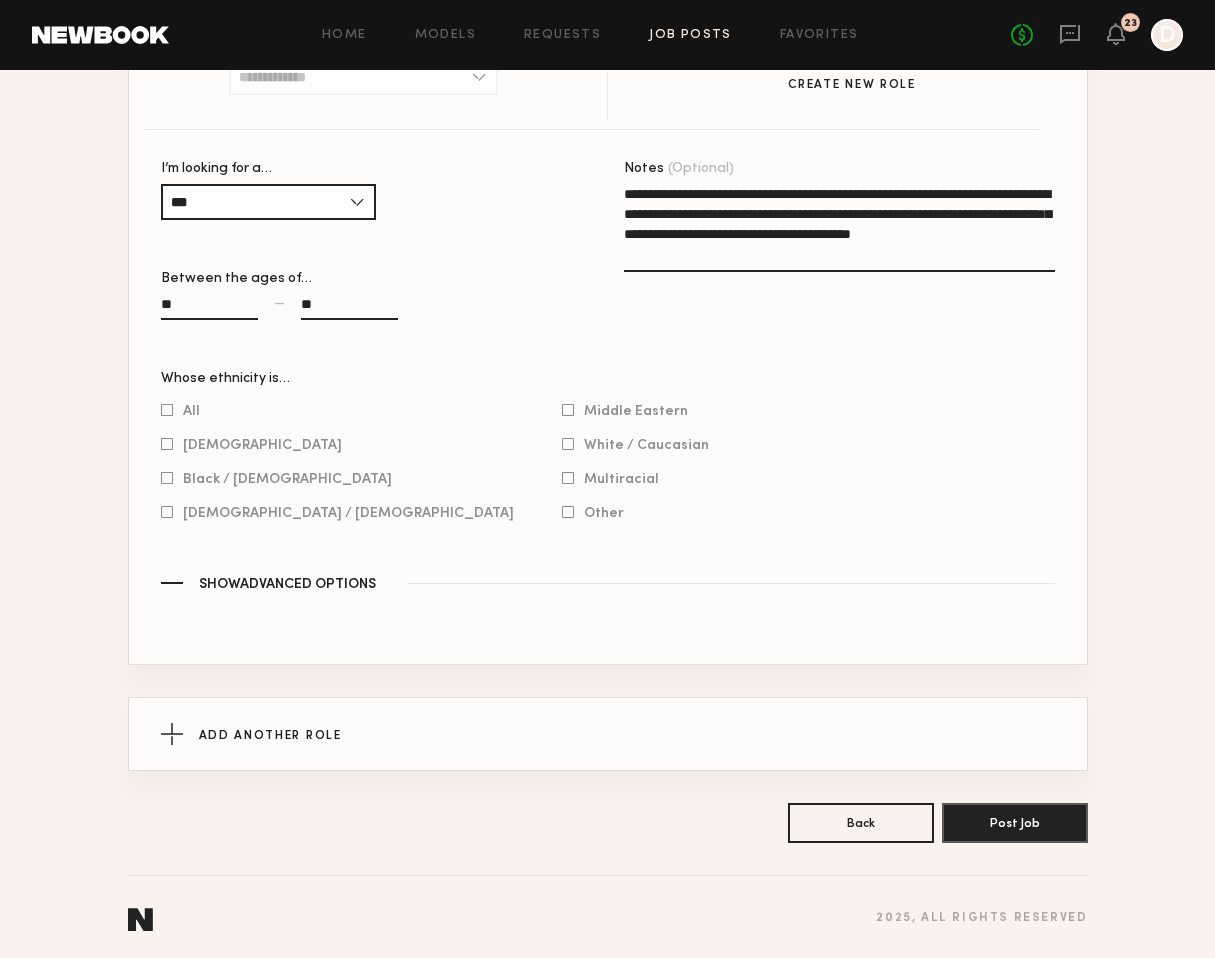 click on "Use a past role [DEMOGRAPHIC_DATA], 18–30, All ethnicities [DEMOGRAPHIC_DATA], 25–35, All ethnicities [DEMOGRAPHIC_DATA], 25–35, All ethnicities [DEMOGRAPHIC_DATA], 18–30, All ethnicities [DEMOGRAPHIC_DATA], 18–30, All ethnicities [DEMOGRAPHIC_DATA], 25–40, All ethnicities [DEMOGRAPHIC_DATA], 18–35, All ethnicities All genders, 27–40, All ethnicities [DEMOGRAPHIC_DATA], 45–65, [DEMOGRAPHIC_DATA]/ [DEMOGRAPHIC_DATA], [DEMOGRAPHIC_DATA] / [DEMOGRAPHIC_DATA], [DEMOGRAPHIC_DATA], Multiracial, [DEMOGRAPHIC_DATA] [DEMOGRAPHIC_DATA], 45–65, [DEMOGRAPHIC_DATA]/ [DEMOGRAPHIC_DATA], [DEMOGRAPHIC_DATA] / [DEMOGRAPHIC_DATA], [DEMOGRAPHIC_DATA], Multiracial, [DEMOGRAPHIC_DATA] [DEMOGRAPHIC_DATA], 20–35, All ethnicities [DEMOGRAPHIC_DATA], 25–35, [DEMOGRAPHIC_DATA] [DEMOGRAPHIC_DATA], 25–35, [DEMOGRAPHIC_DATA]/ [DEMOGRAPHIC_DATA] [DEMOGRAPHIC_DATA], 20–35, [DEMOGRAPHIC_DATA] / [DEMOGRAPHIC_DATA] [DEMOGRAPHIC_DATA], 28–40, All ethnicities [DEMOGRAPHIC_DATA], 30–45, All ethnicities All genders, 20–35, All ethnicities [DEMOGRAPHIC_DATA], 23–42, All ethnicities All genders, 18–25, All ethnicities [DEMOGRAPHIC_DATA], 23–40, All ethnicities [DEMOGRAPHIC_DATA], 20–30, [DEMOGRAPHIC_DATA]/ [DEMOGRAPHIC_DATA] All genders, 18–50, All ethnicities All genders, 25–40, [DEMOGRAPHIC_DATA] / [DEMOGRAPHIC_DATA], [DEMOGRAPHIC_DATA] / [DEMOGRAPHIC_DATA], Multiracial, [DEMOGRAPHIC_DATA], Other All genders, 25–35, All ethnicities OR *** [DEMOGRAPHIC_DATA]" 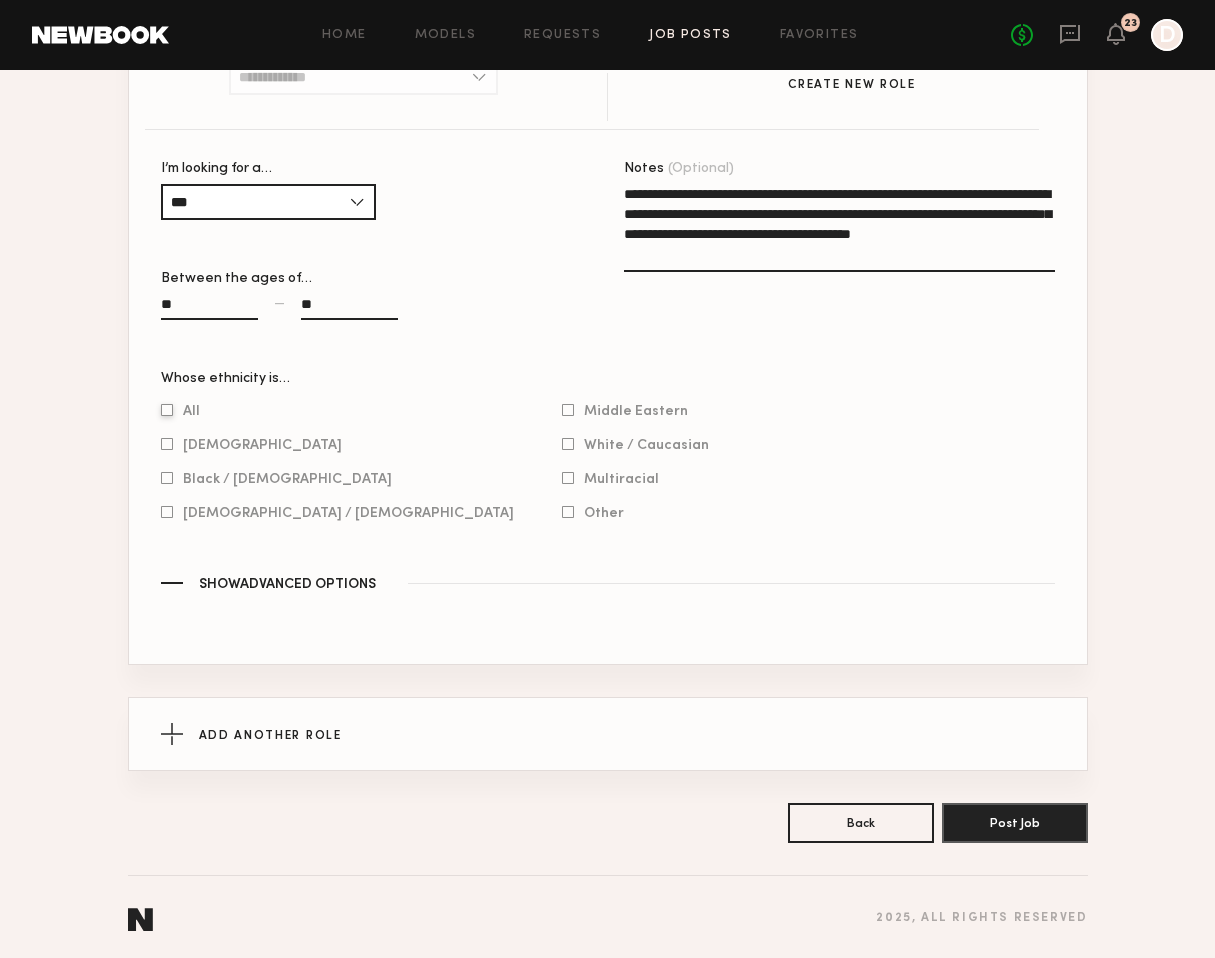 click 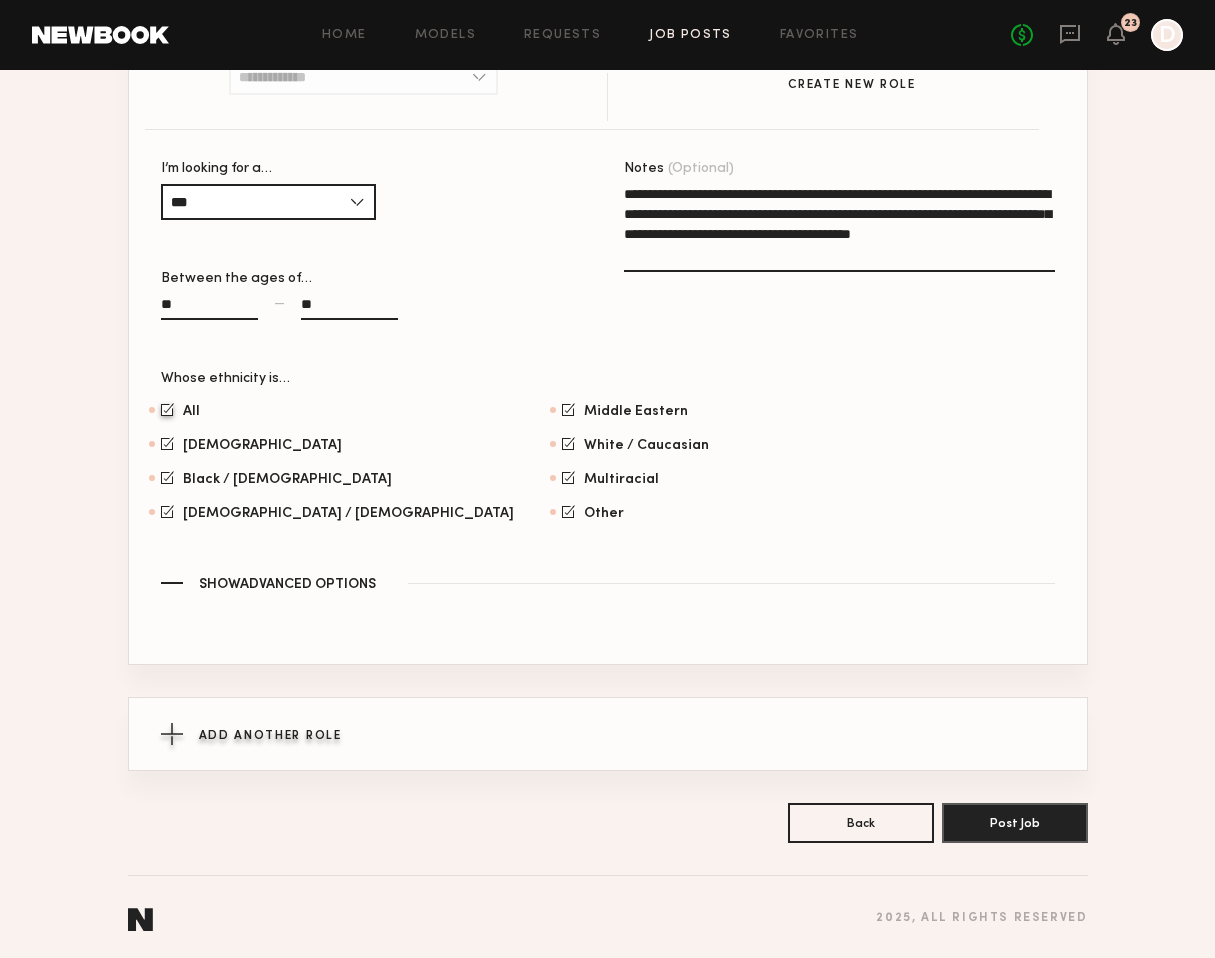 click on "Add Another Role" 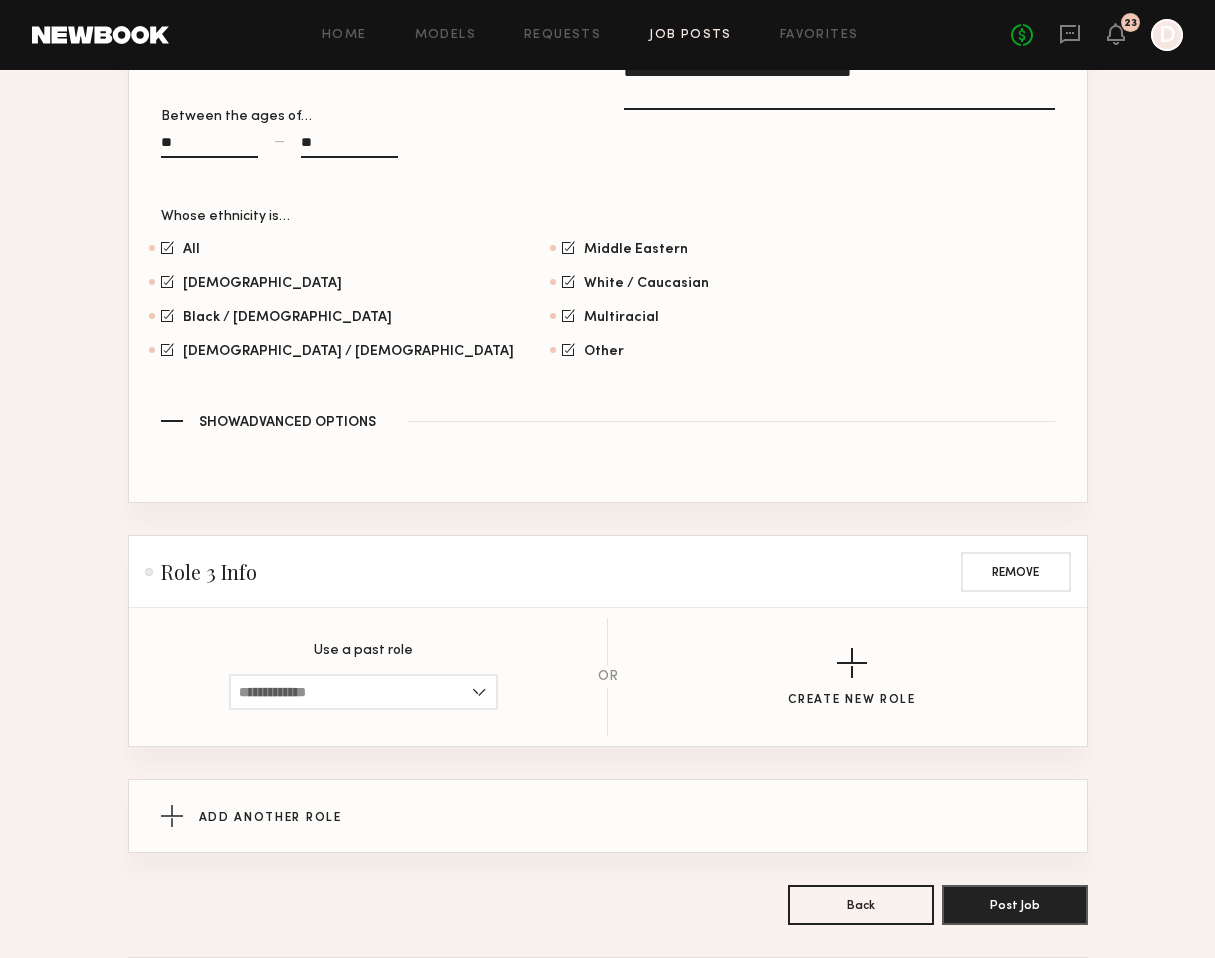 scroll, scrollTop: 2245, scrollLeft: 0, axis: vertical 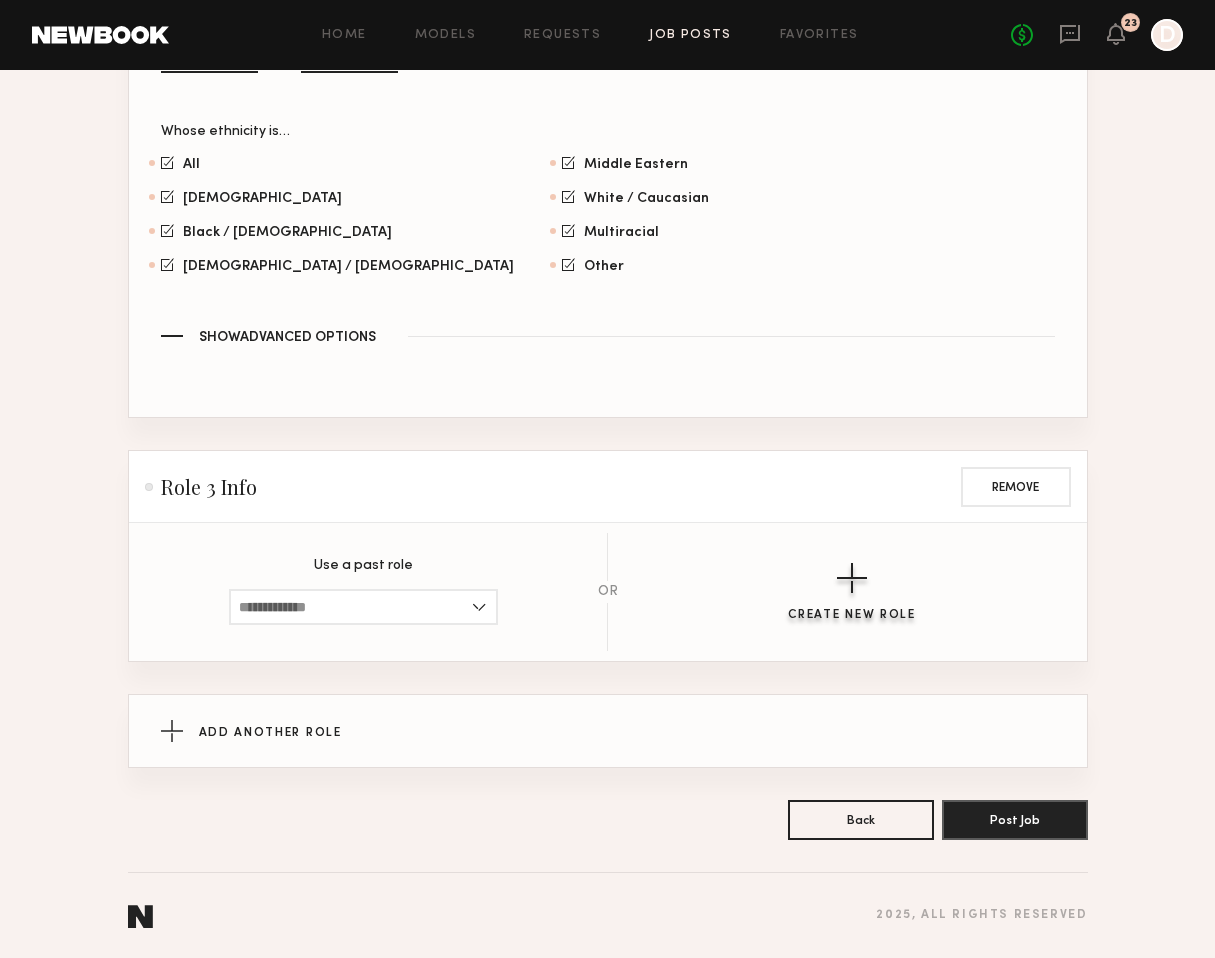 click 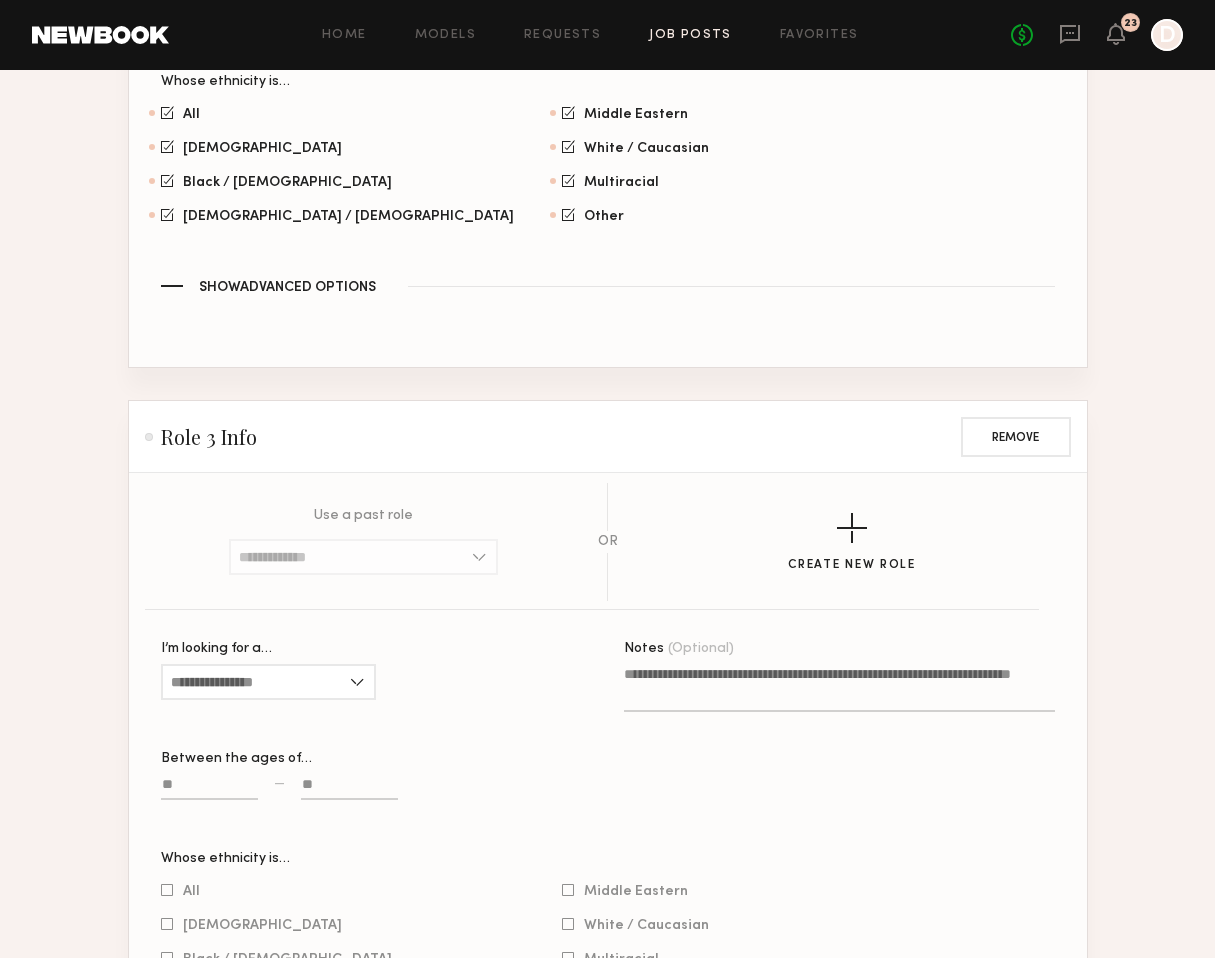scroll, scrollTop: 2287, scrollLeft: 0, axis: vertical 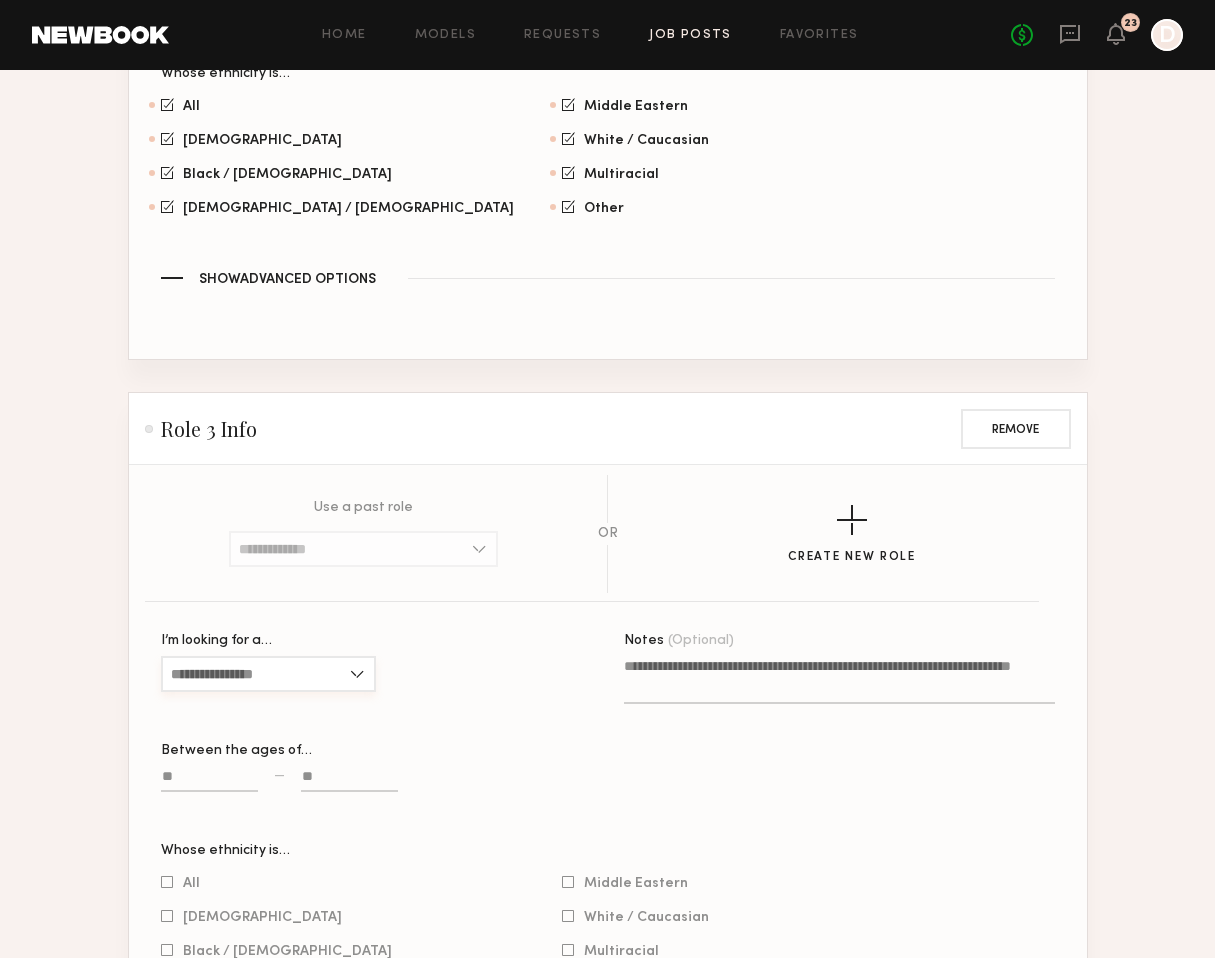 click on "I’m looking for a…" at bounding box center [268, 674] 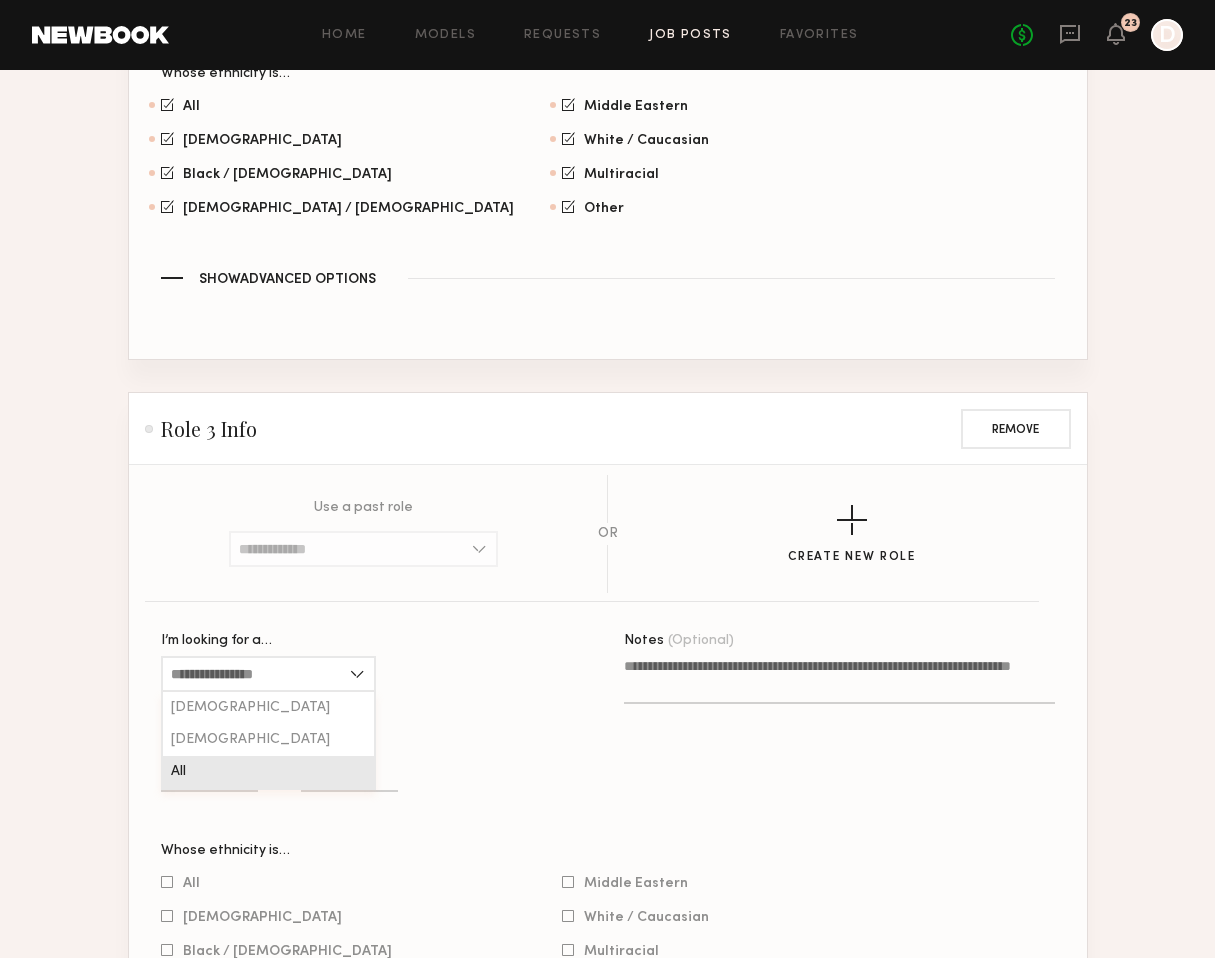 click on "All" 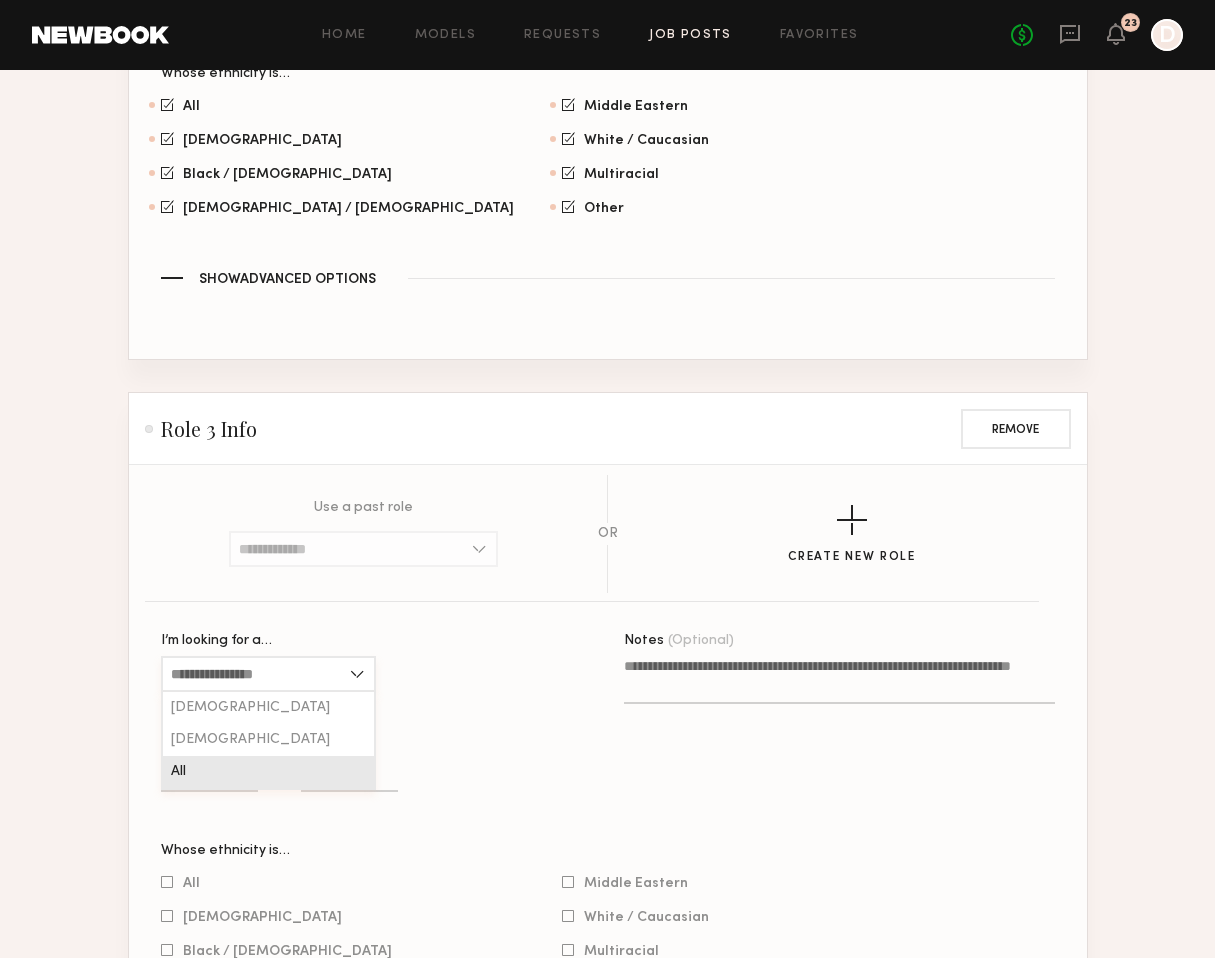 type on "***" 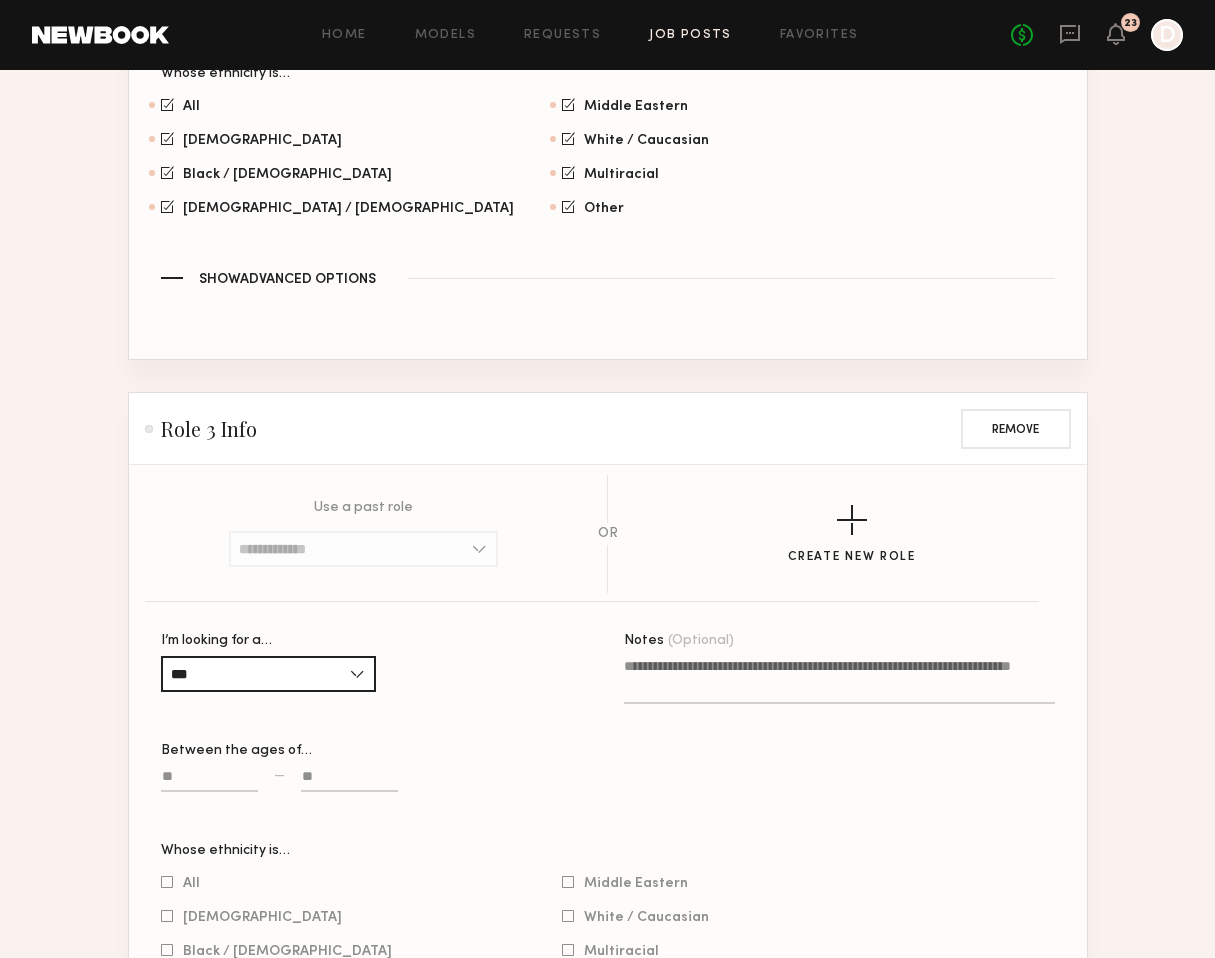 click 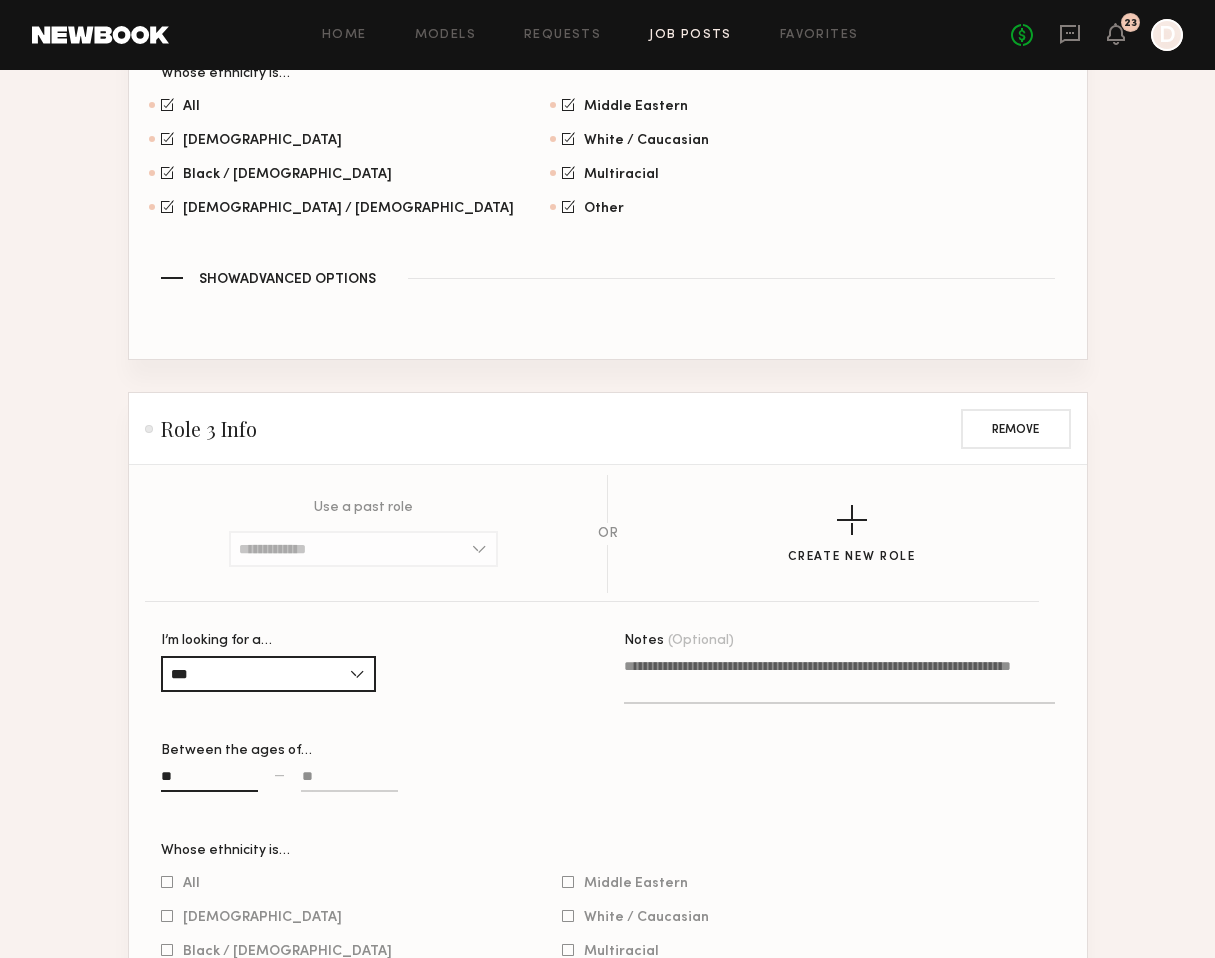 type on "**" 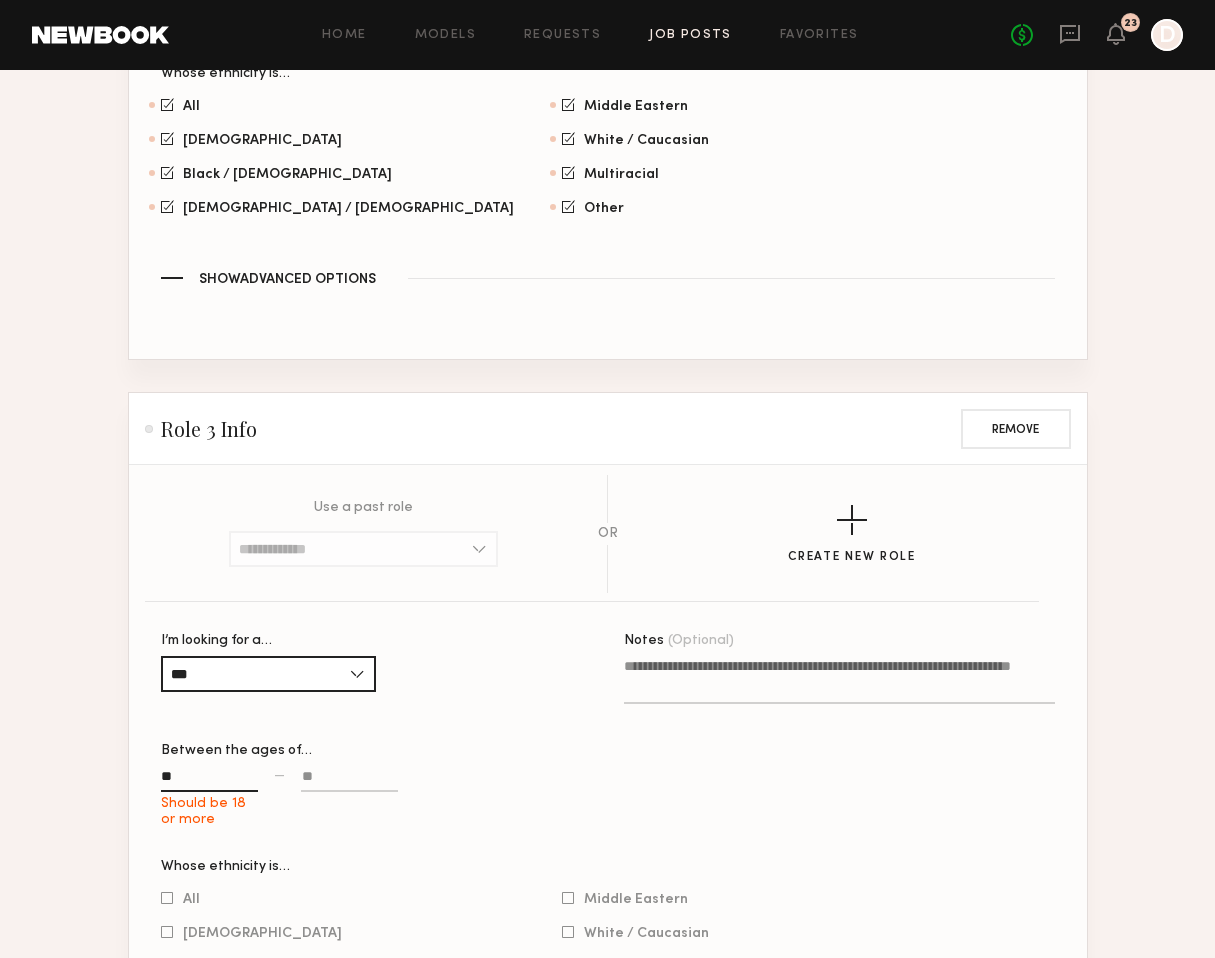 click on "**" 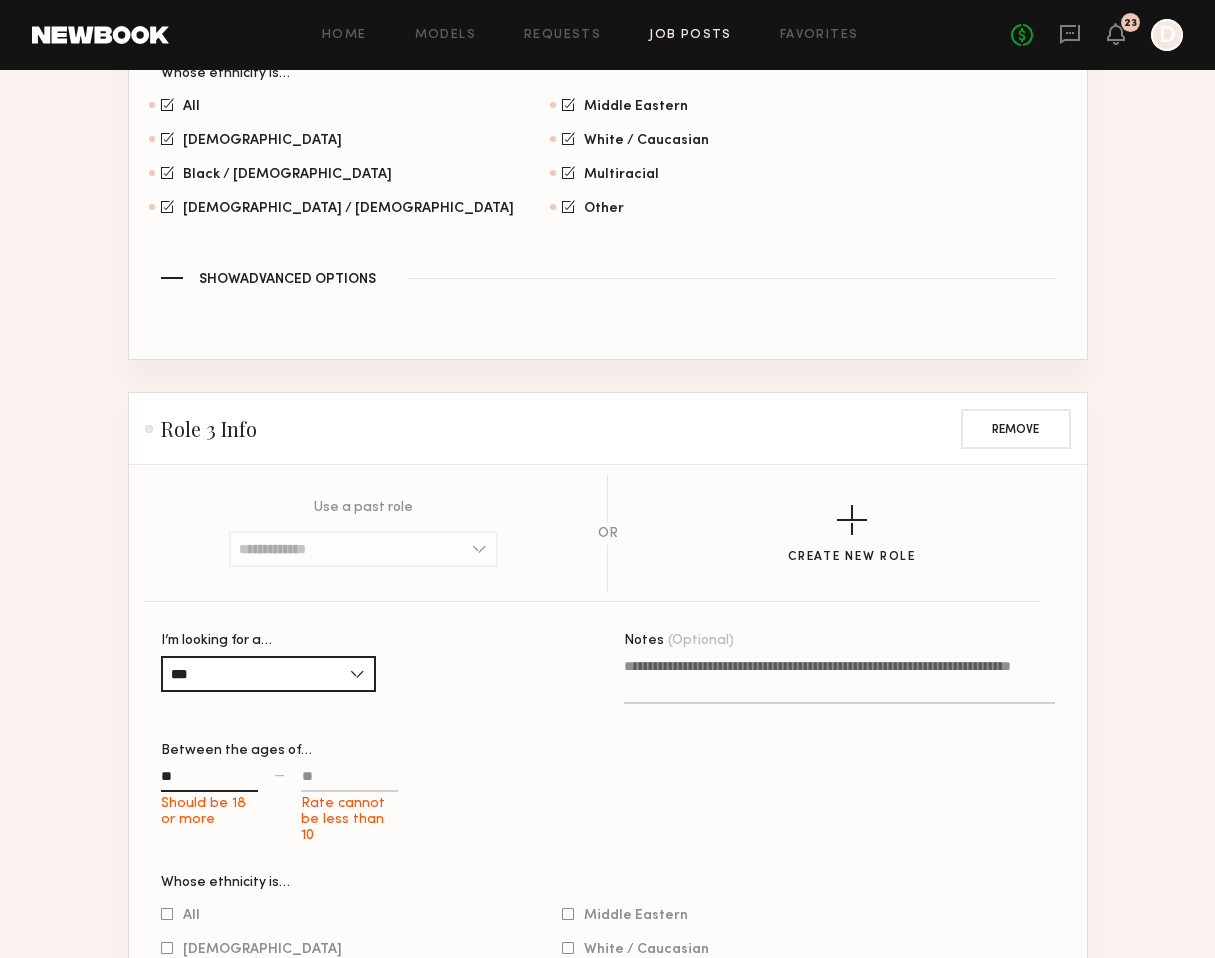 click on "Rate cannot be less than 10" 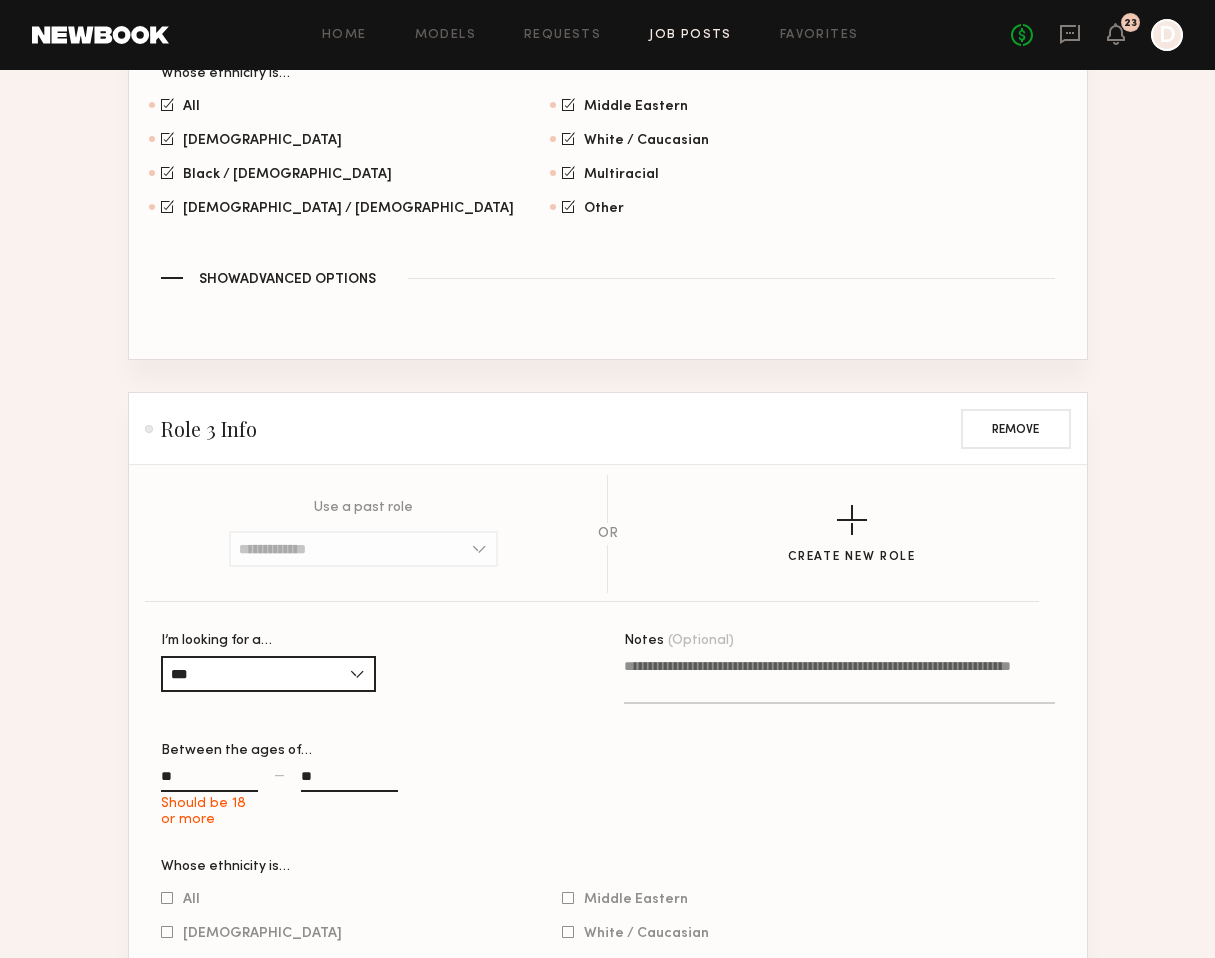 type on "**" 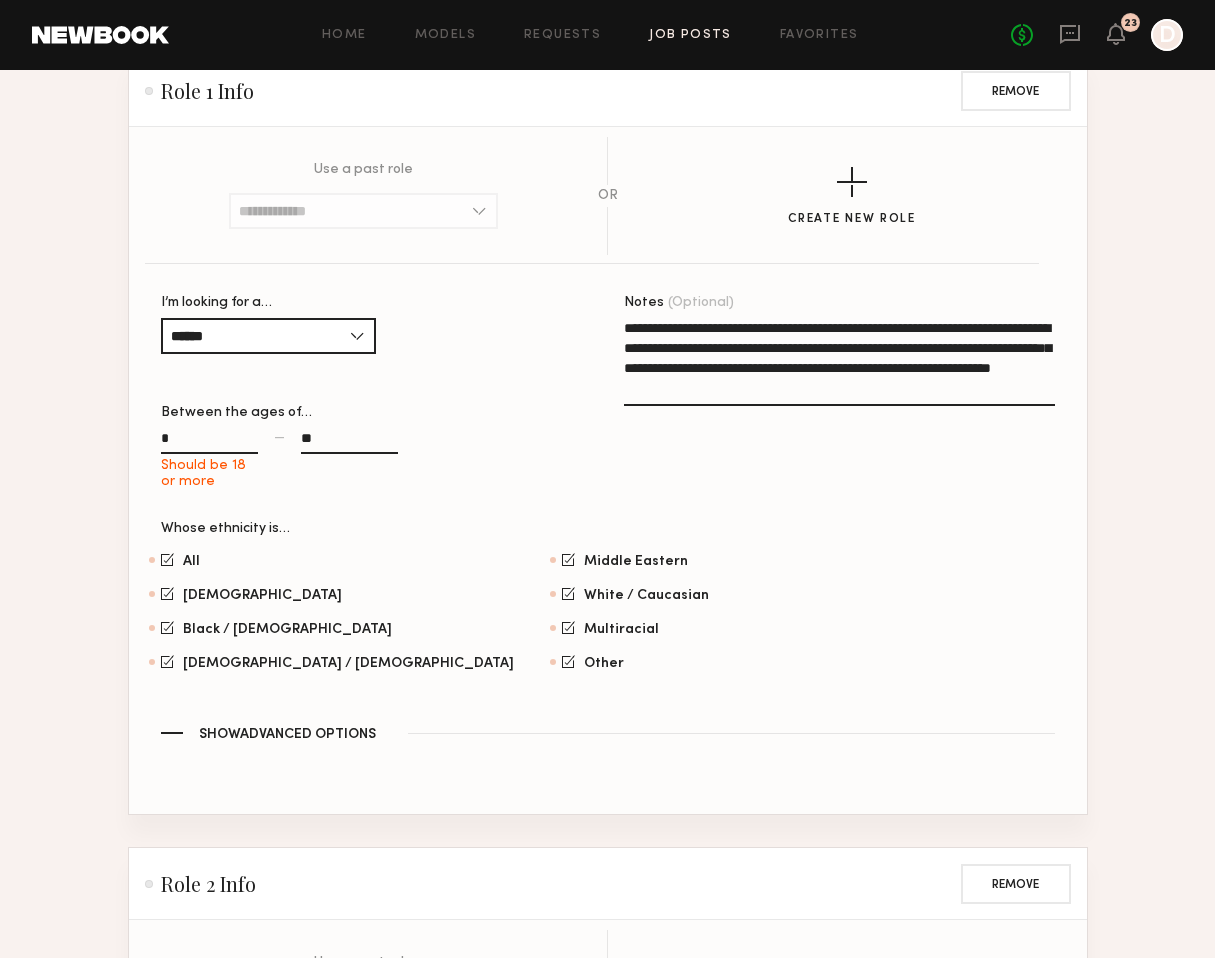 scroll, scrollTop: 960, scrollLeft: 0, axis: vertical 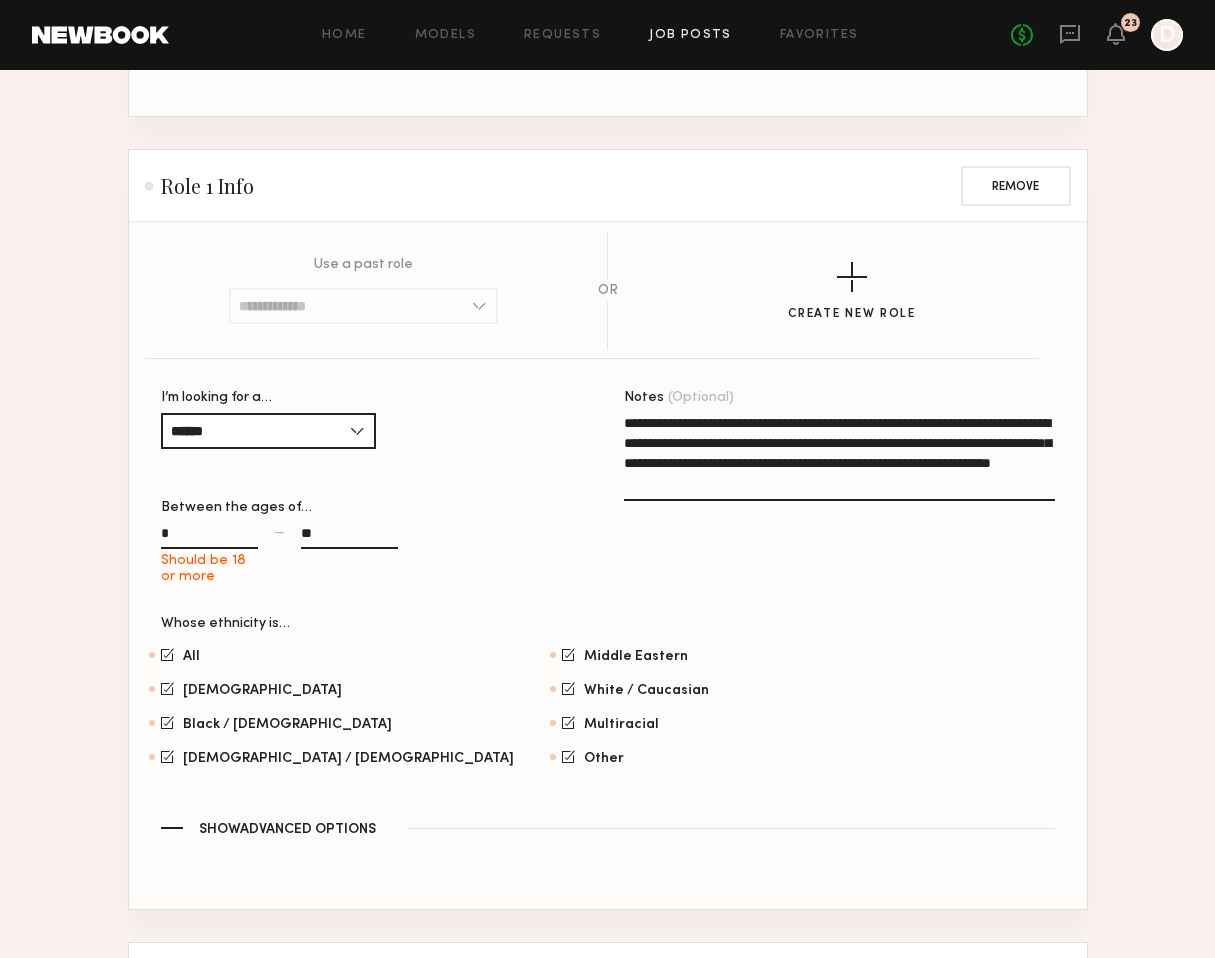 click on "*" 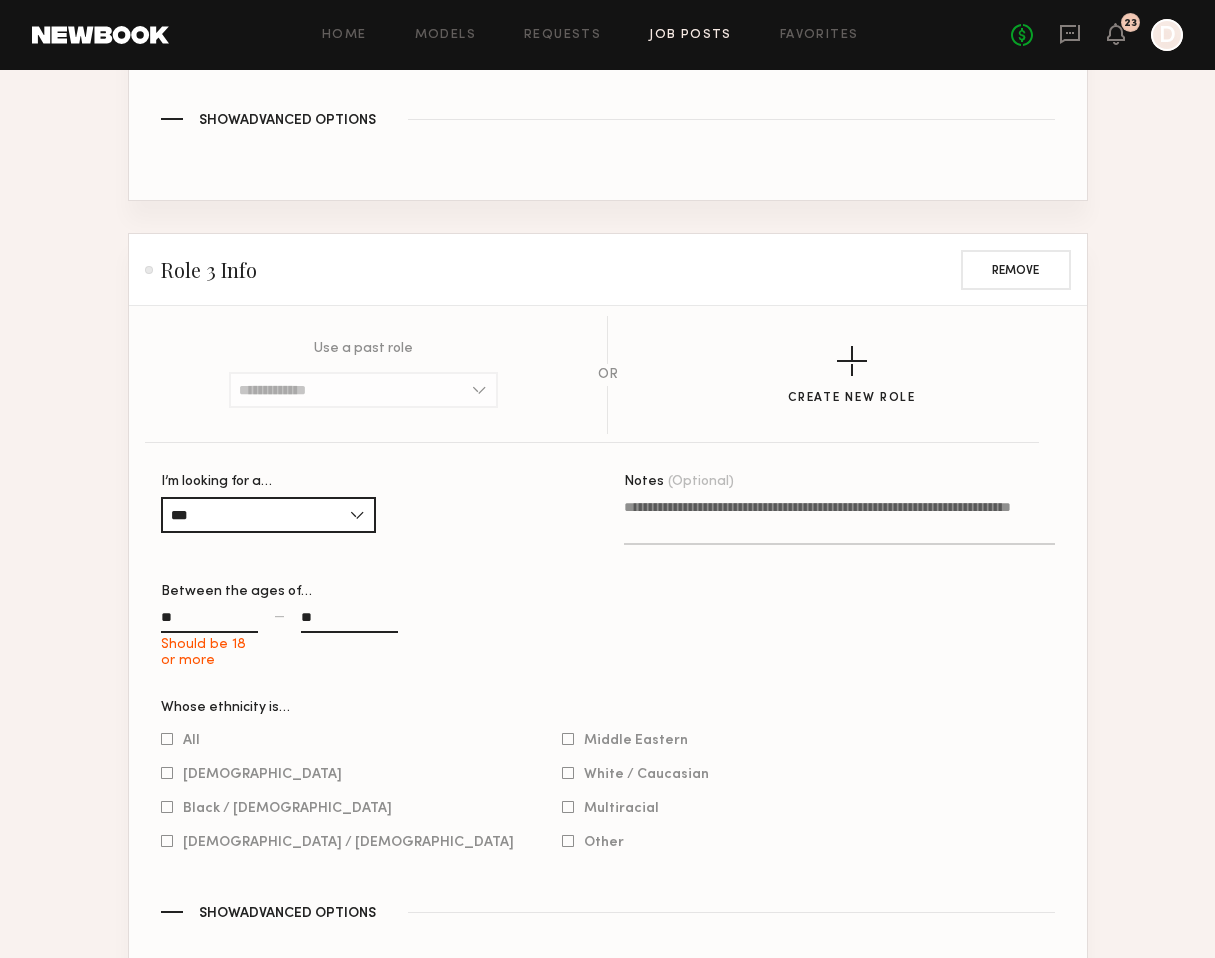 scroll, scrollTop: 2435, scrollLeft: 0, axis: vertical 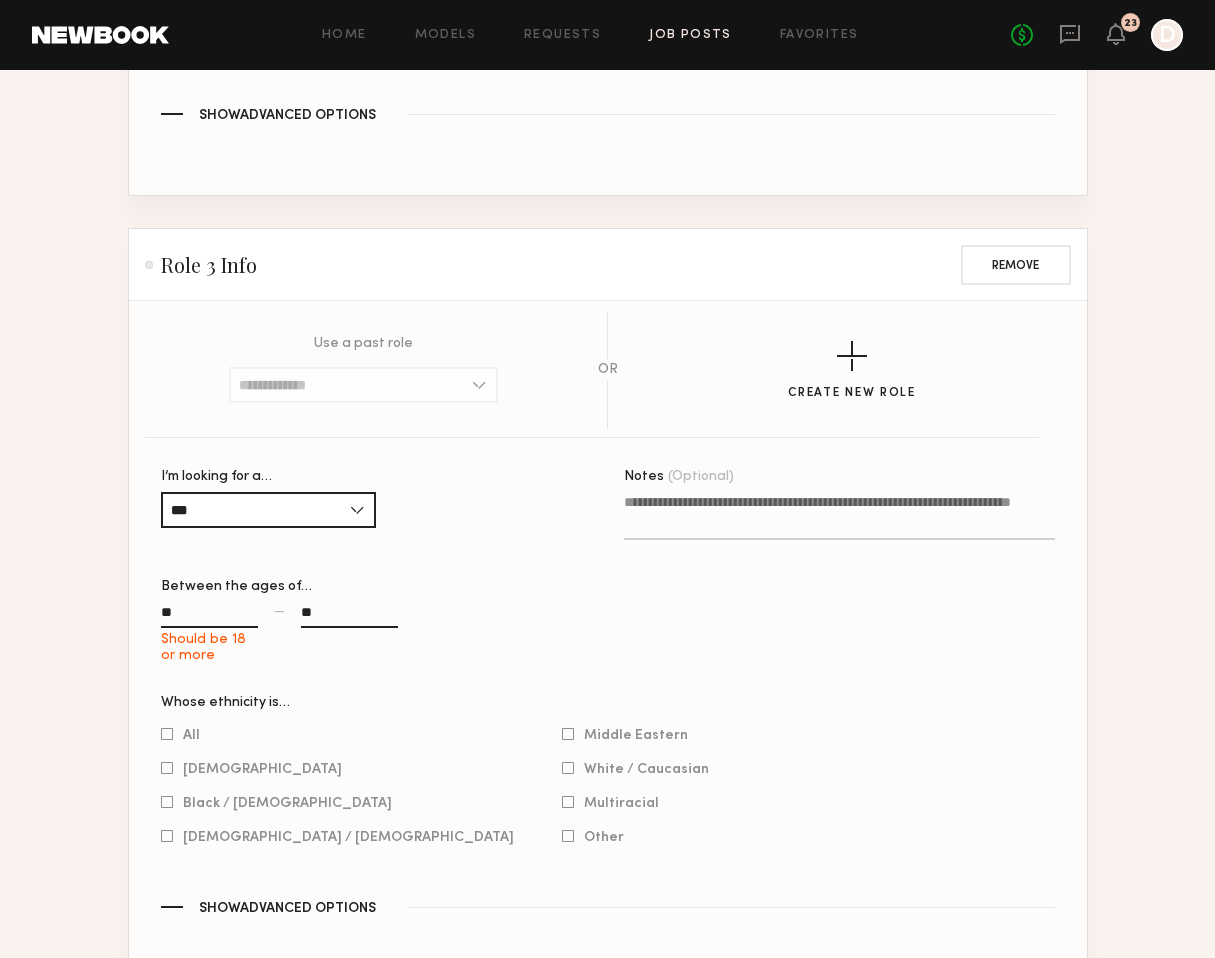 type on "**" 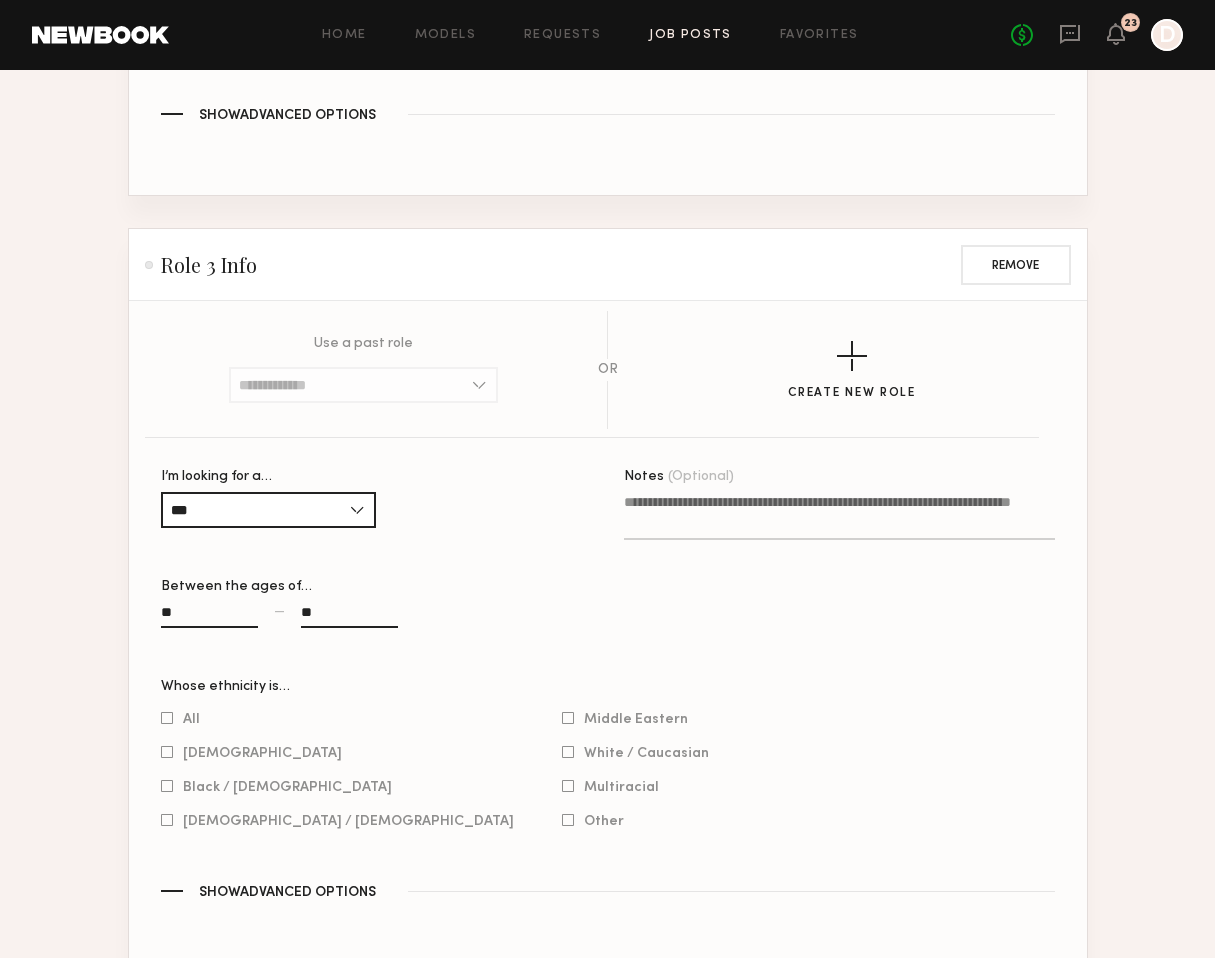 type on "**" 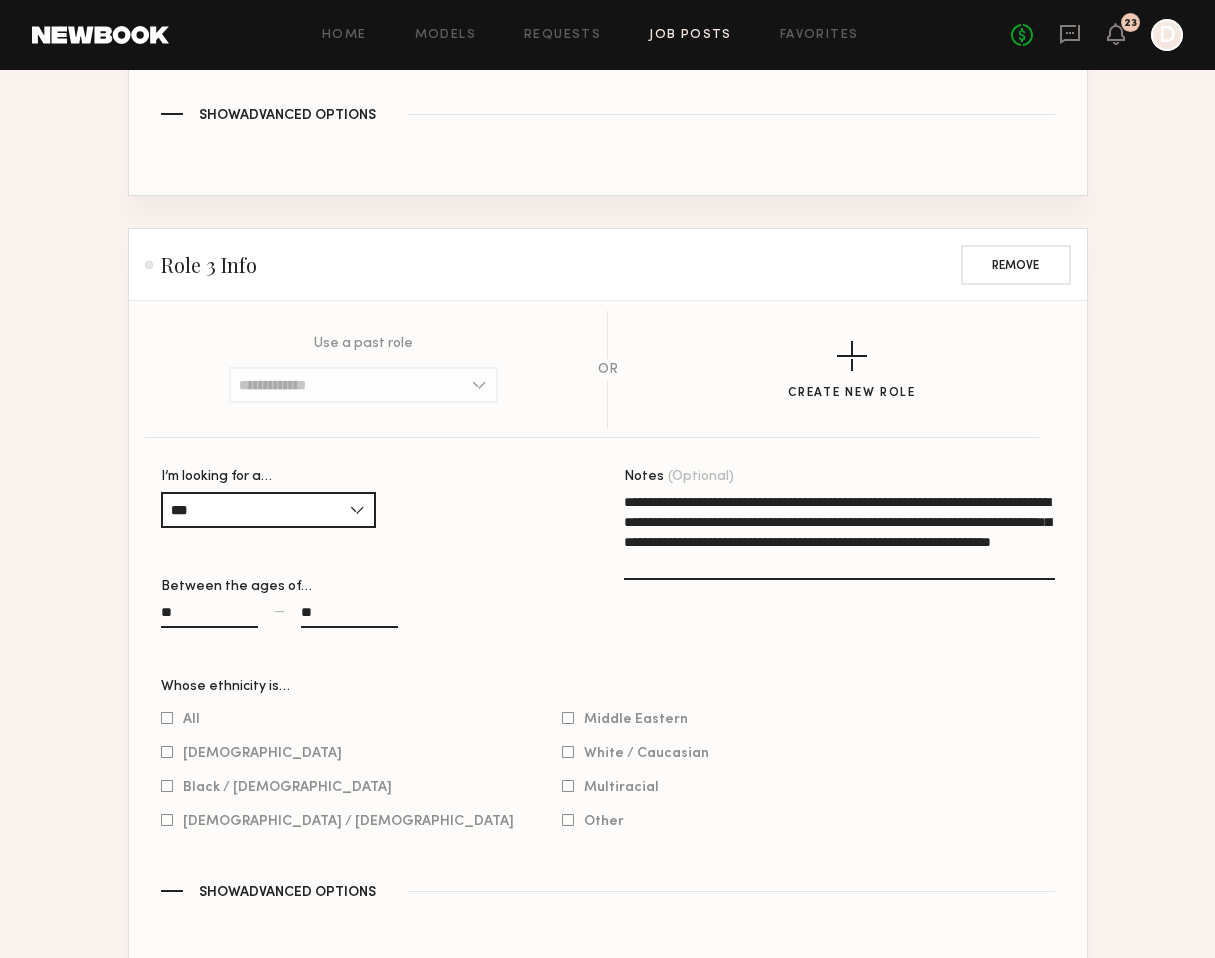 drag, startPoint x: 1006, startPoint y: 520, endPoint x: 952, endPoint y: 521, distance: 54.00926 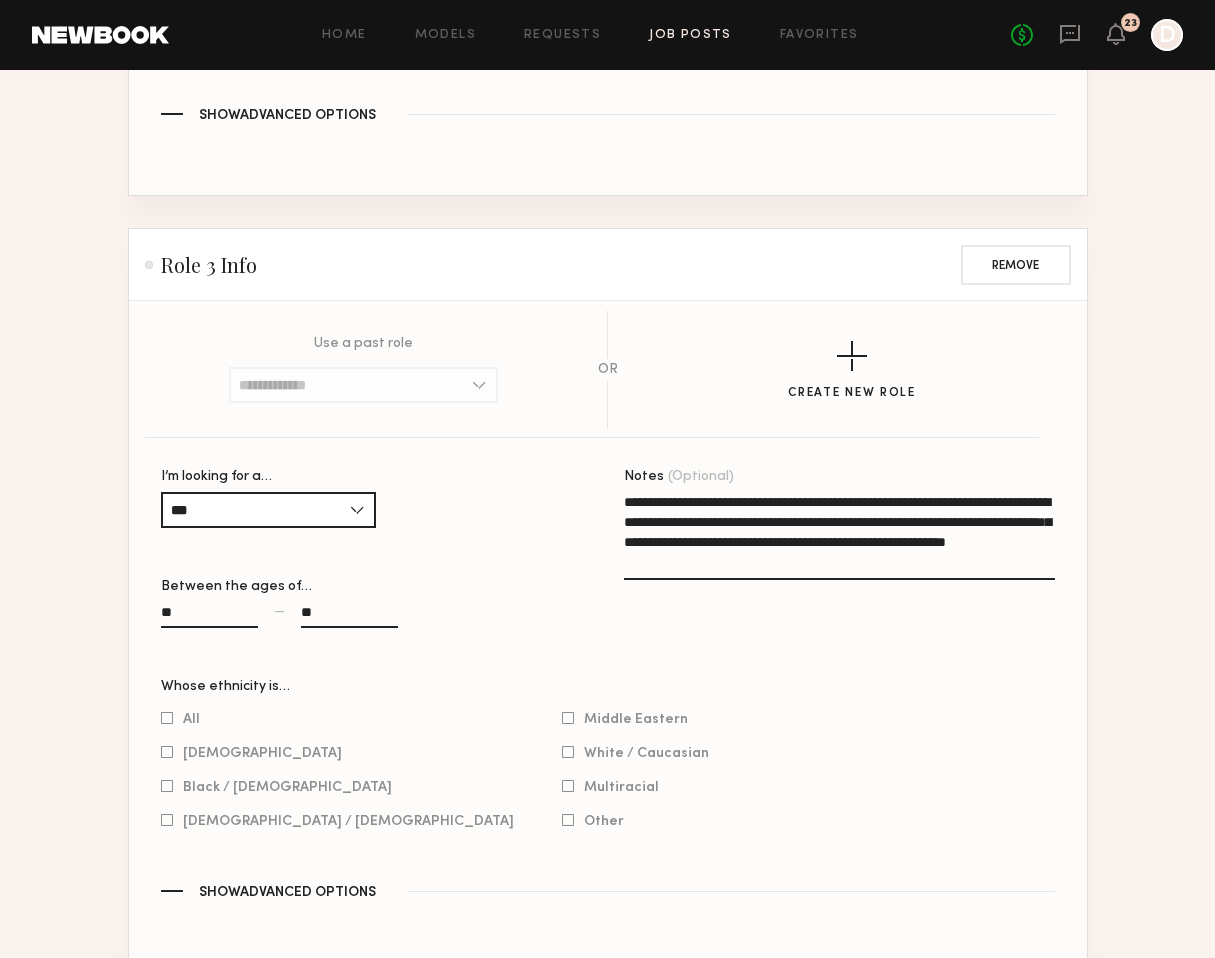 click on "**********" 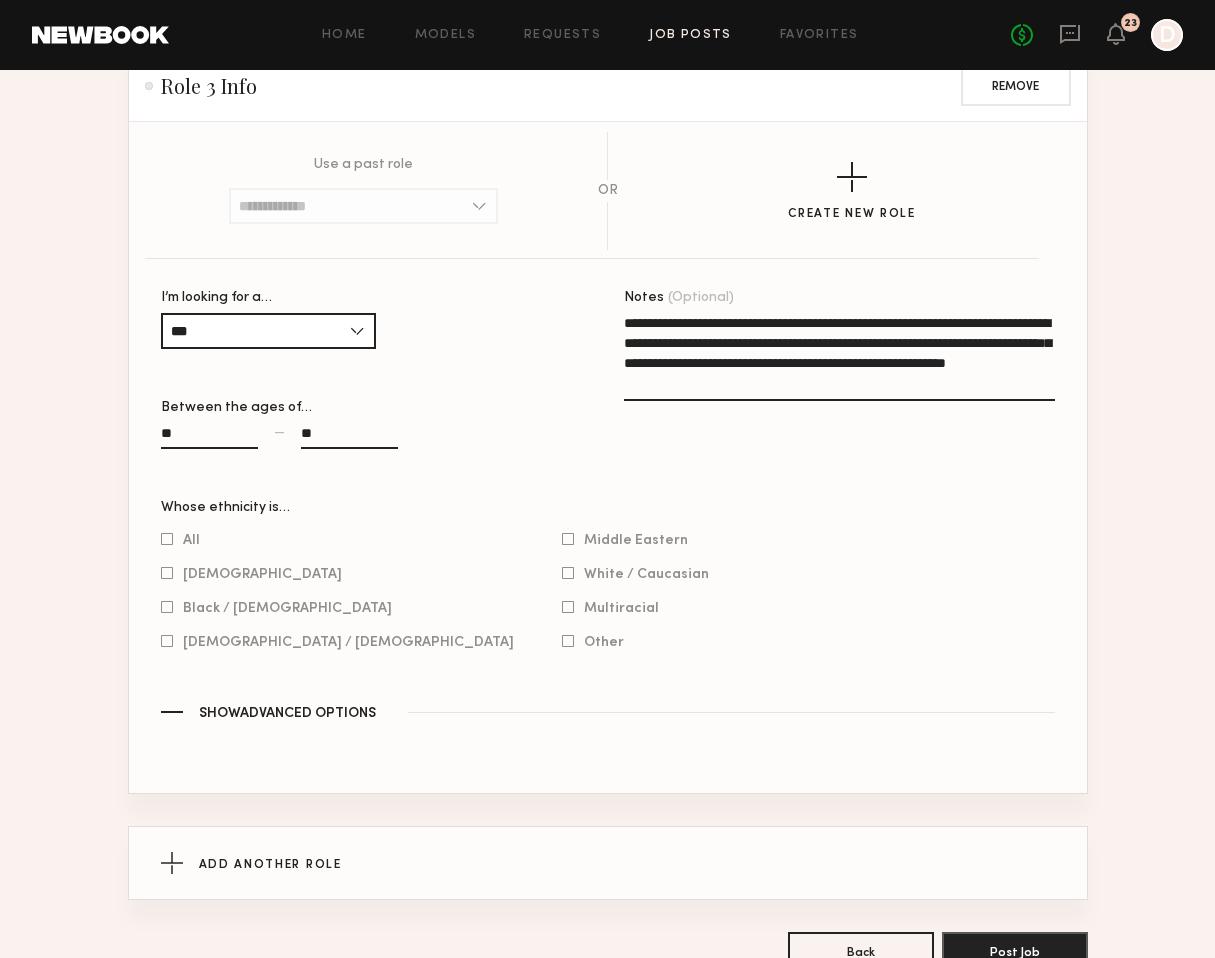 scroll, scrollTop: 2639, scrollLeft: 0, axis: vertical 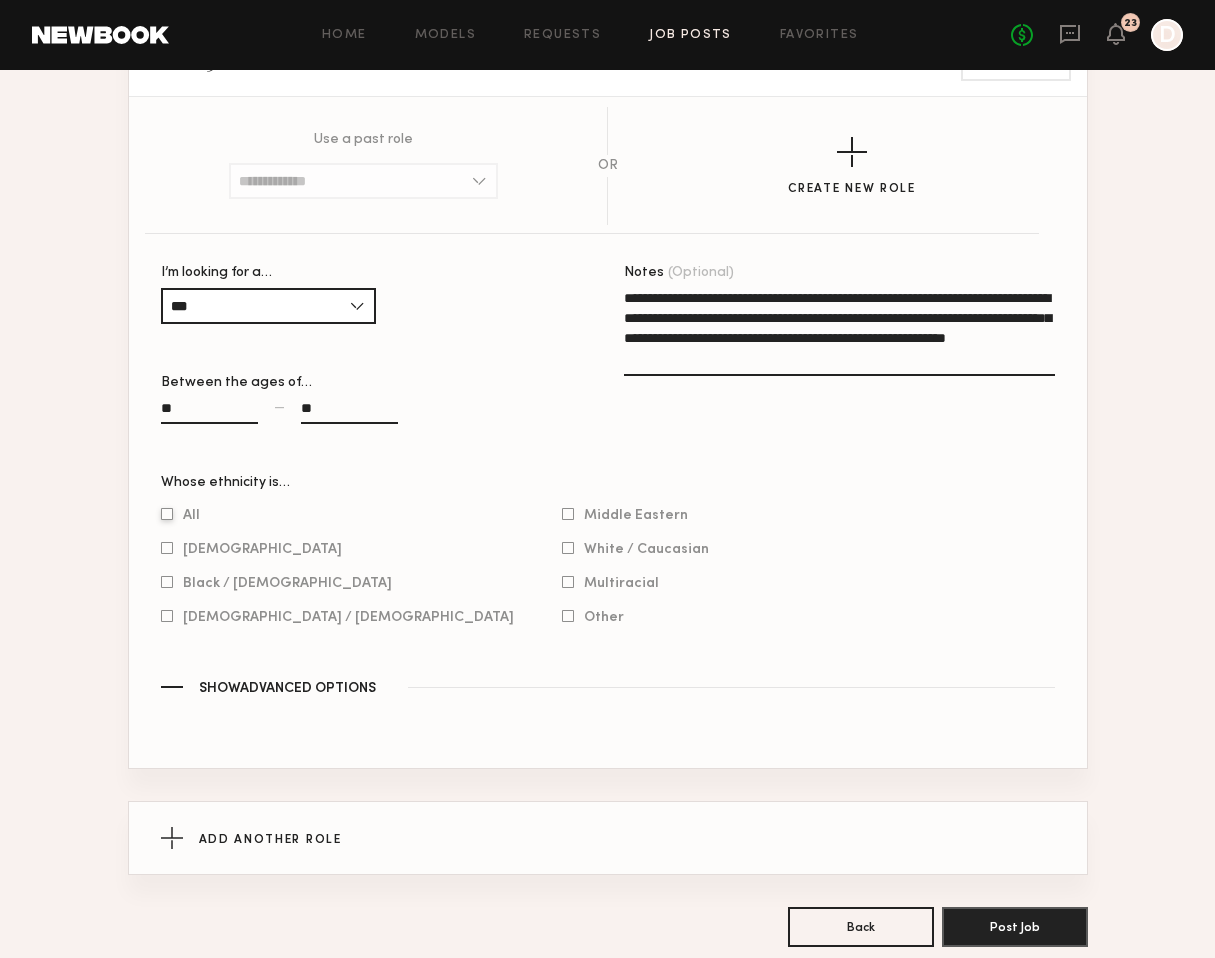 type on "**********" 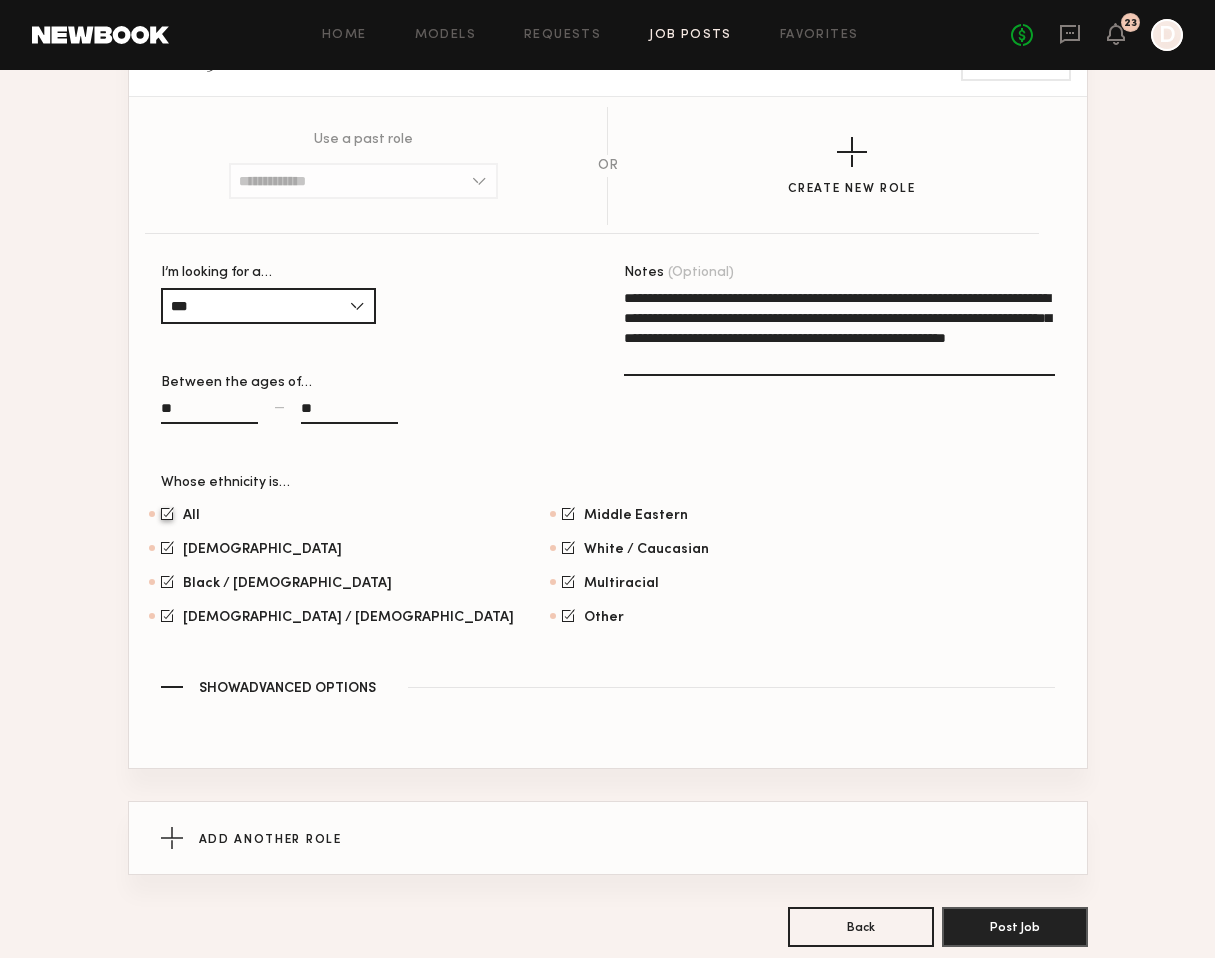 scroll, scrollTop: 2779, scrollLeft: 0, axis: vertical 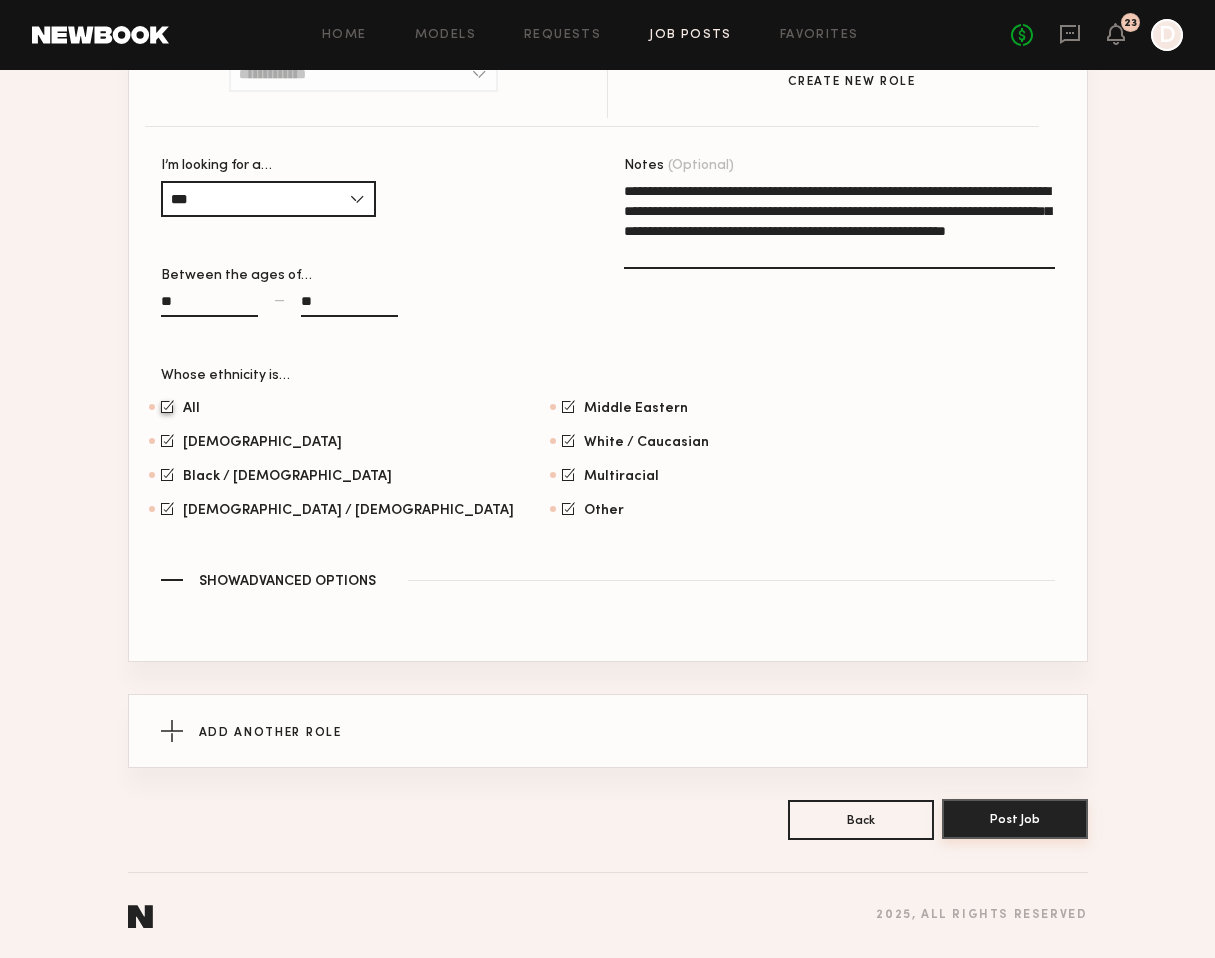 click on "Post Job" 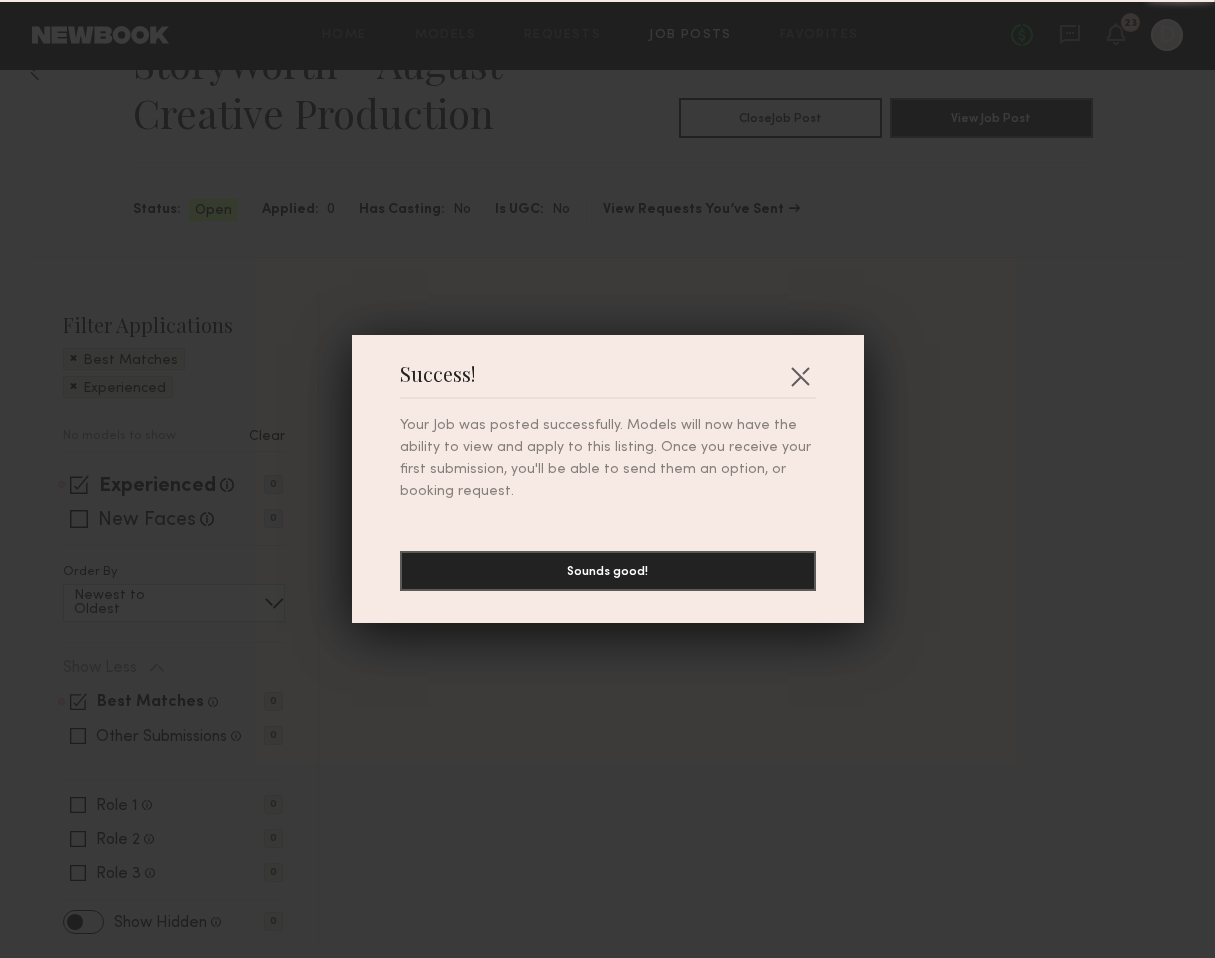 scroll, scrollTop: 0, scrollLeft: 0, axis: both 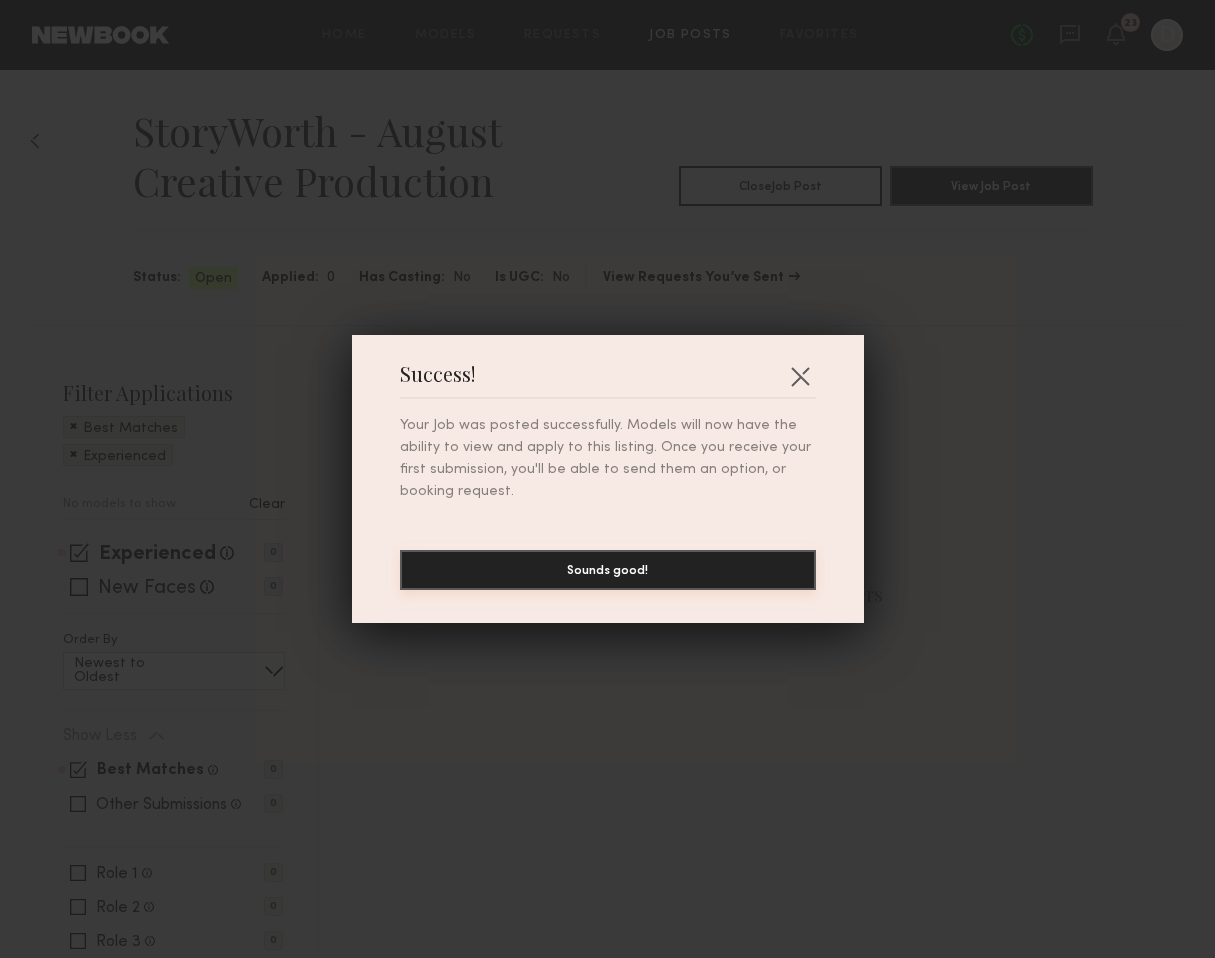 click on "Sounds good!" at bounding box center [608, 570] 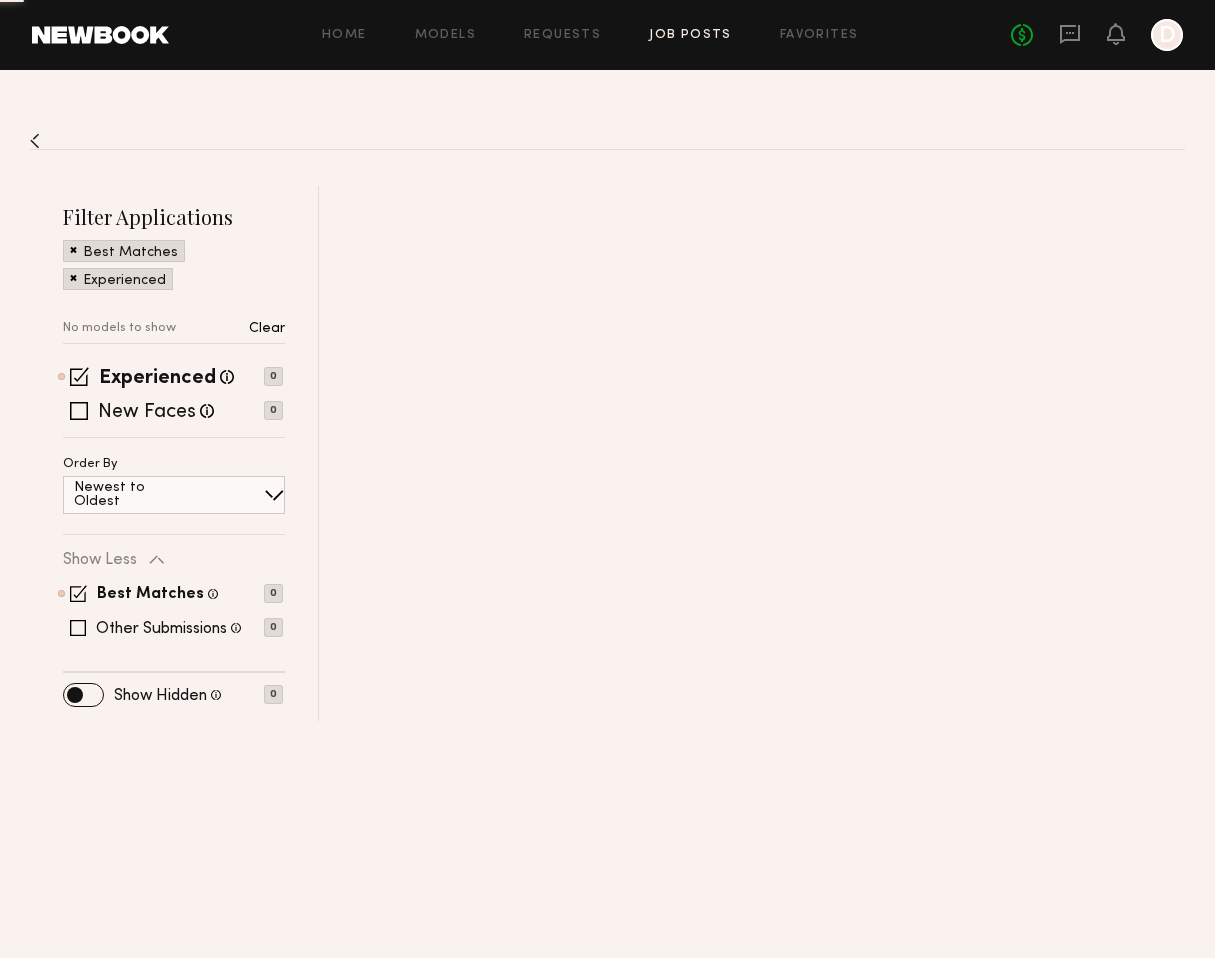 scroll, scrollTop: 0, scrollLeft: 0, axis: both 